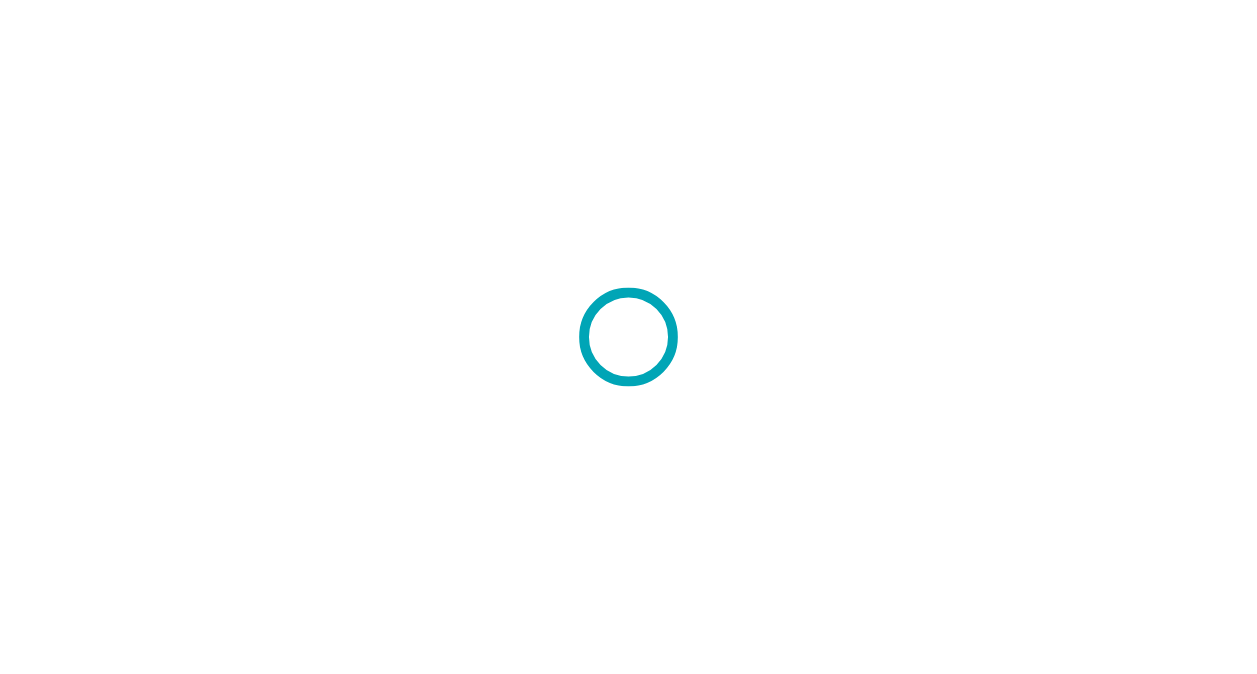 scroll, scrollTop: 0, scrollLeft: 0, axis: both 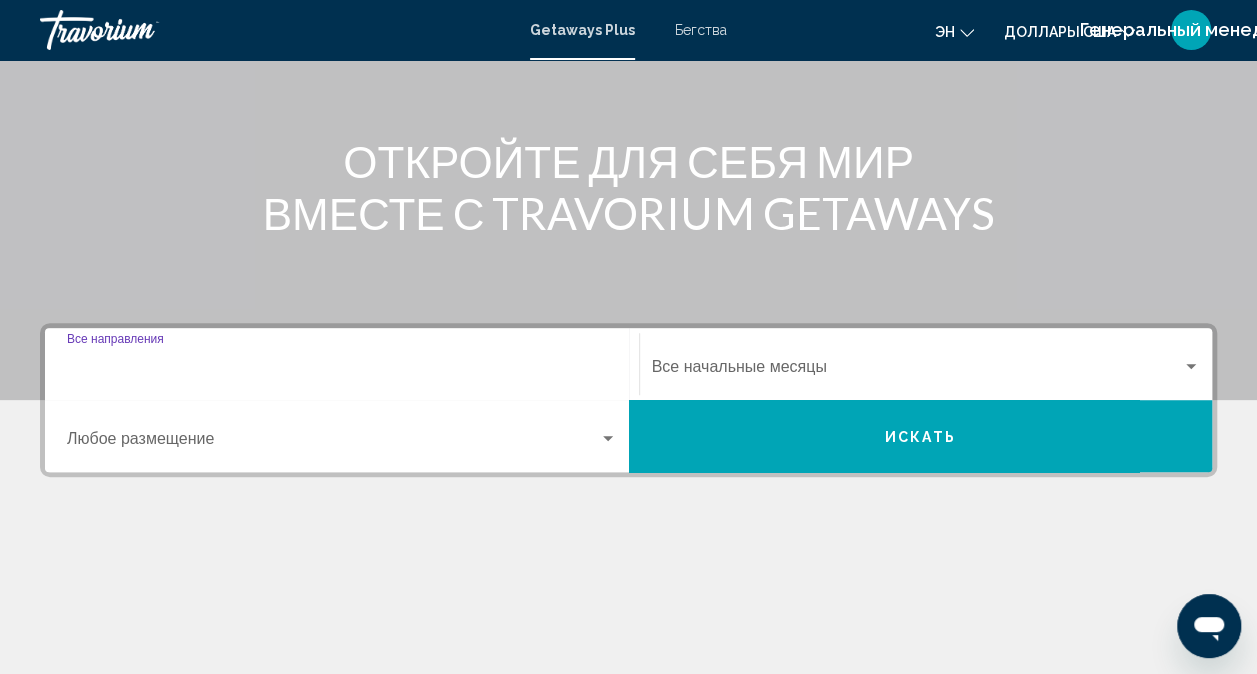 click on "Destination Все направления" at bounding box center [342, 371] 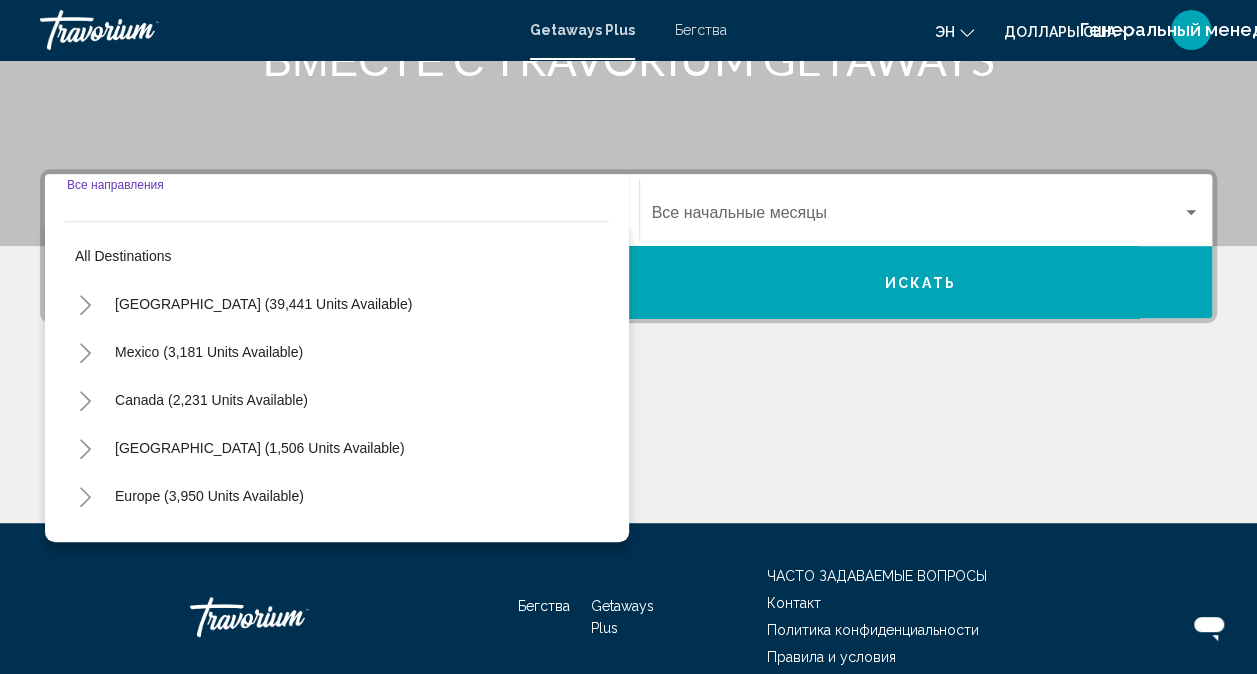 scroll, scrollTop: 447, scrollLeft: 0, axis: vertical 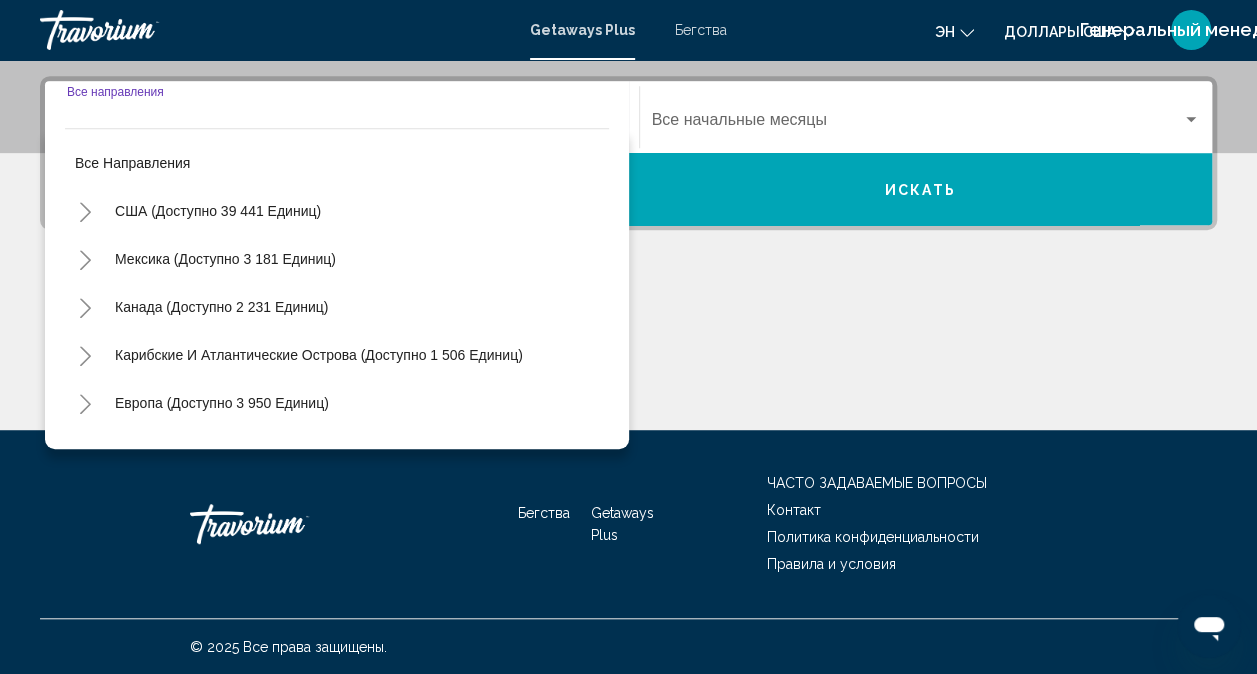 click 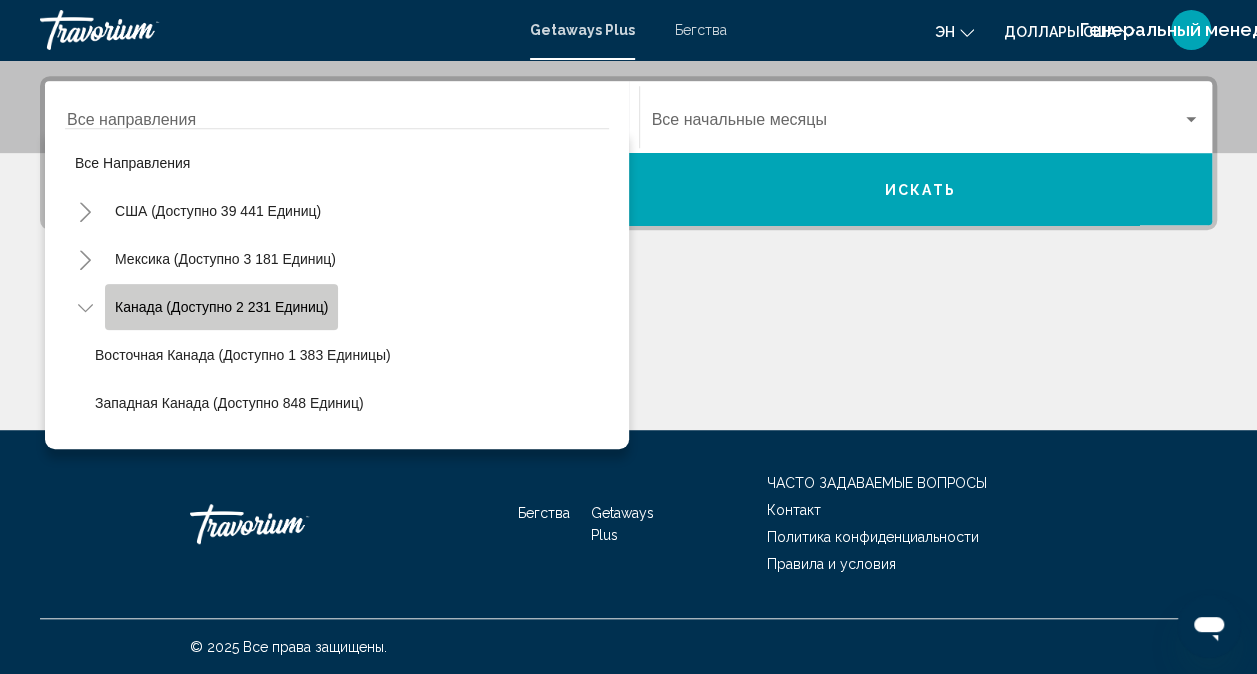 click on "Канада (доступно 2 231 единиц)" 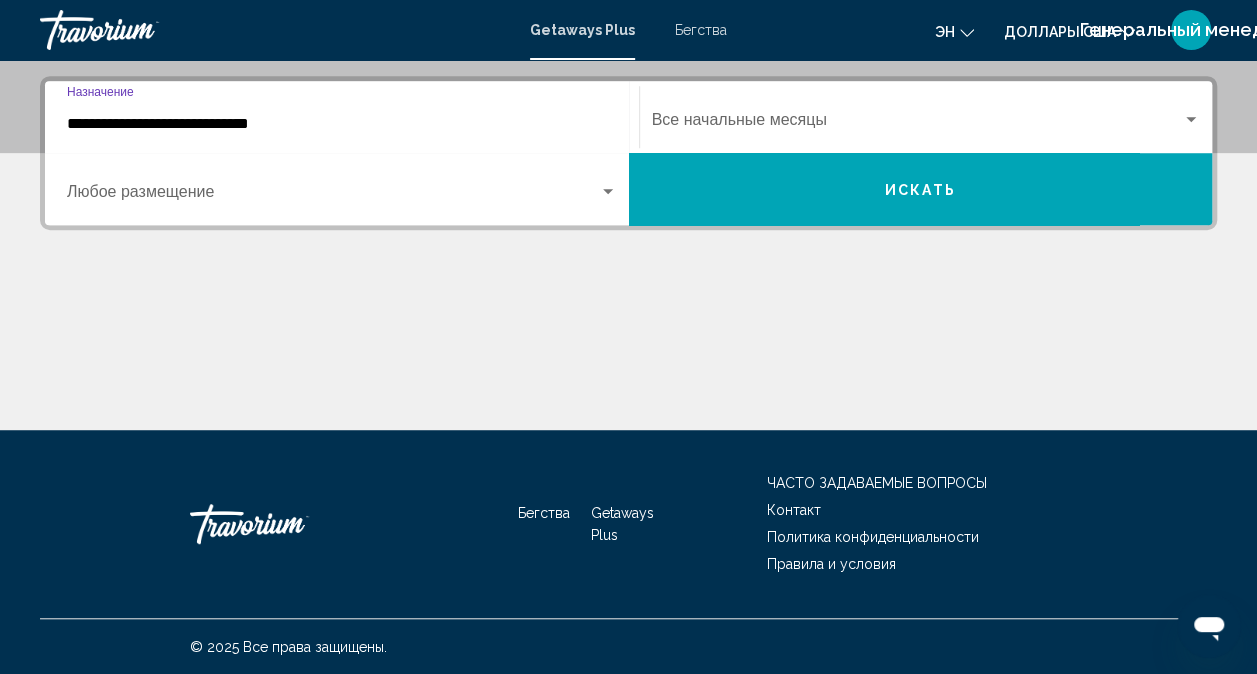 click at bounding box center [1191, 120] 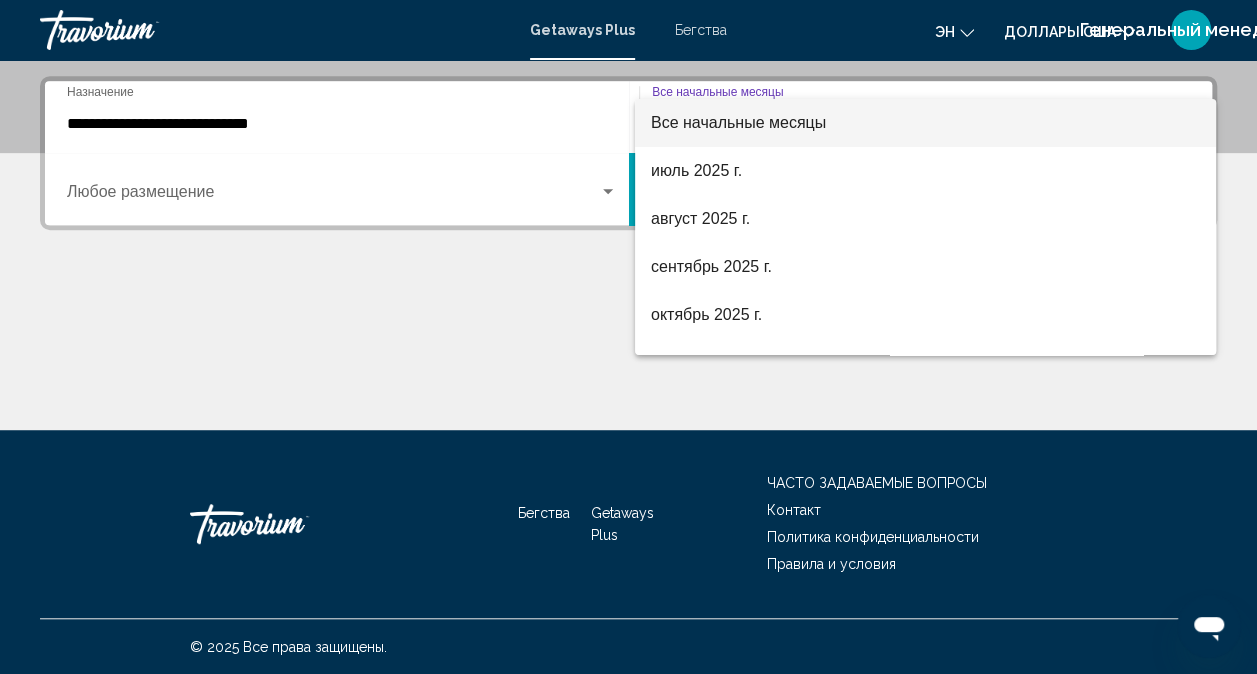 click at bounding box center (628, 337) 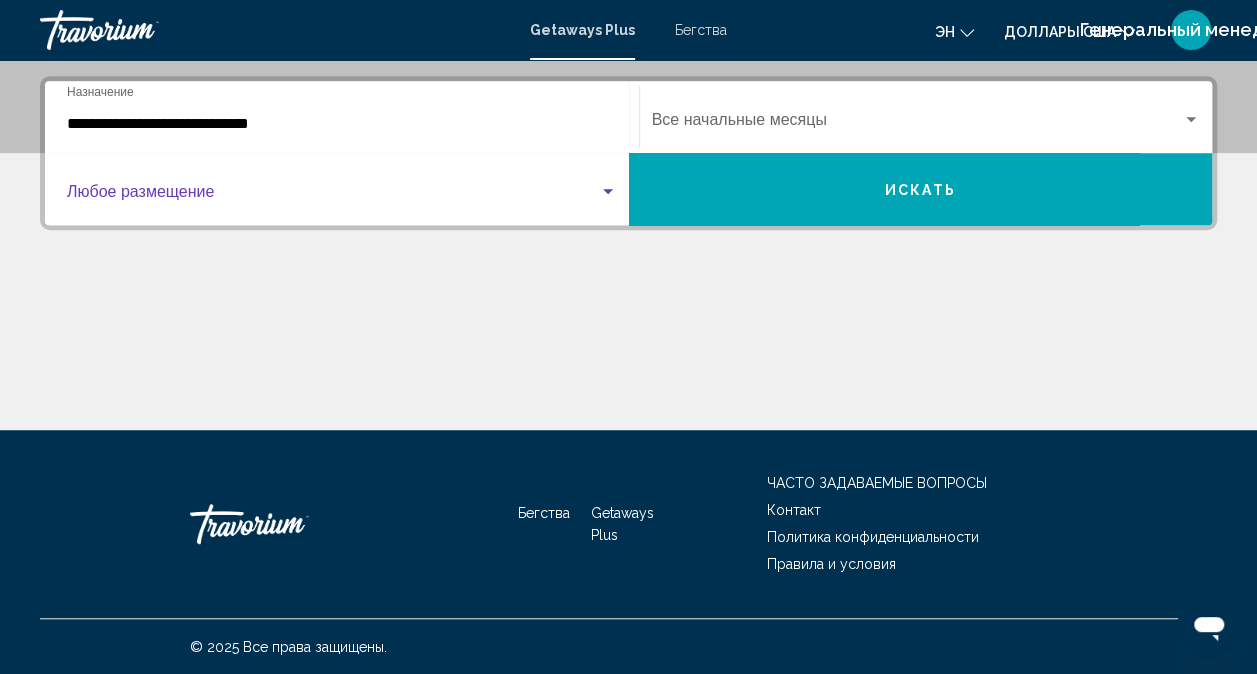 click at bounding box center [608, 191] 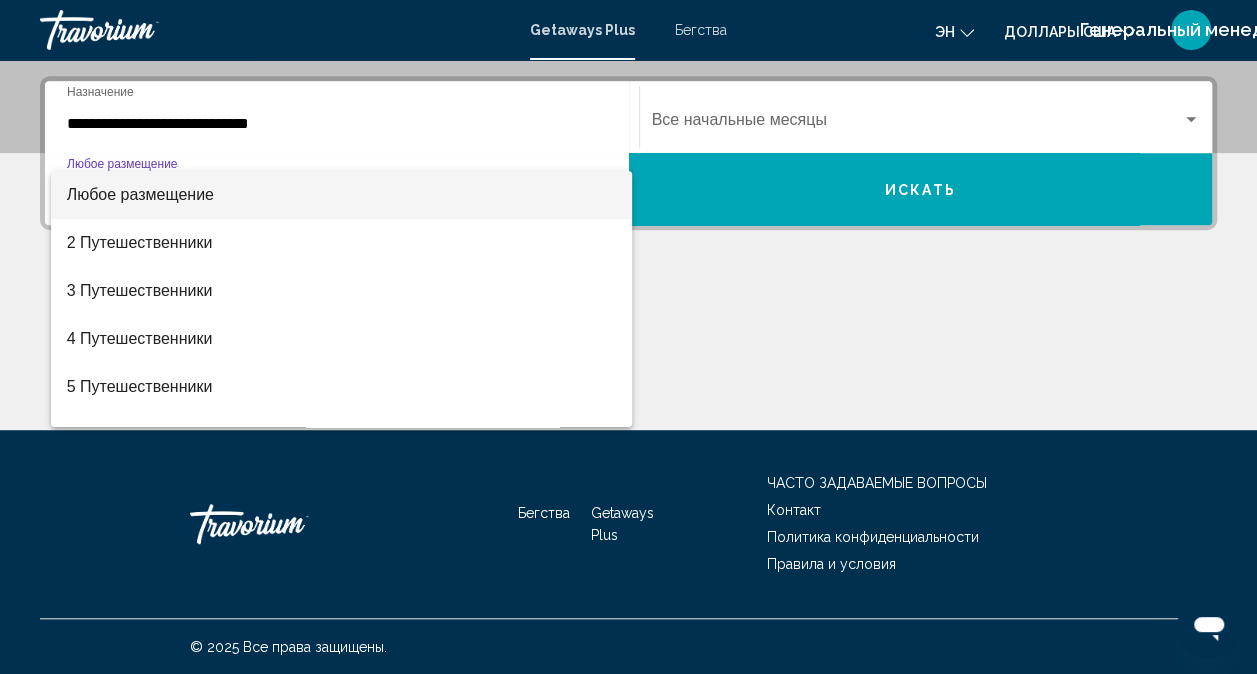 click at bounding box center (628, 337) 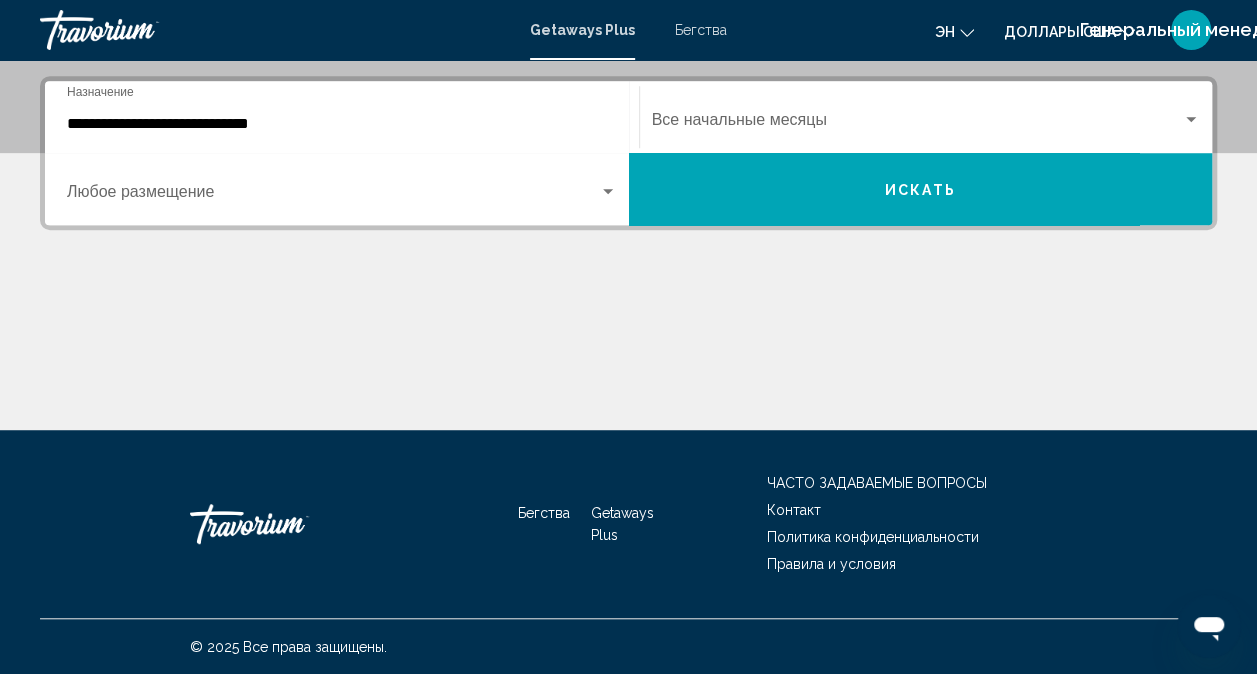click on "Искать" at bounding box center (920, 190) 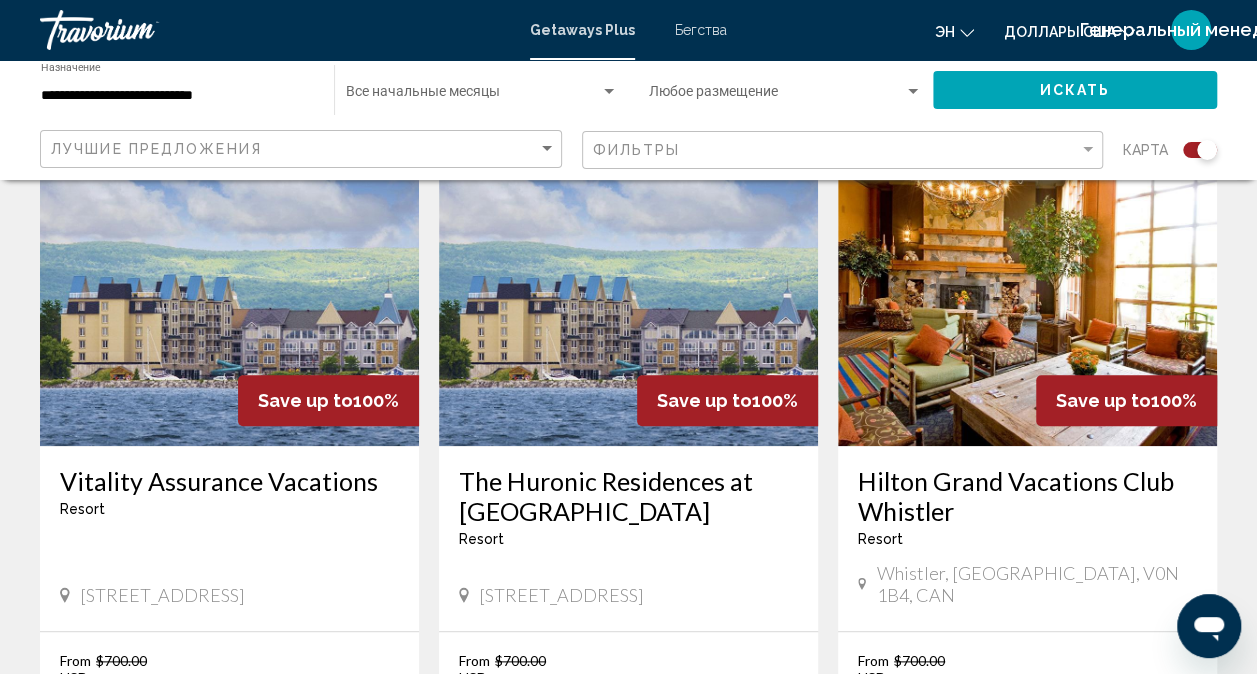 scroll, scrollTop: 700, scrollLeft: 0, axis: vertical 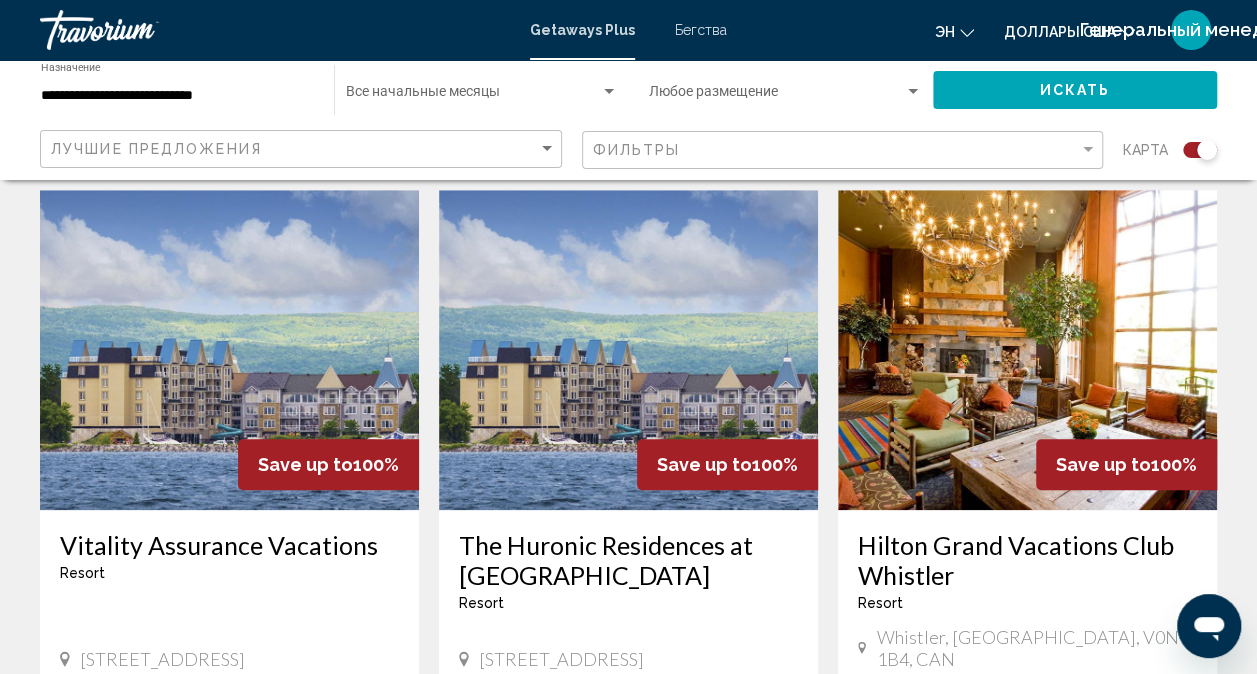 click at bounding box center [628, 350] 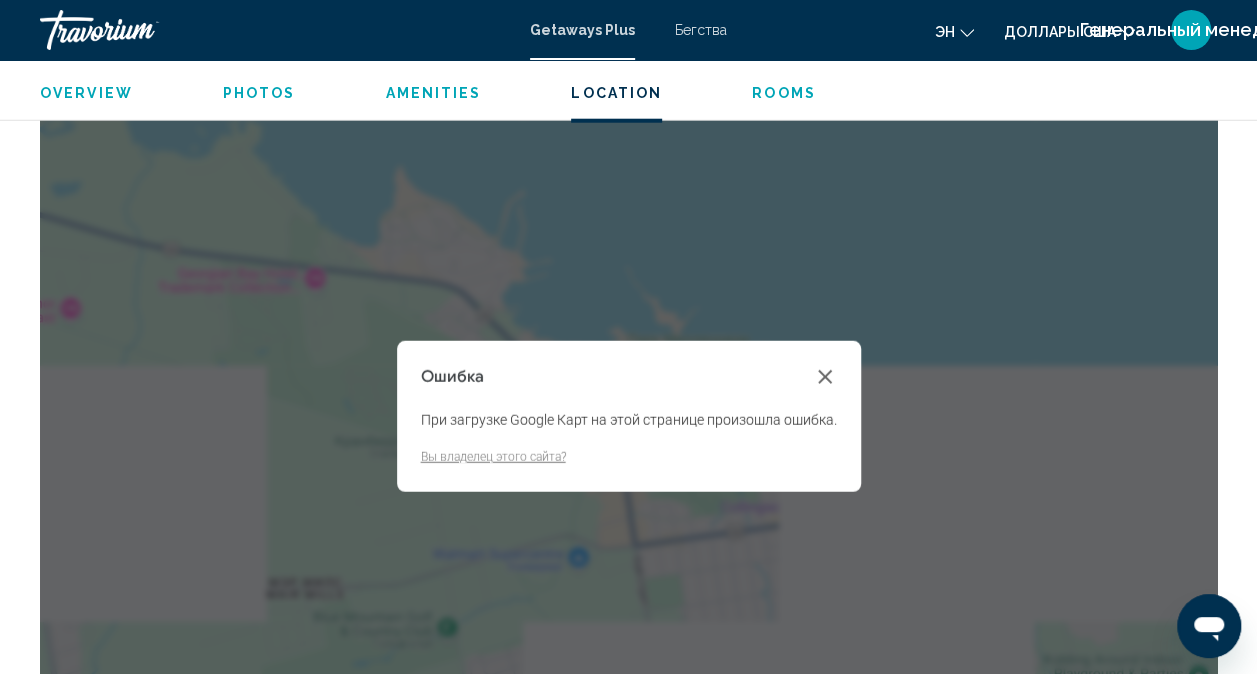 scroll, scrollTop: 2544, scrollLeft: 0, axis: vertical 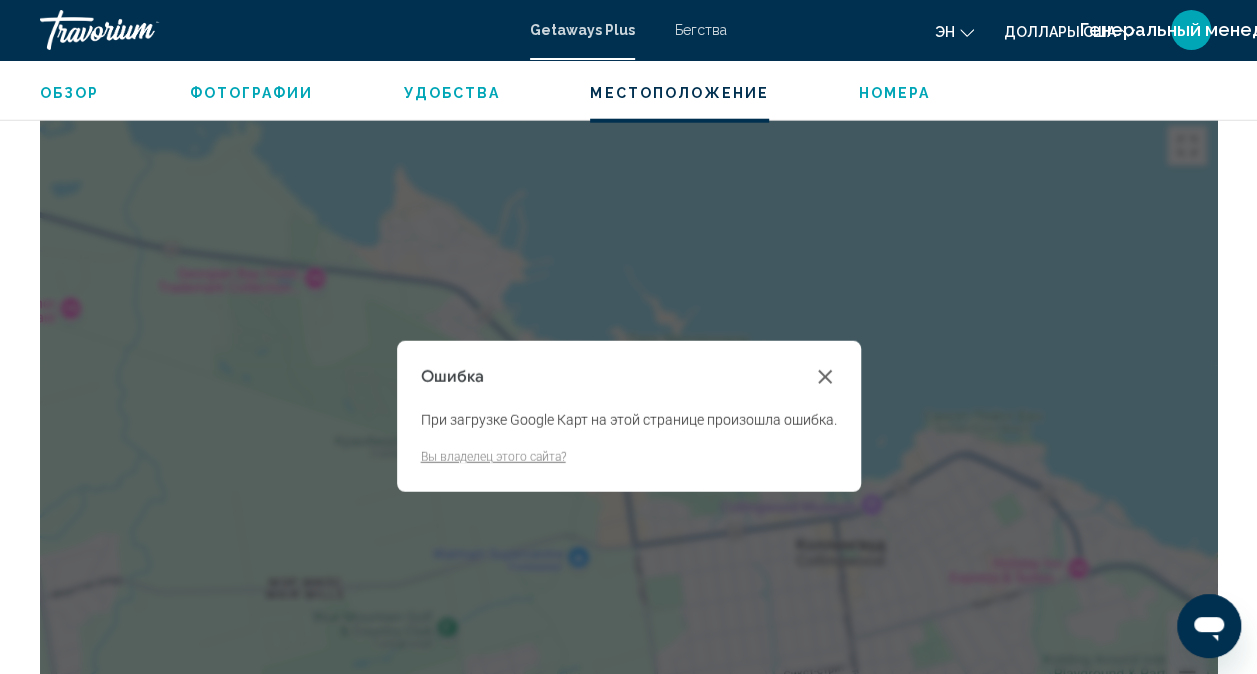click at bounding box center [825, 377] 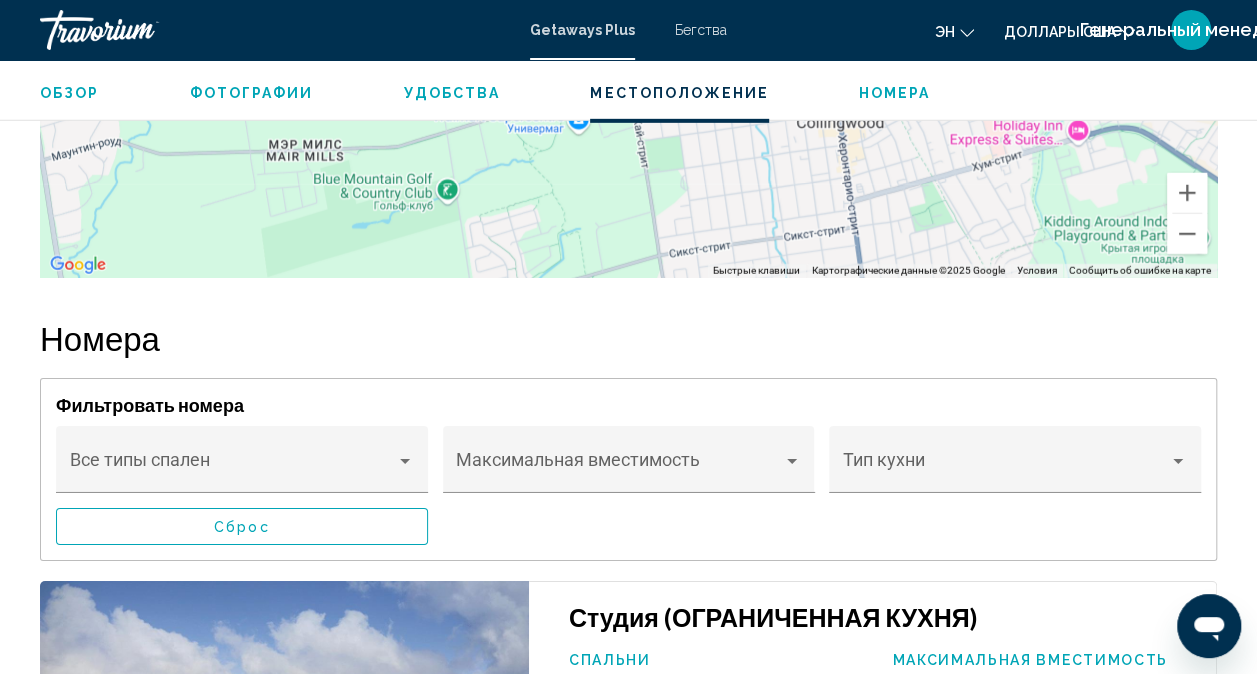 scroll, scrollTop: 2698, scrollLeft: 0, axis: vertical 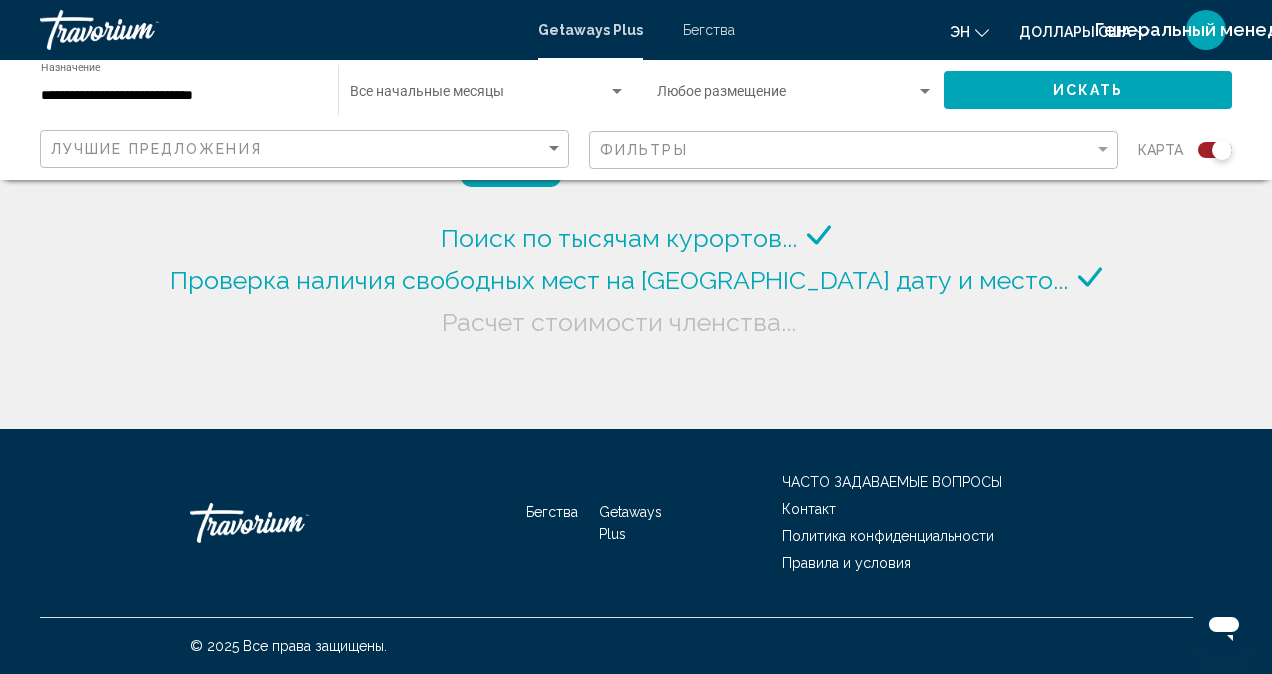 click on "**********" at bounding box center (179, 96) 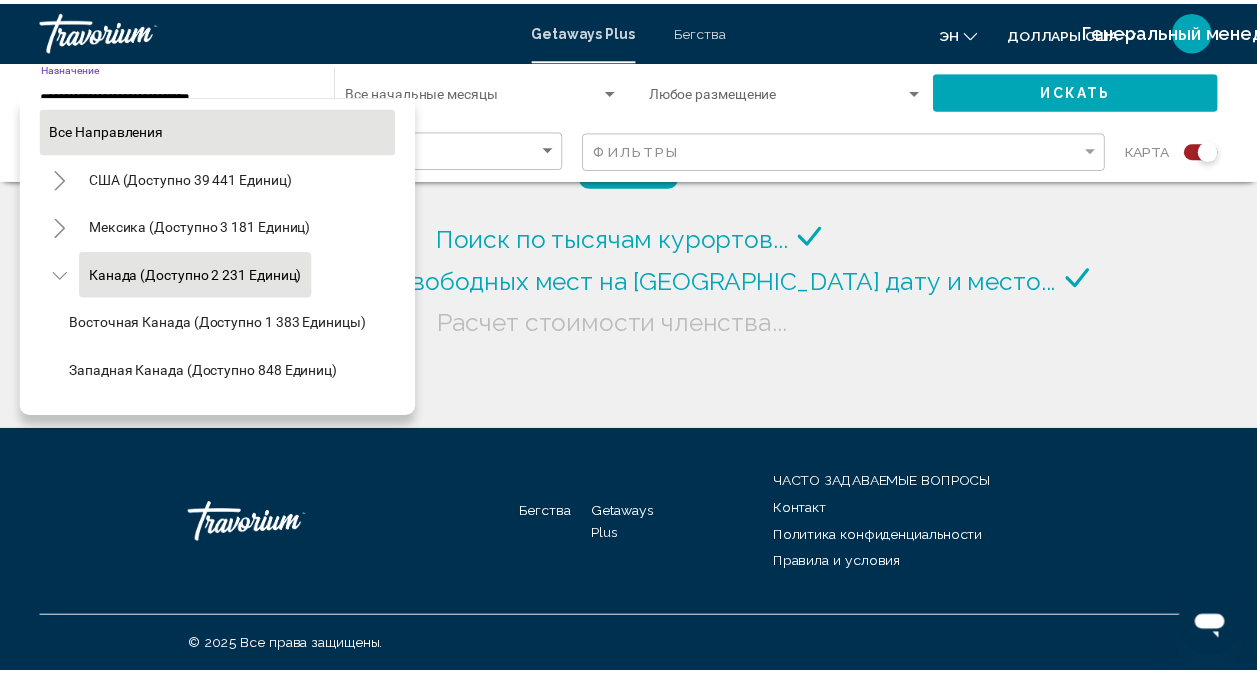 scroll, scrollTop: 30, scrollLeft: 0, axis: vertical 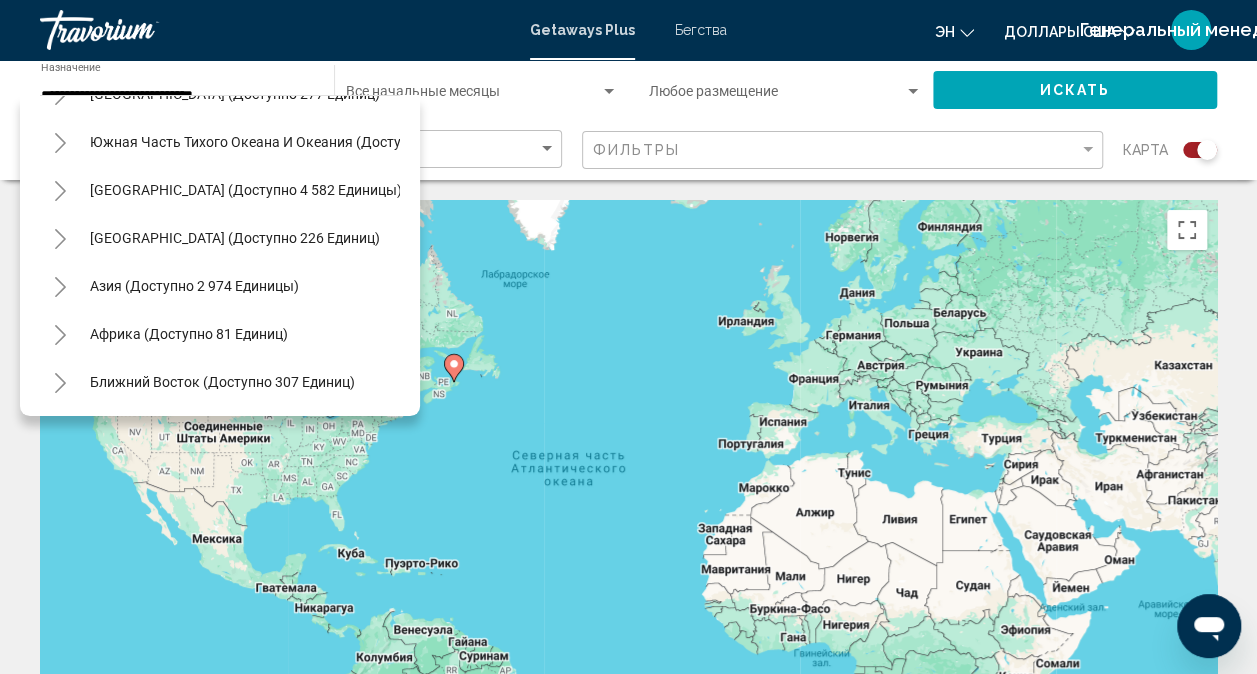 click 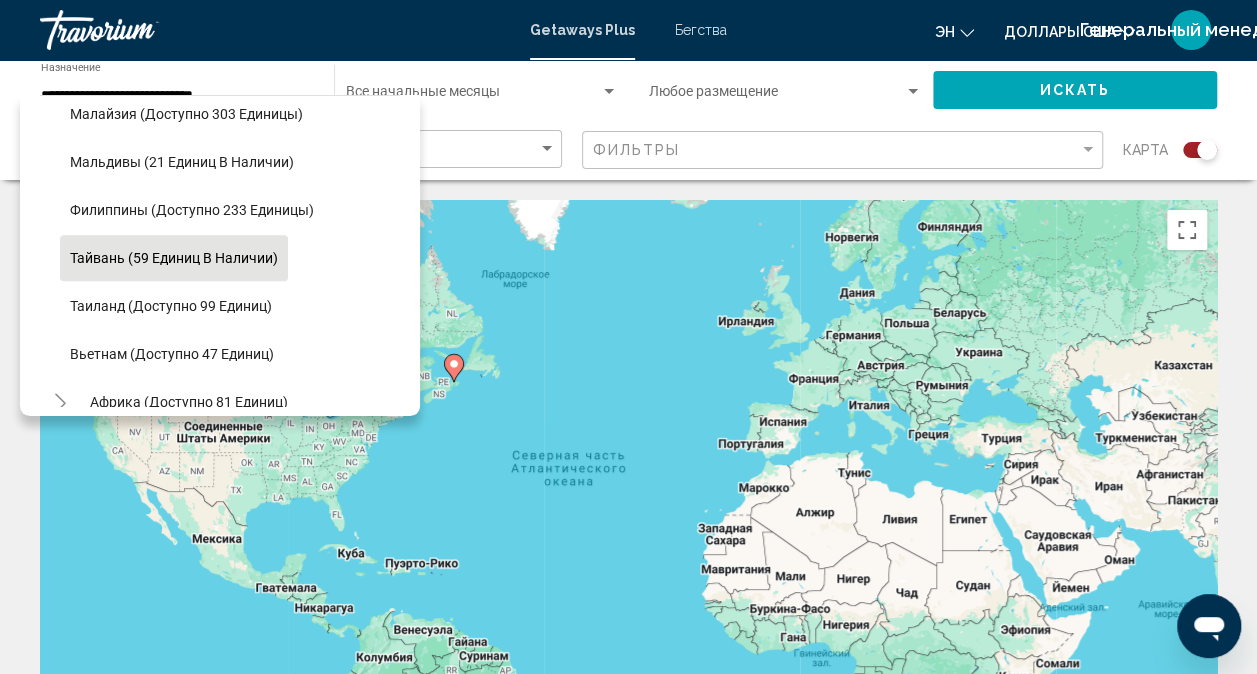 scroll, scrollTop: 835, scrollLeft: 0, axis: vertical 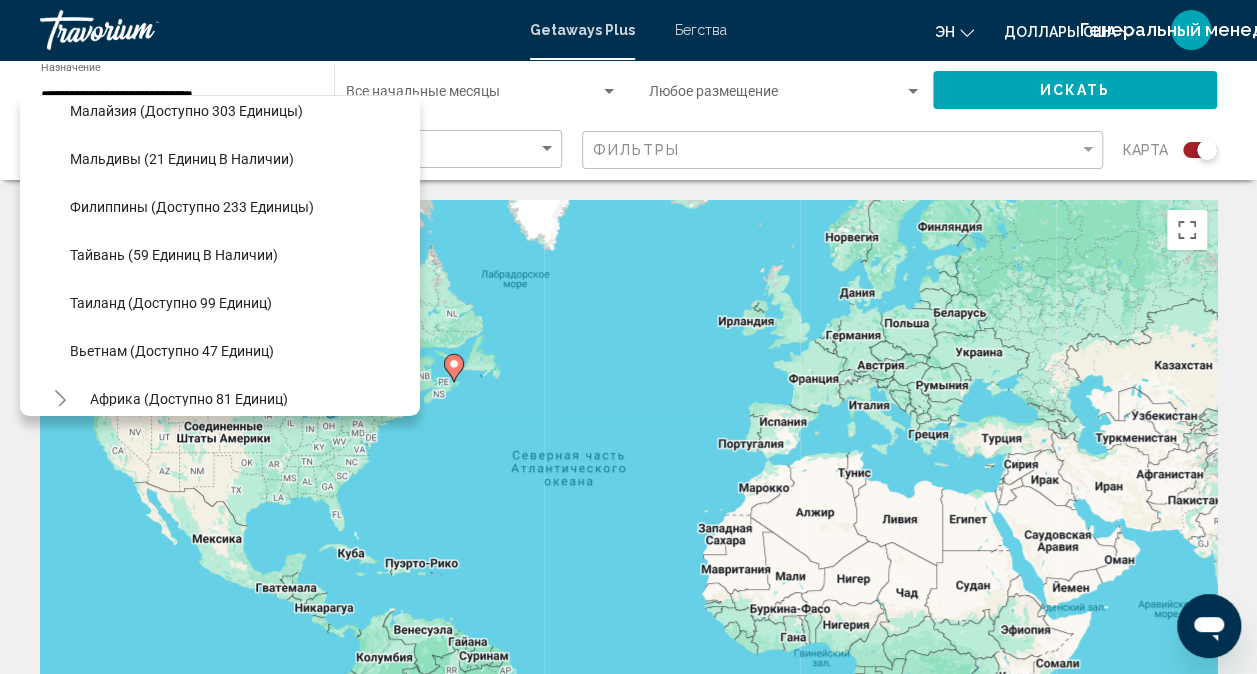 click on "Таиланд (доступно 99 единиц)" 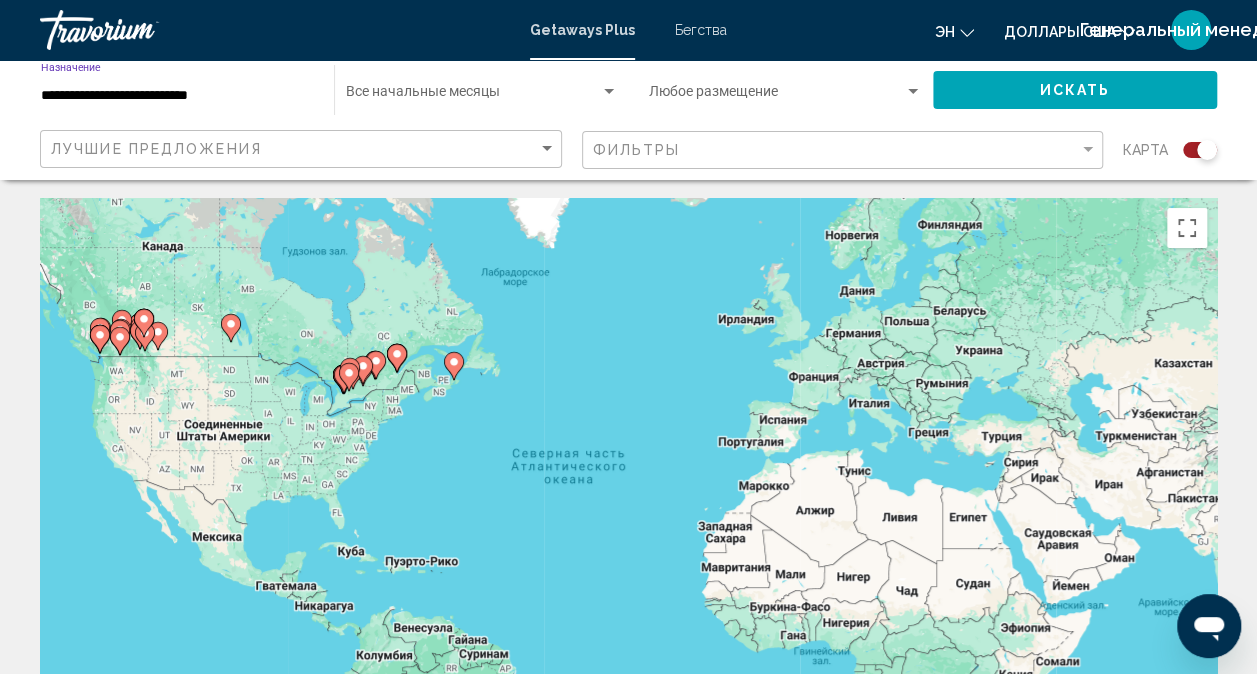 scroll, scrollTop: 0, scrollLeft: 0, axis: both 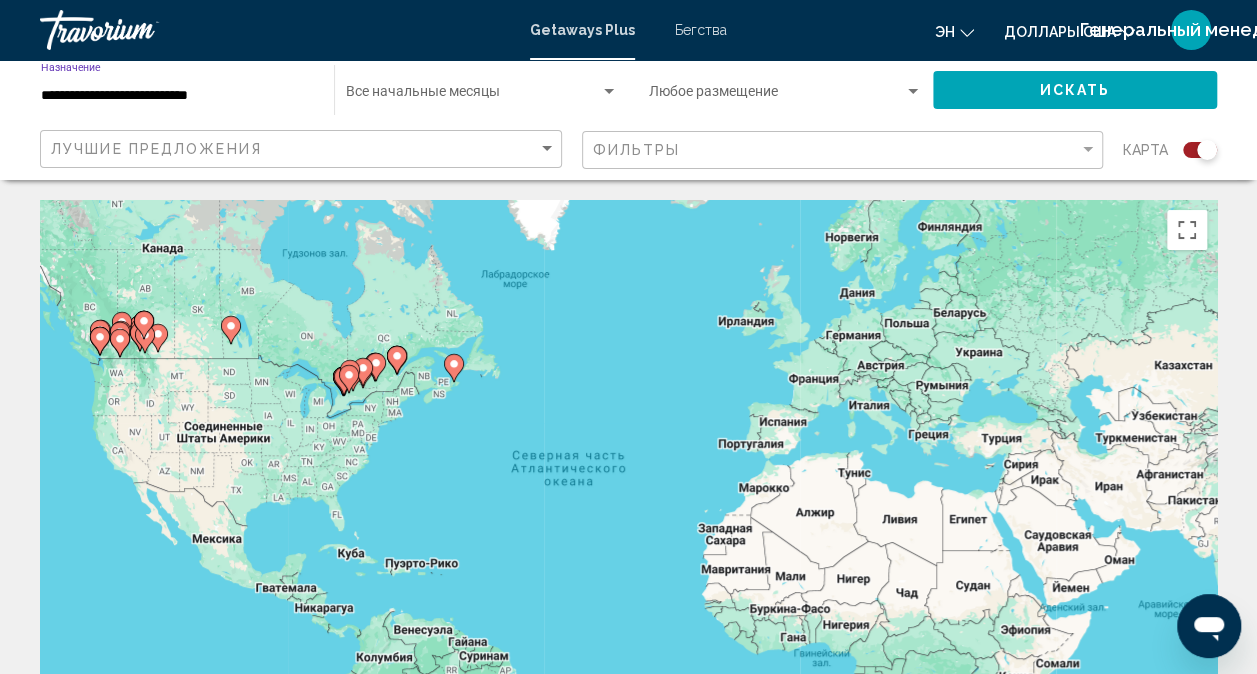 click on "Искать" 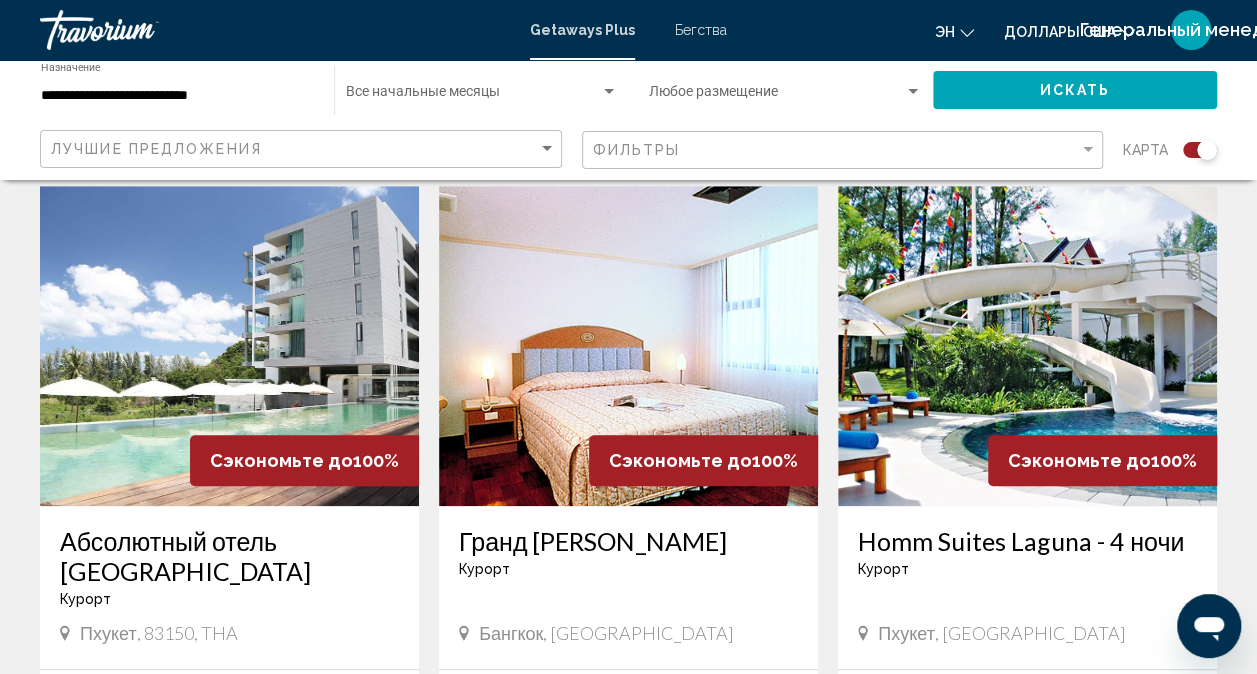 scroll, scrollTop: 700, scrollLeft: 0, axis: vertical 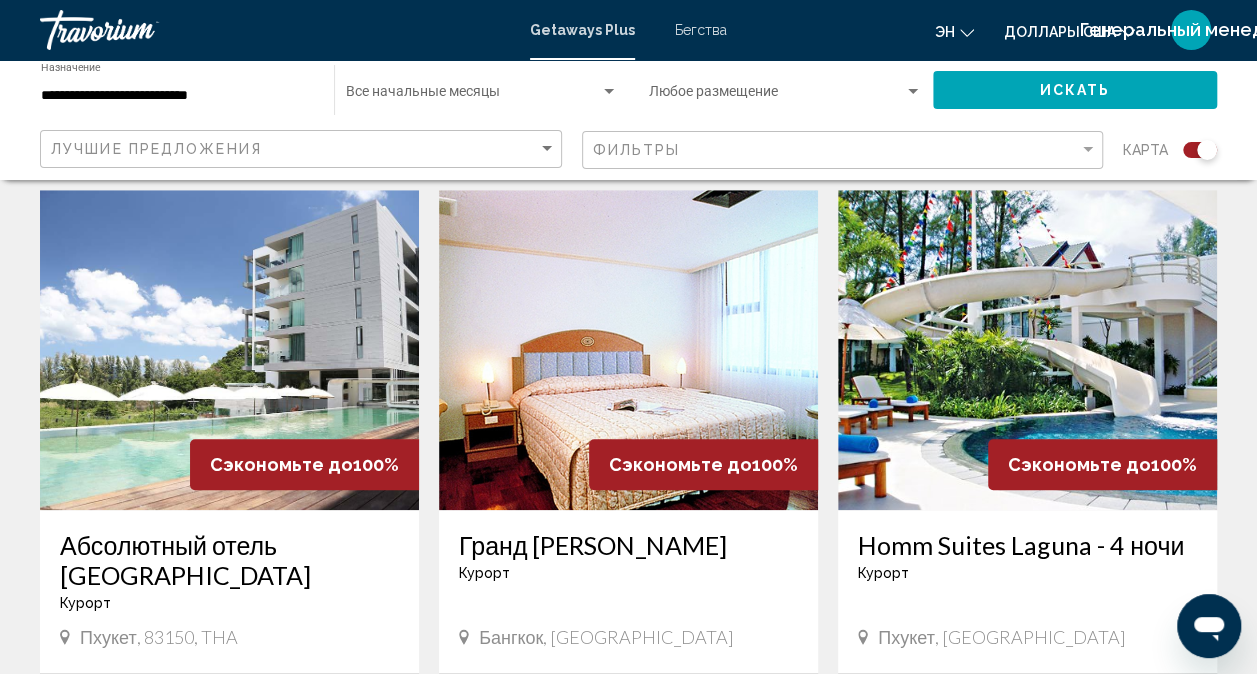 click at bounding box center [1027, 350] 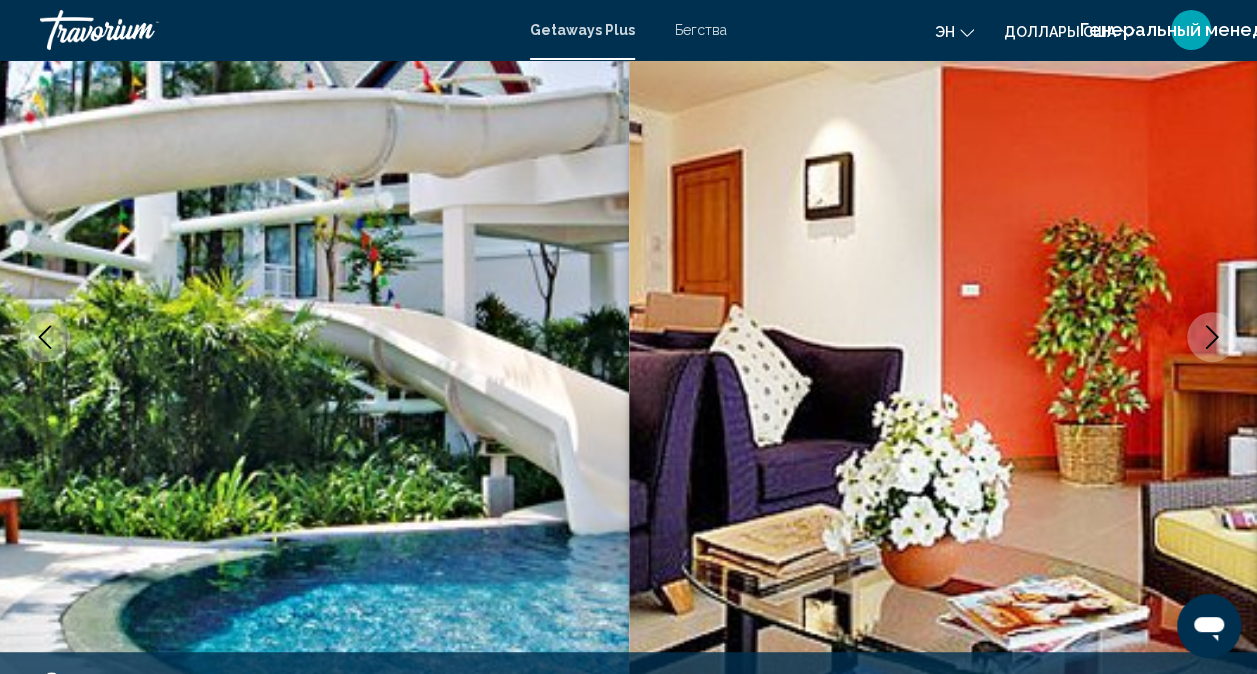 scroll, scrollTop: 2690, scrollLeft: 0, axis: vertical 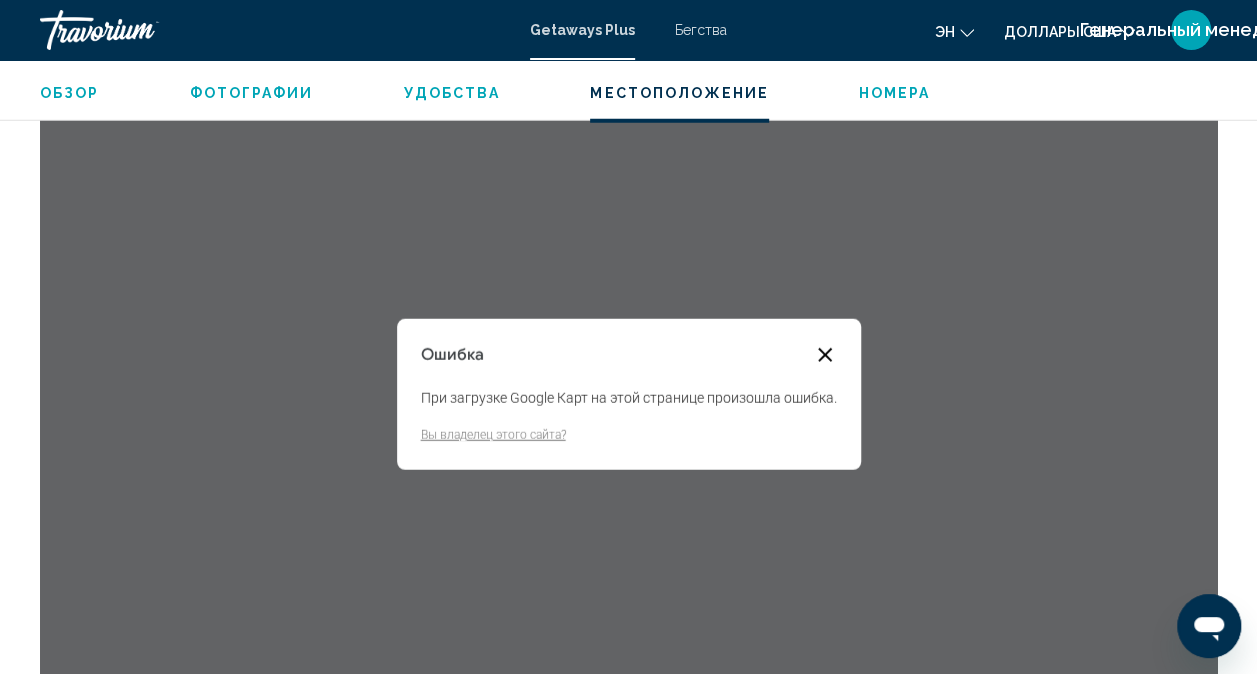 click at bounding box center (825, 355) 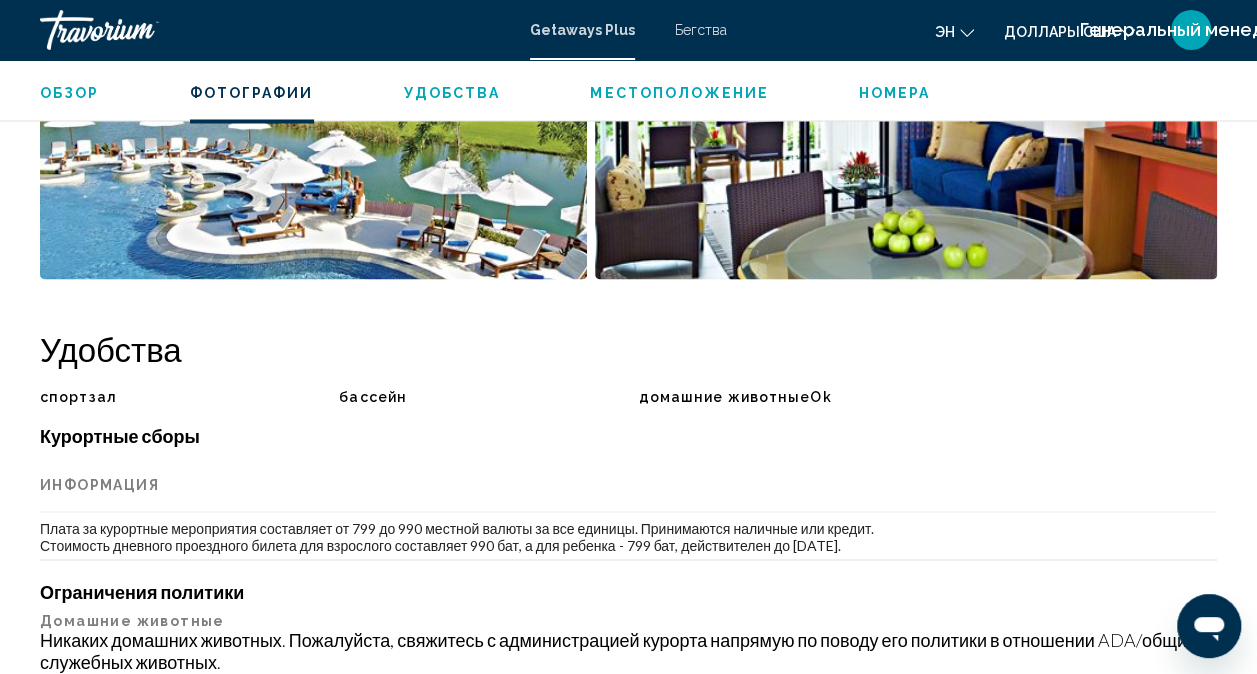 scroll, scrollTop: 1298, scrollLeft: 0, axis: vertical 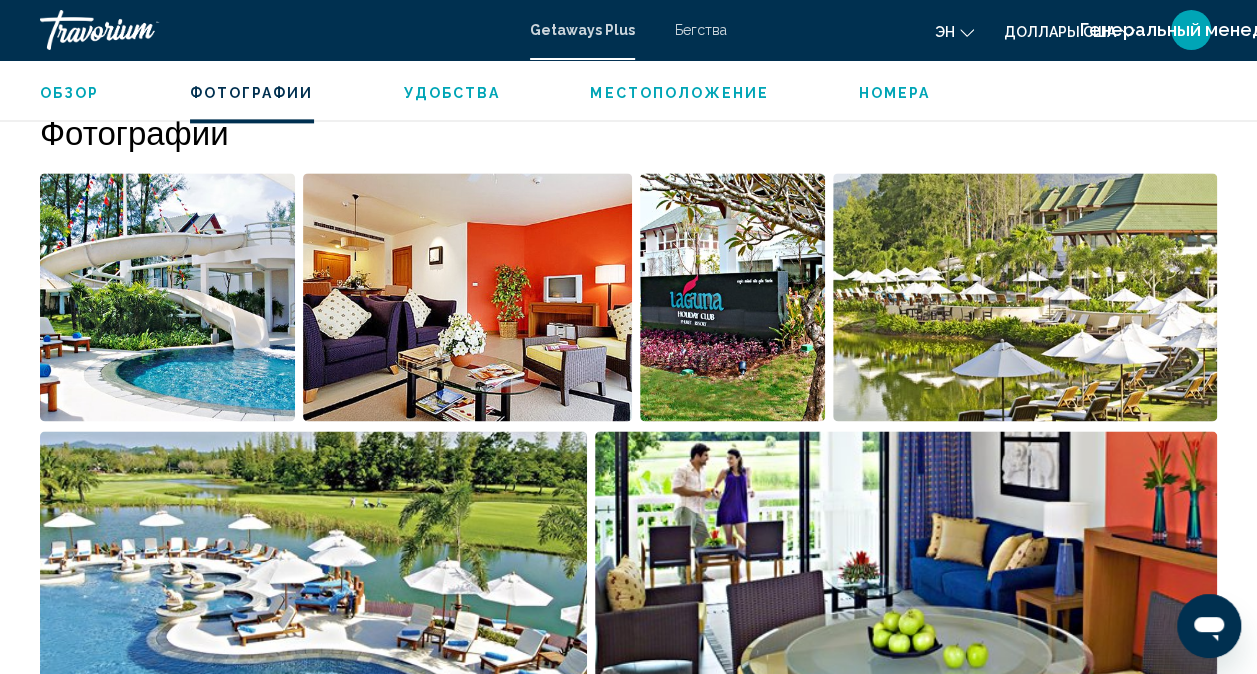 click at bounding box center (1025, 297) 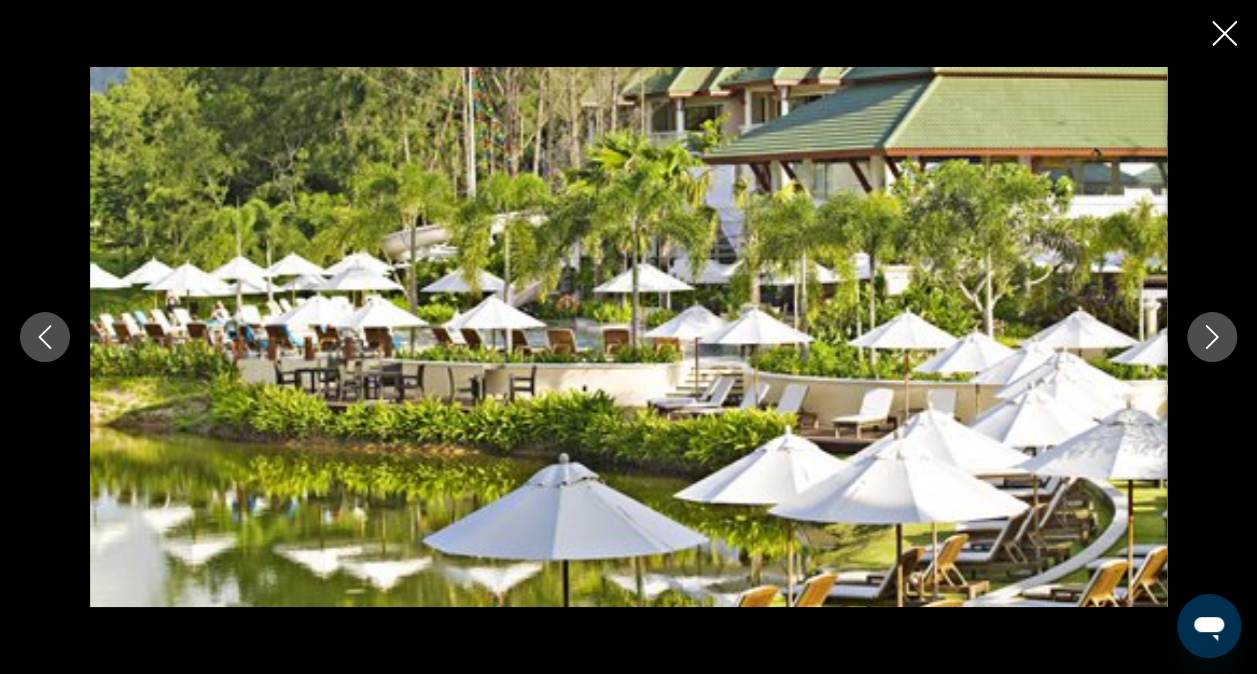 click 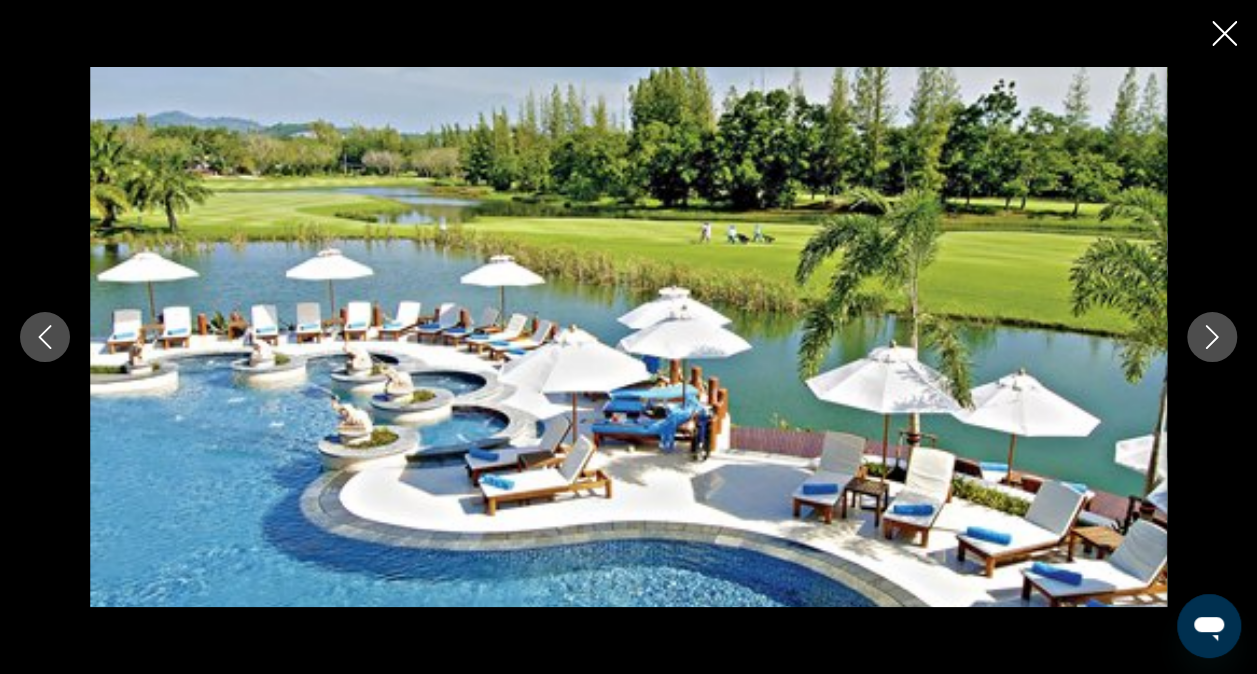 click 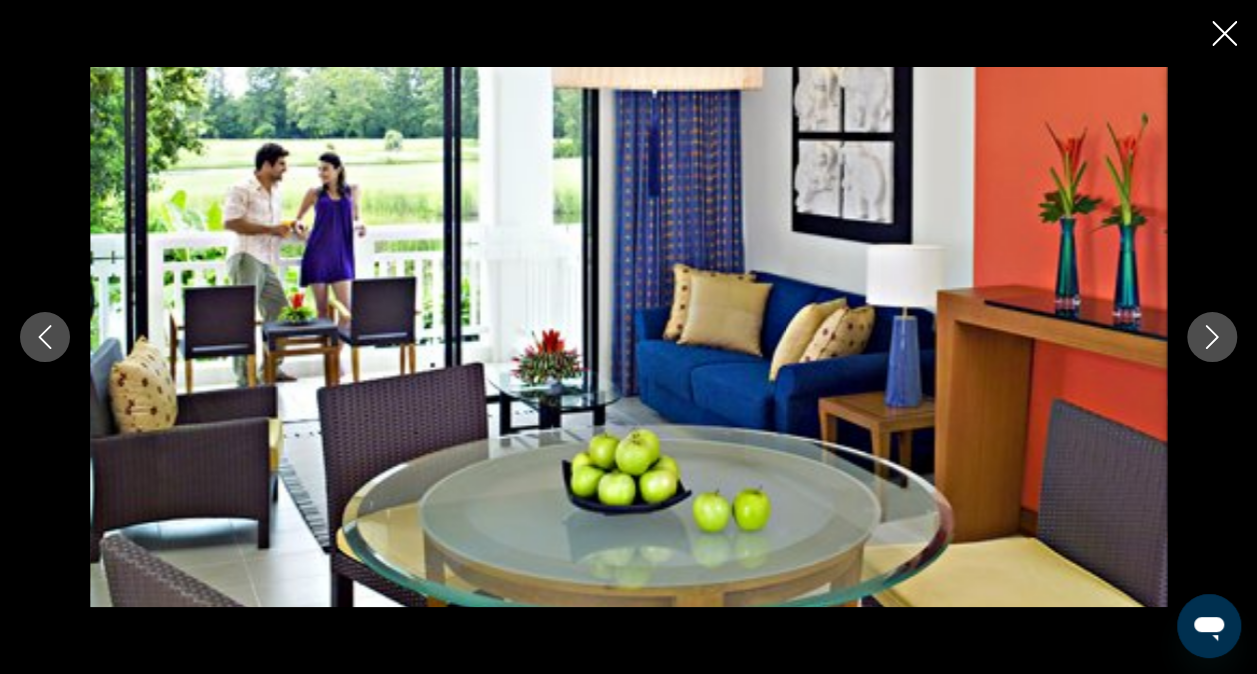 click 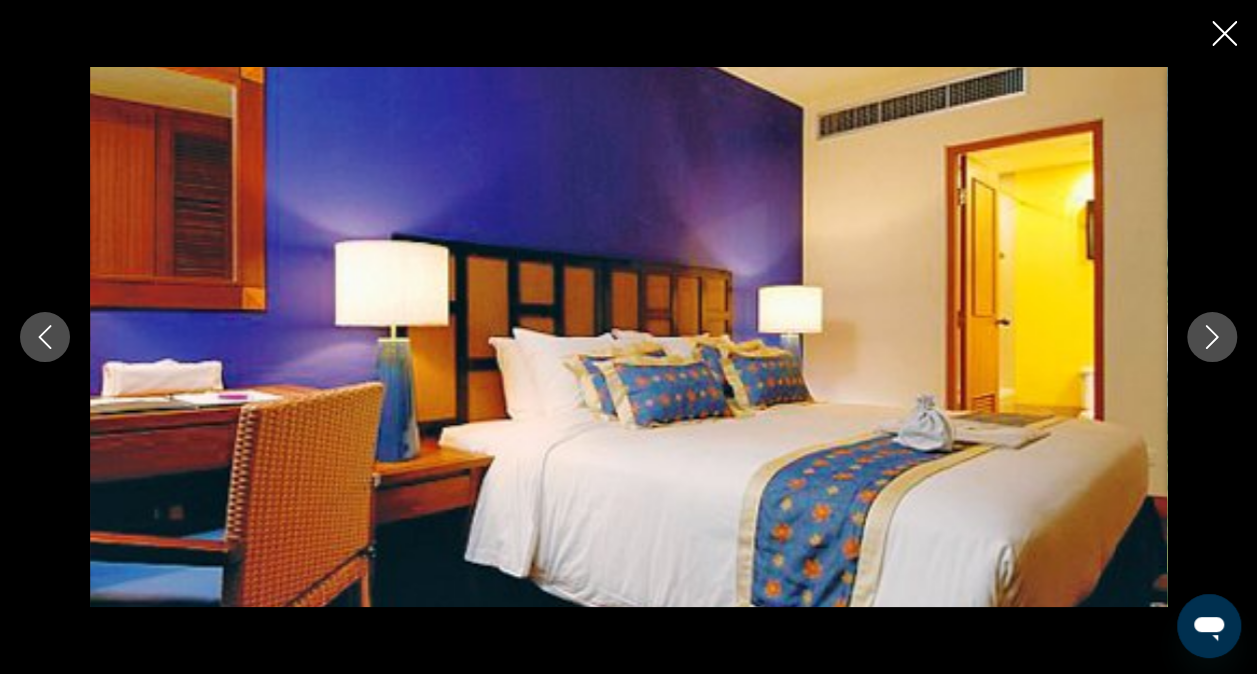 click 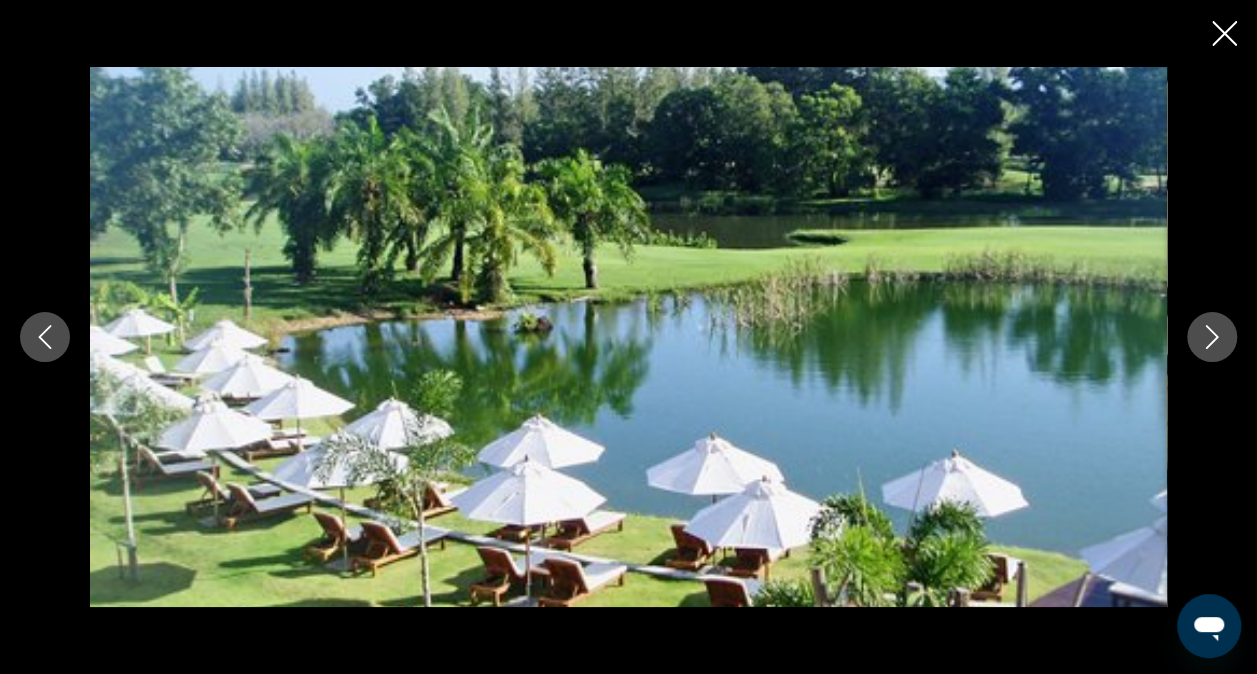 click 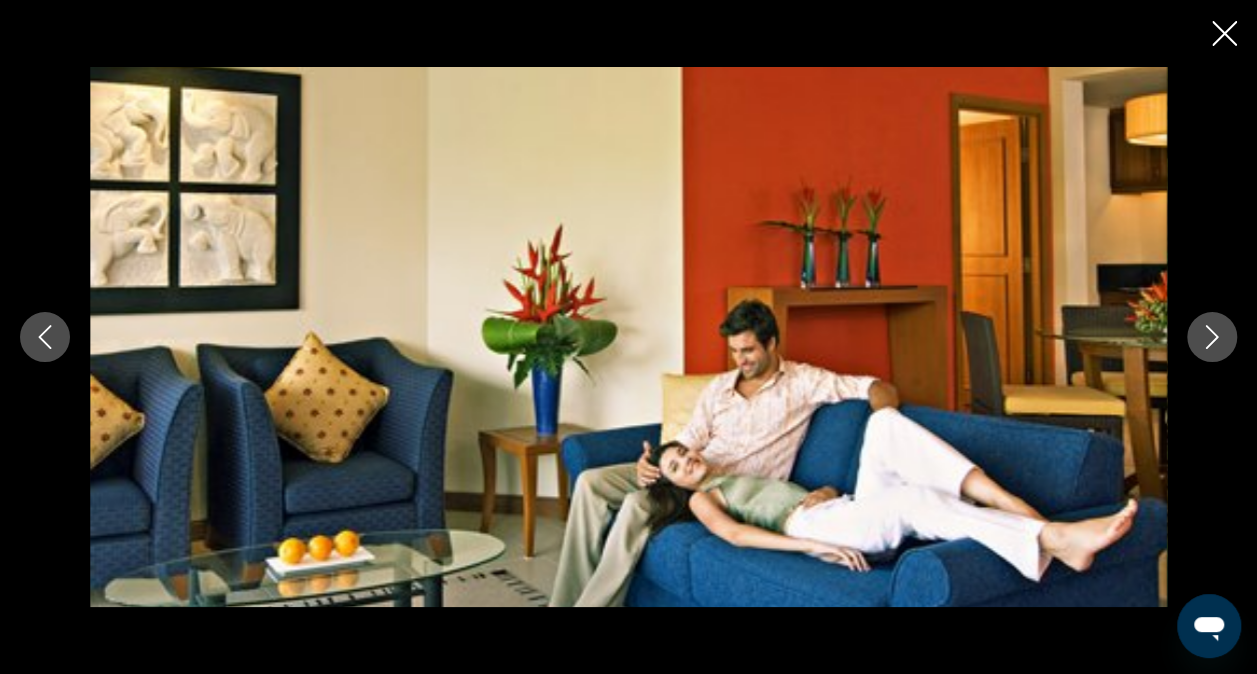 click 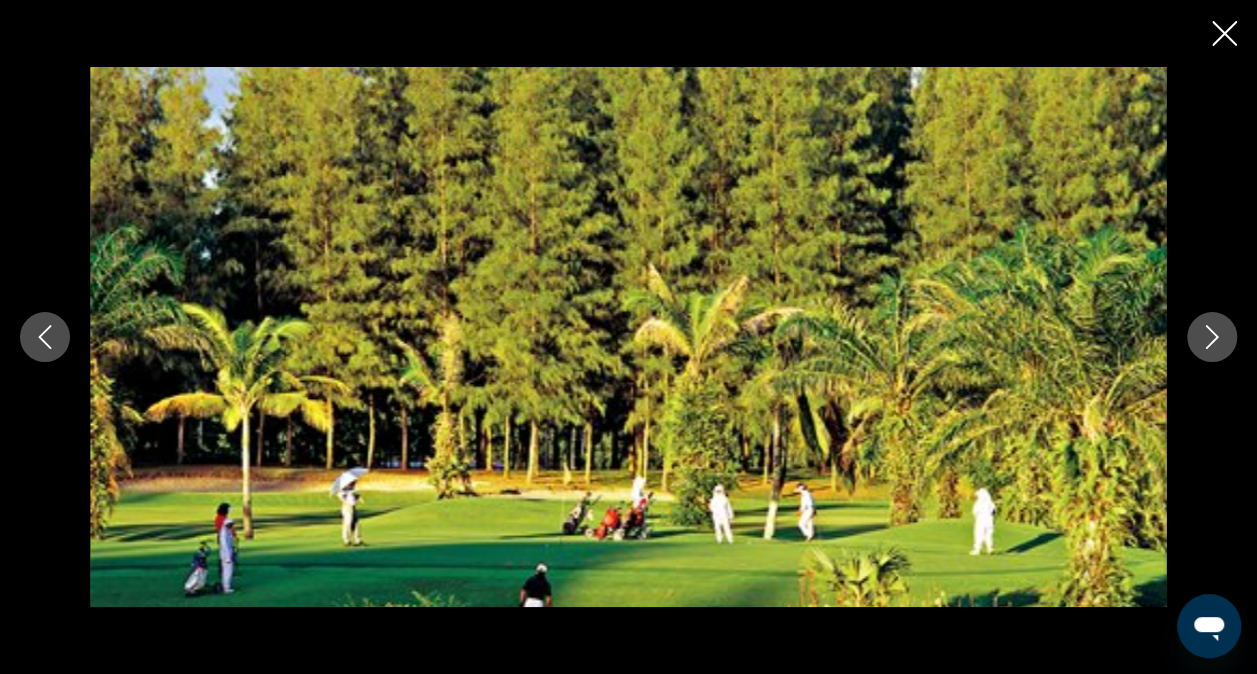click at bounding box center [1224, 35] 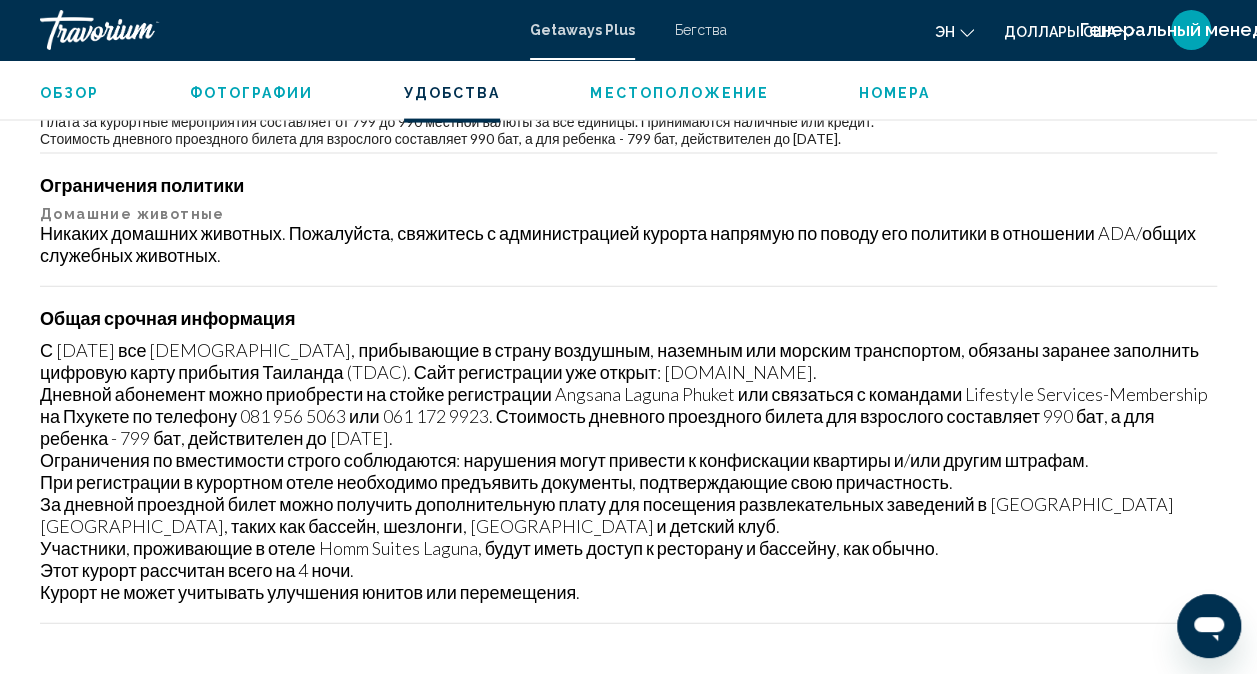 scroll, scrollTop: 2079, scrollLeft: 0, axis: vertical 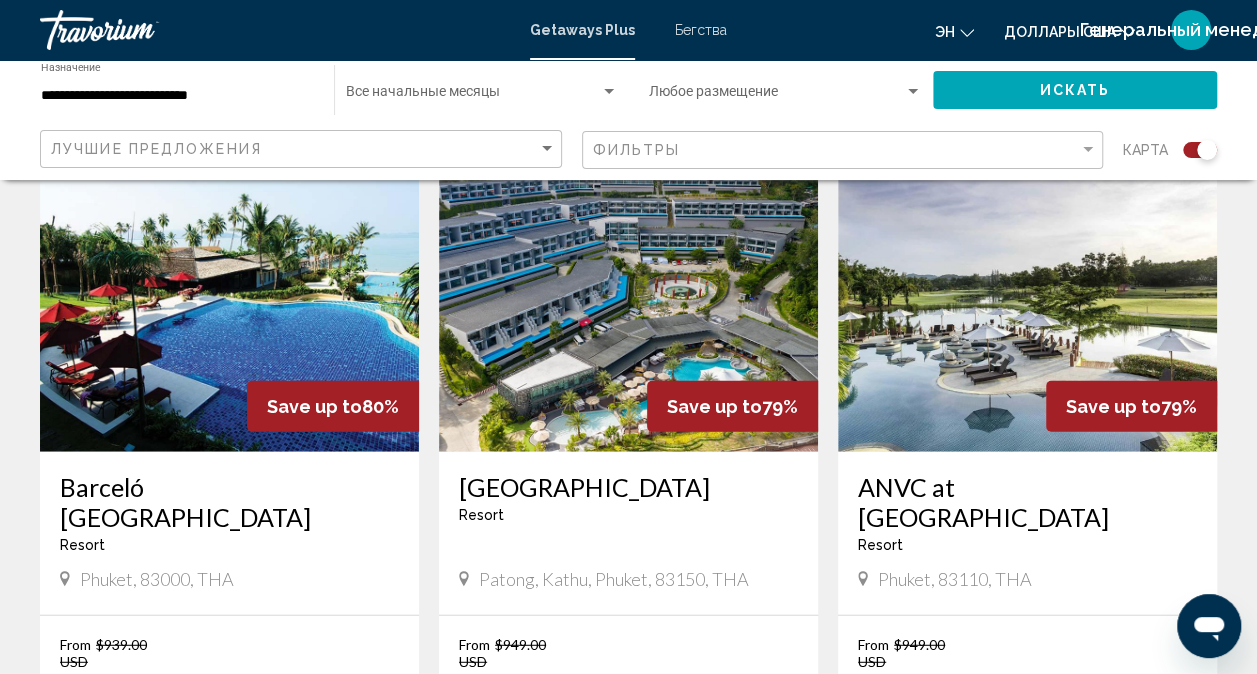 drag, startPoint x: 972, startPoint y: 254, endPoint x: 985, endPoint y: 260, distance: 14.3178215 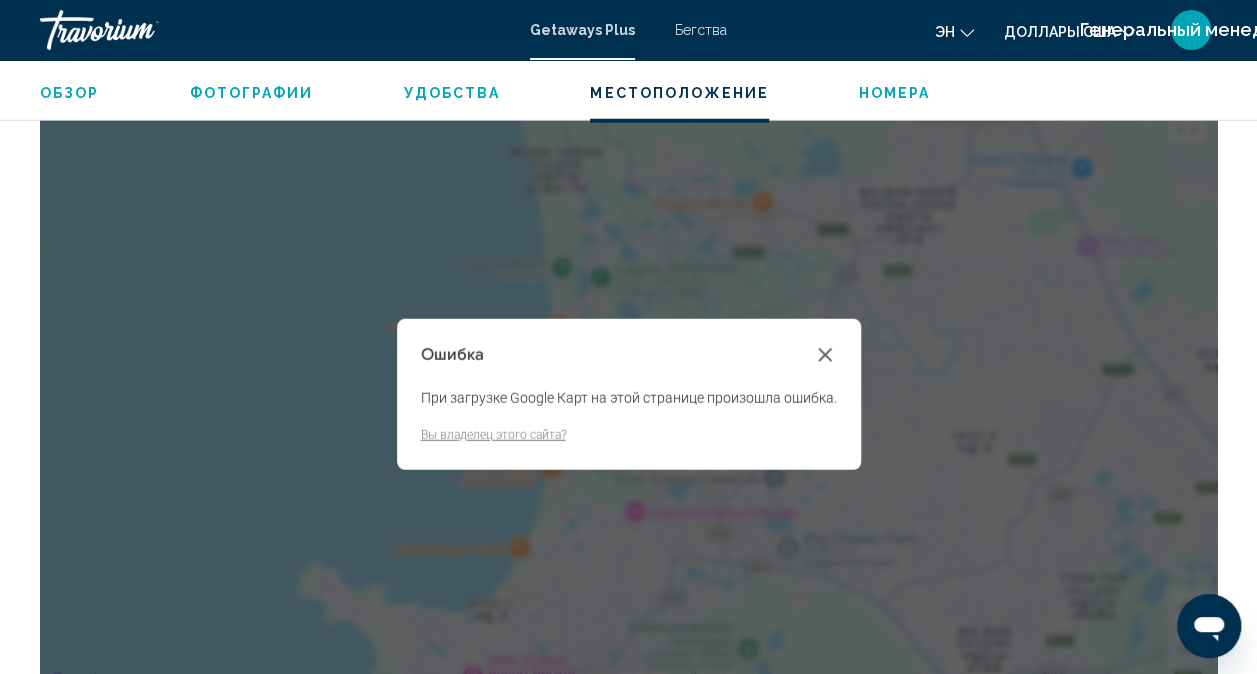 scroll, scrollTop: 2516, scrollLeft: 0, axis: vertical 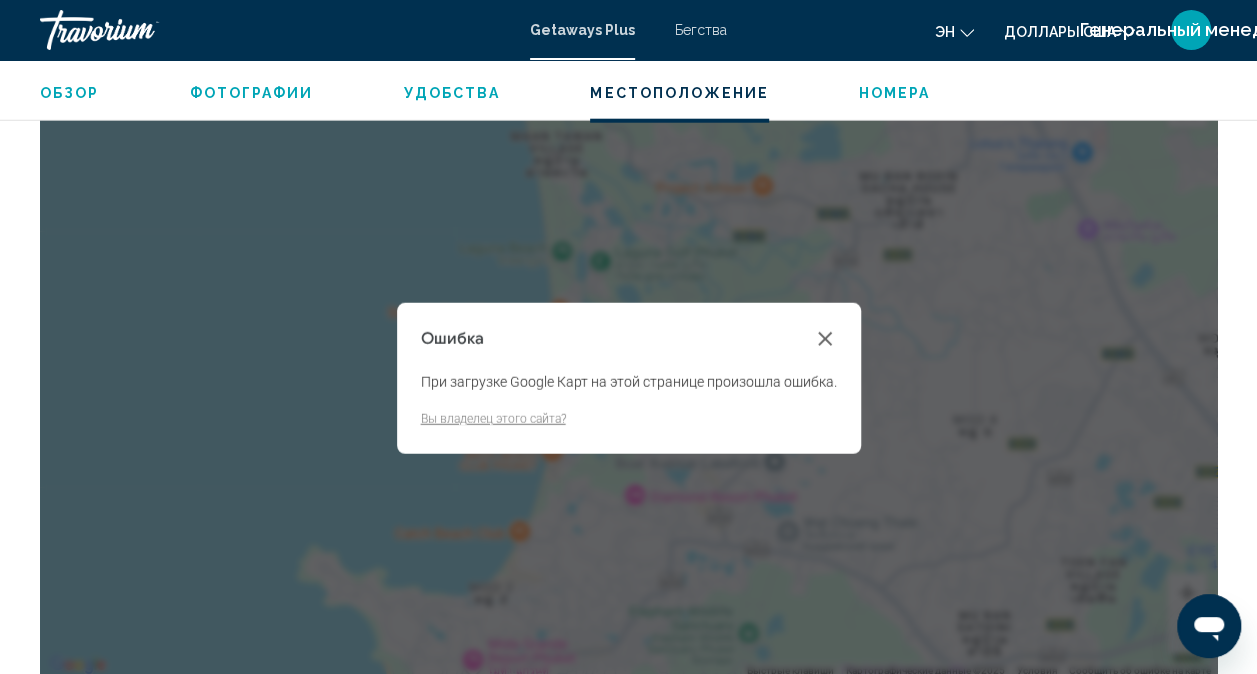 click on "Ошибка При загрузке Google Карт на этой странице произошла ошибка. Вы владелец этого сайта?" at bounding box center [629, 378] 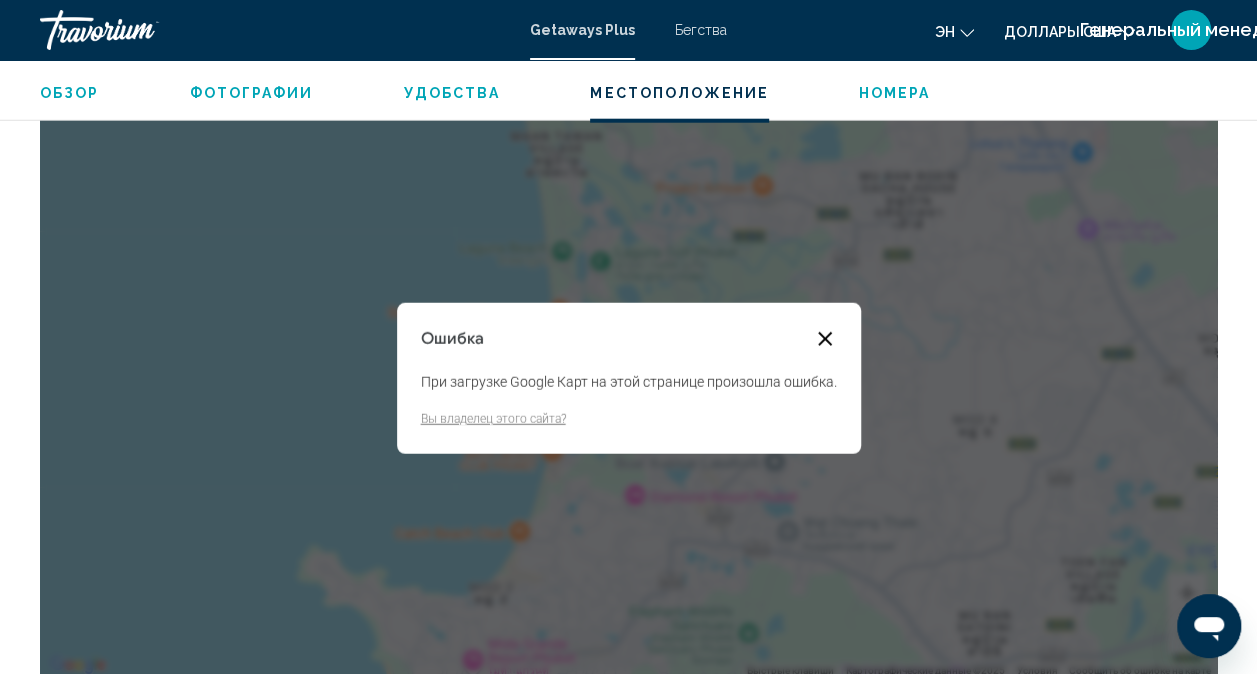 click at bounding box center [825, 339] 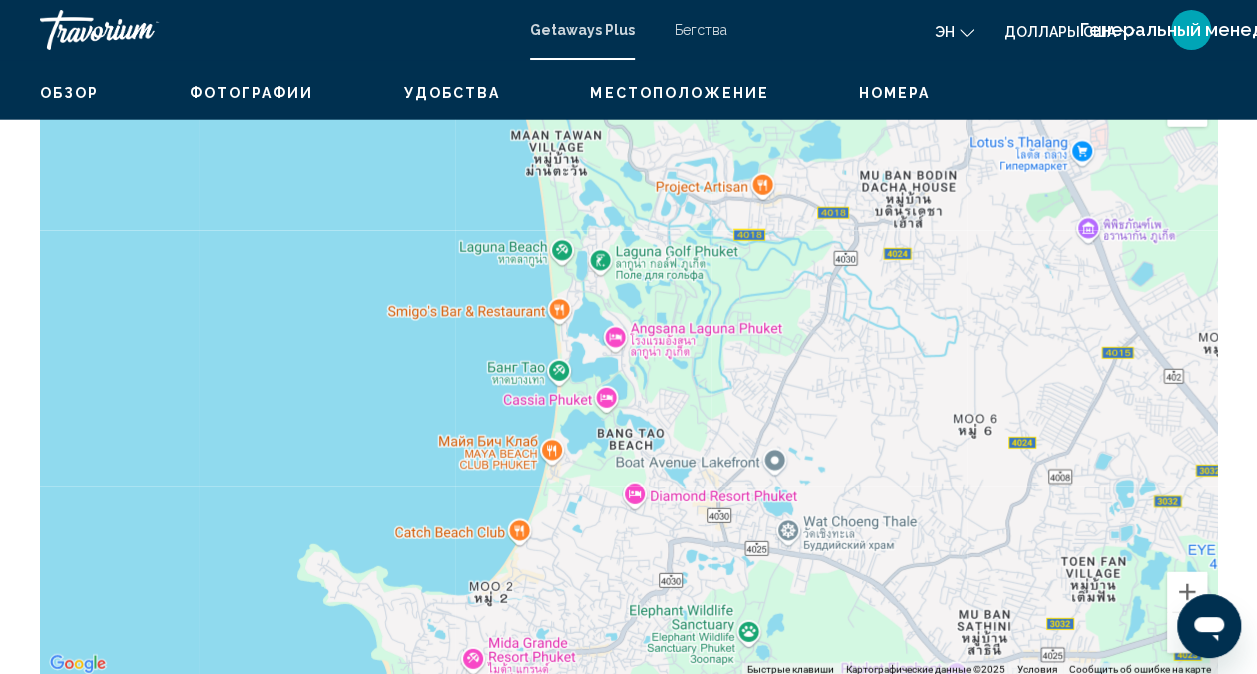 scroll, scrollTop: 198, scrollLeft: 0, axis: vertical 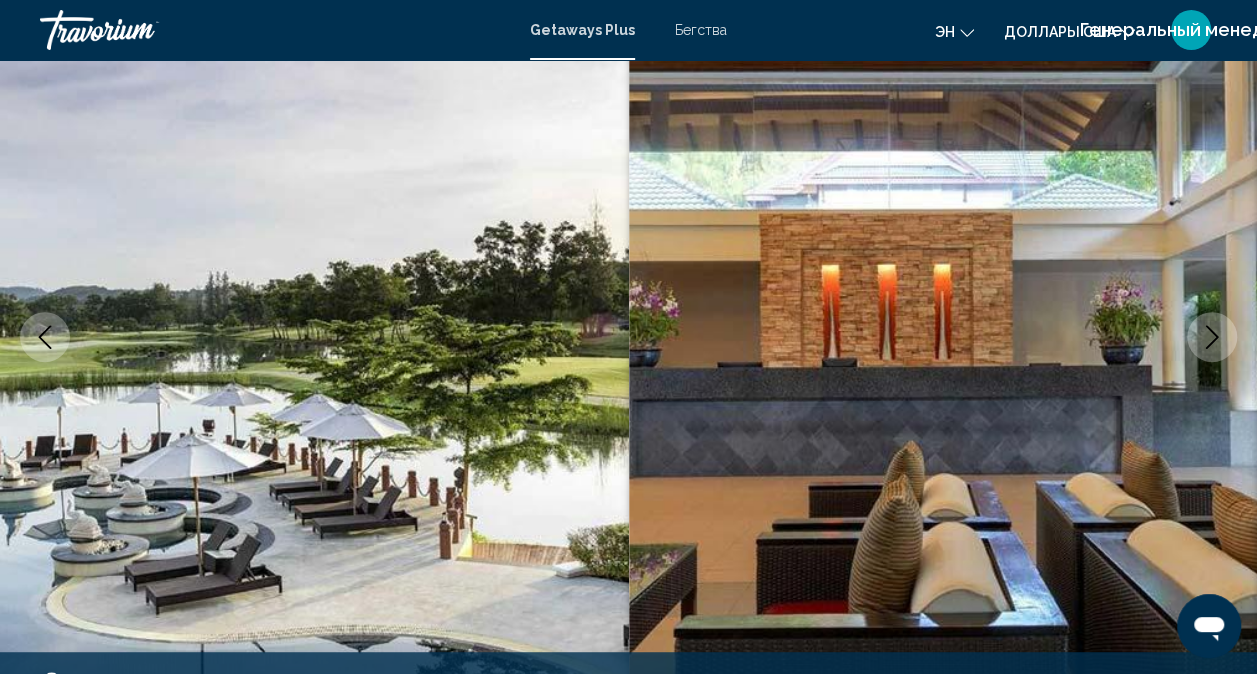 click at bounding box center (1212, 337) 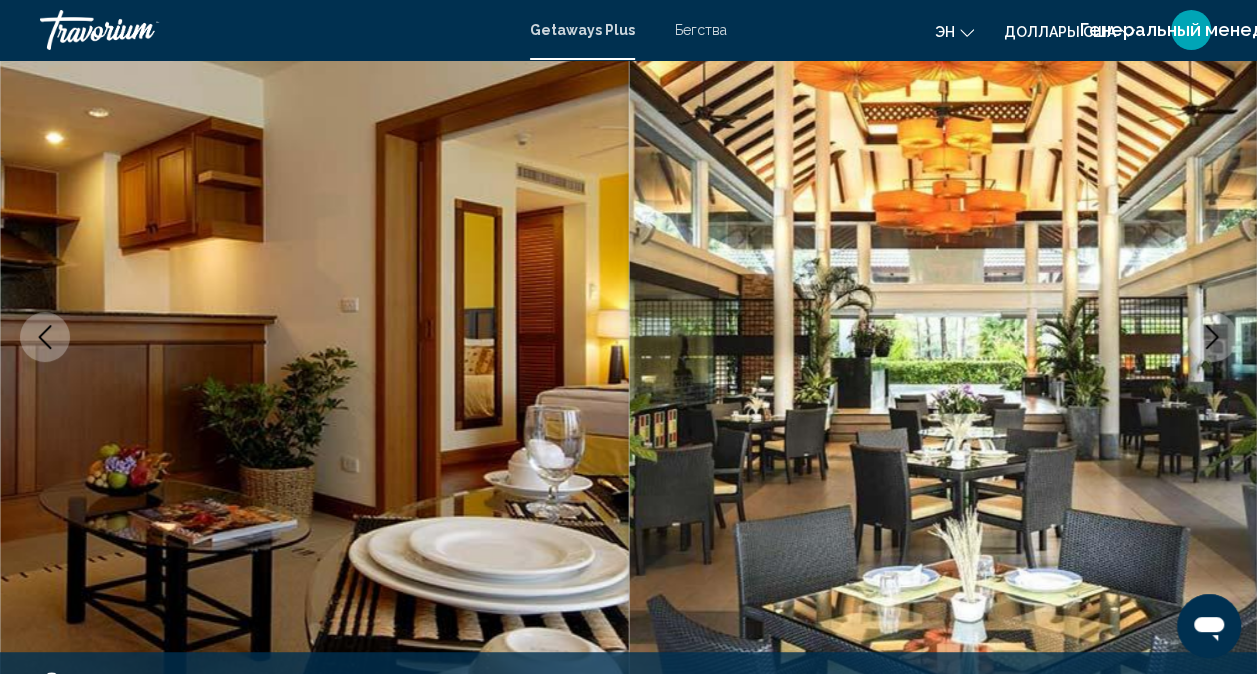 click 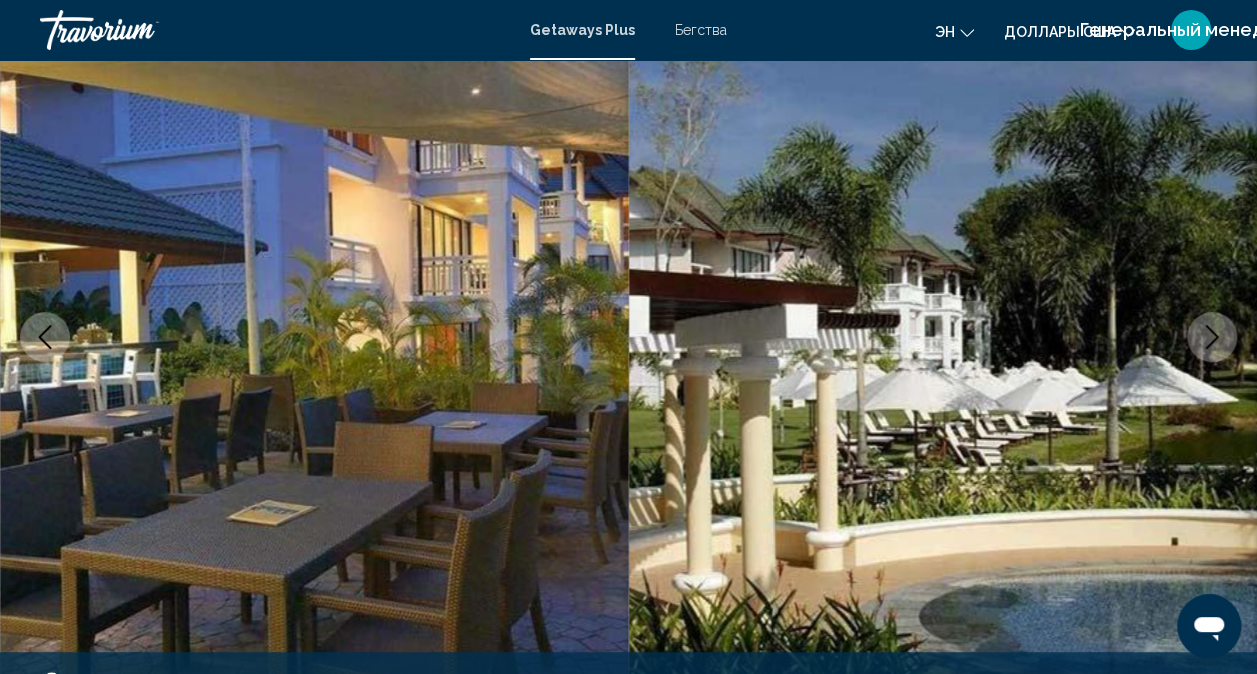 click 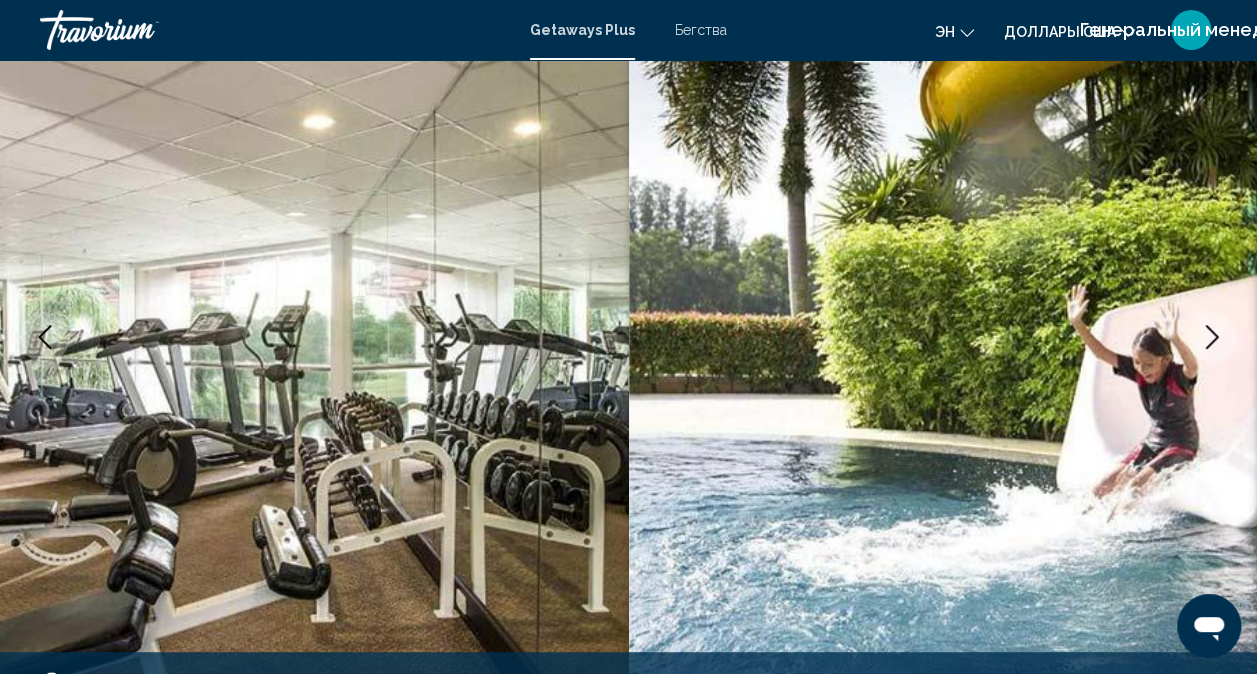 click 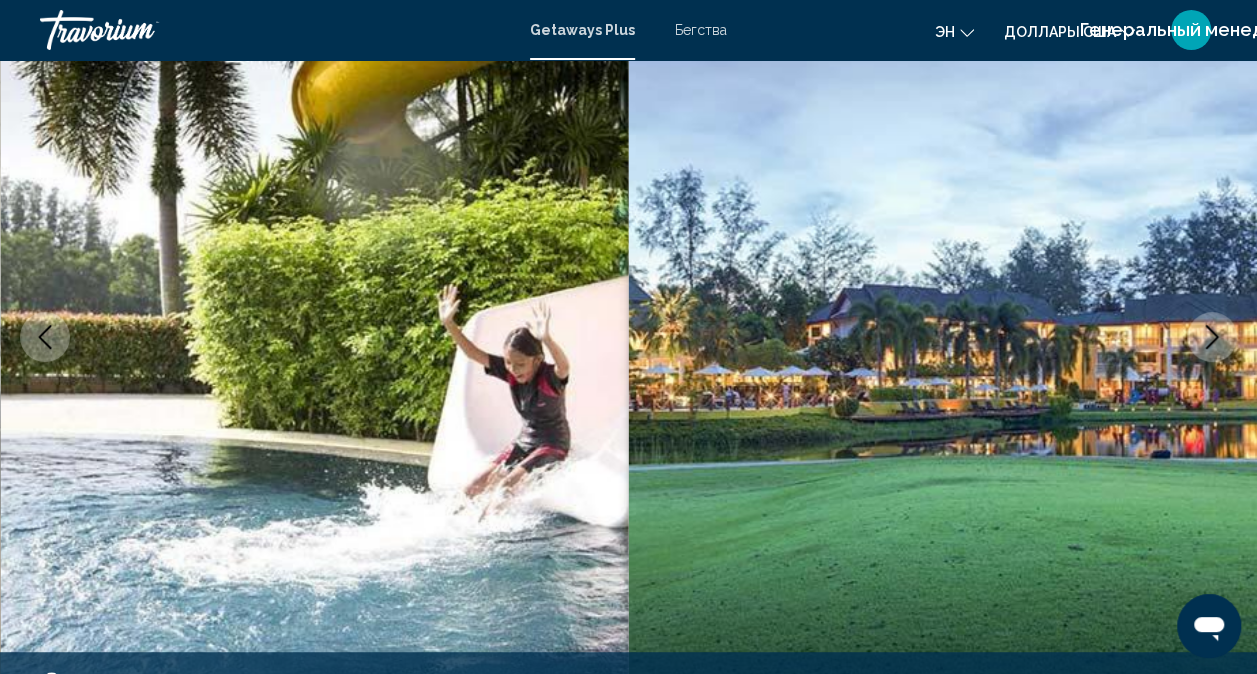 click 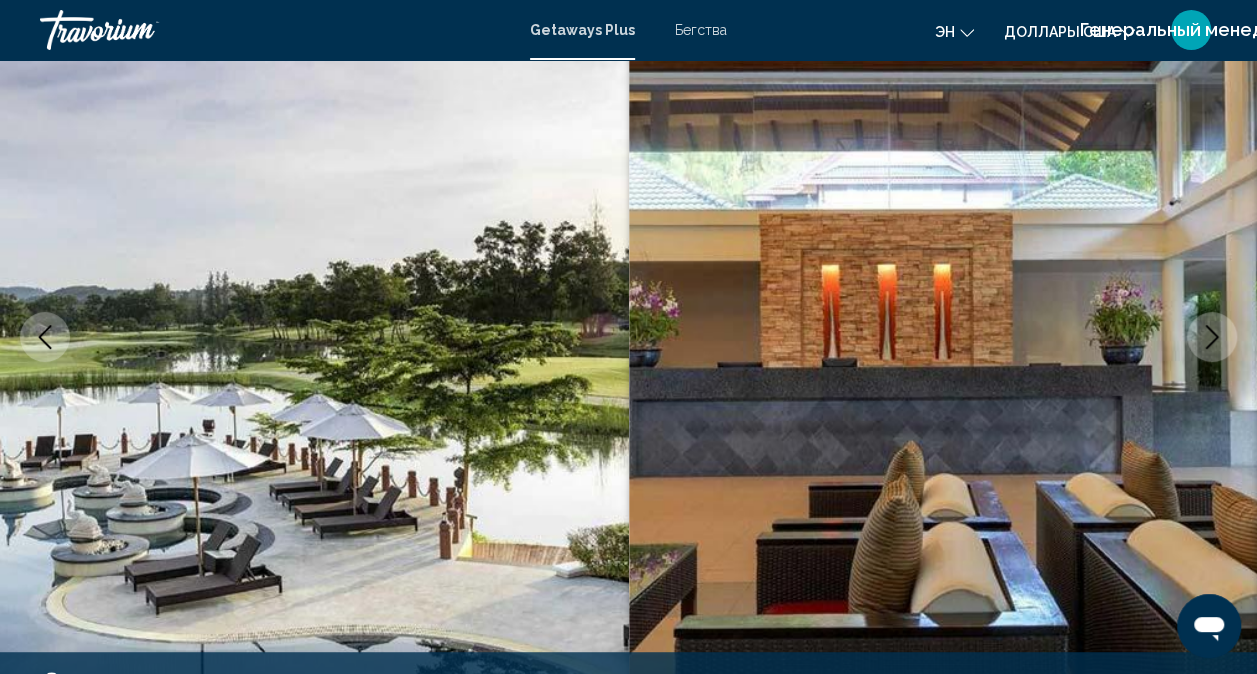 click 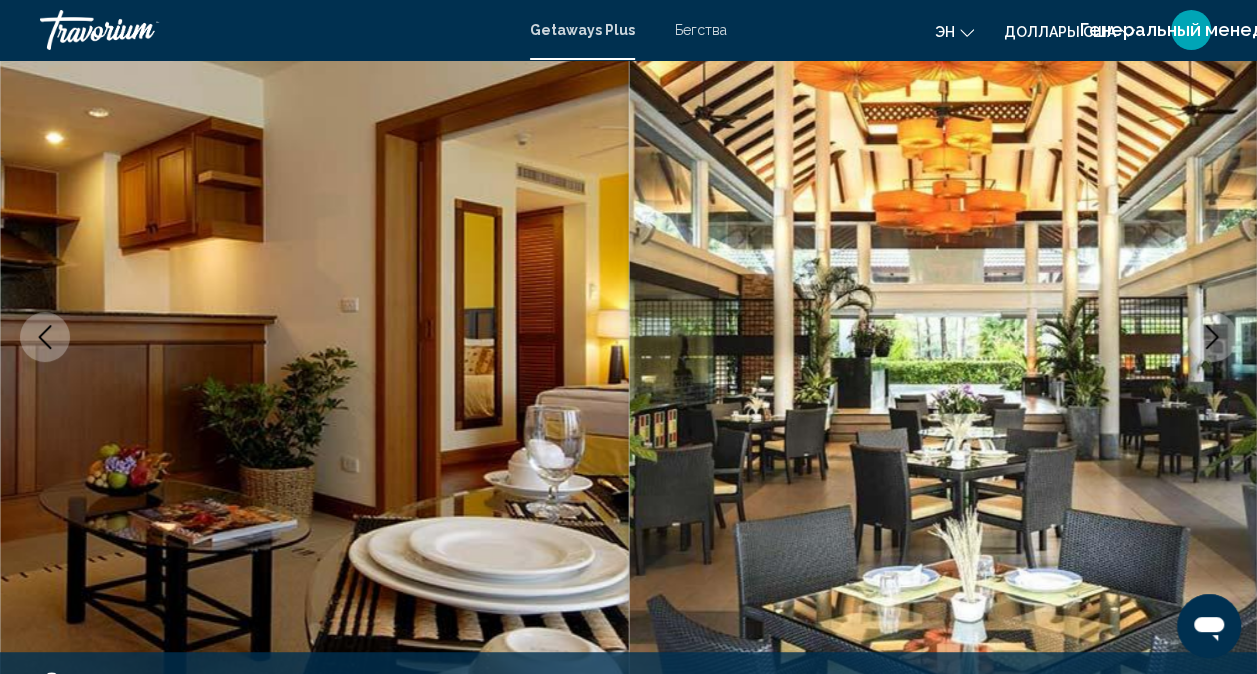 click at bounding box center [1212, 337] 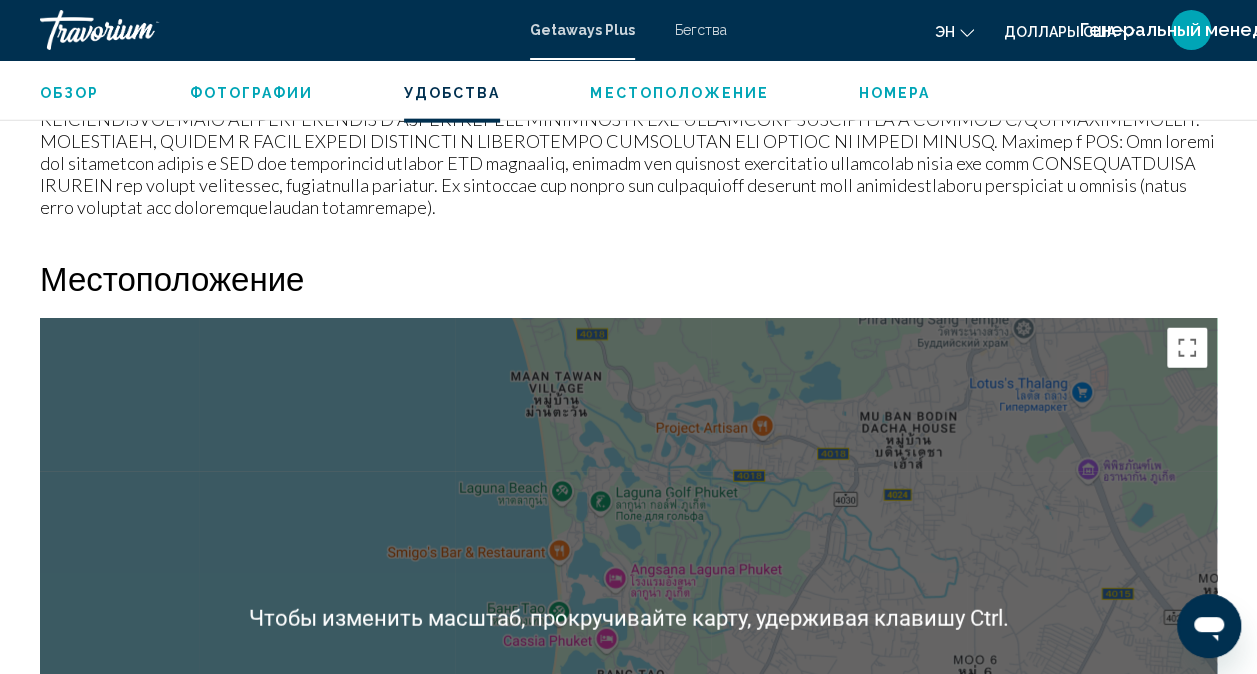 scroll, scrollTop: 2298, scrollLeft: 0, axis: vertical 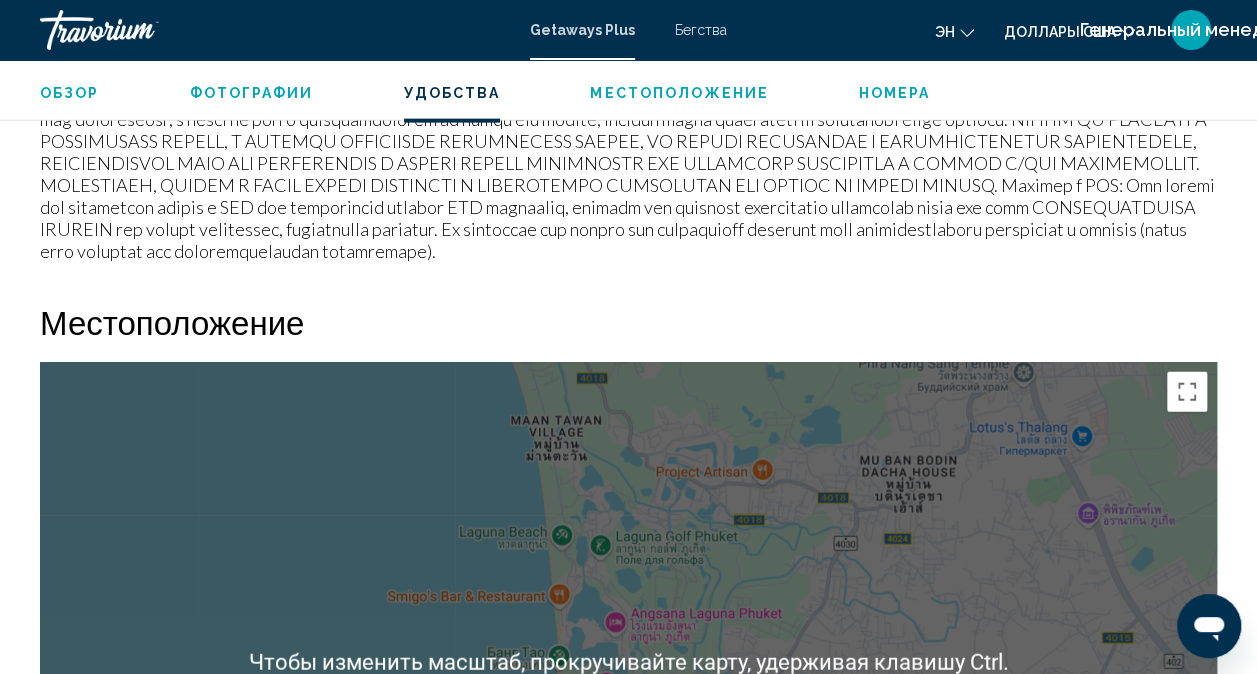 click on "Обзор Тип Курорт All-Inclusive No All-Inclusive Адрес 61 Moo 4 Srisoonthorn Road Cherngtalay, Таланг Пхукет, 83110, THA Описание Расположенный среди пальм и пышных тропических окрестностей, с видом на живописные фервеи гольф-клуба, семейный ANVC в Homm Suites Laguna. Просторные номера оснащены отдельной гостиной и обеденной зоной, кухней и современной мебелью. Благодаря разнообразным удобствам на территории отеля, включая бассейн с водной горкой, бар у бассейна и детский клуб, гости смогут хорошо развлечься. В ресторане отеля подают разнообразные блюда настоящей тайской кухни. Подробнее
← →" at bounding box center (628, 1118) 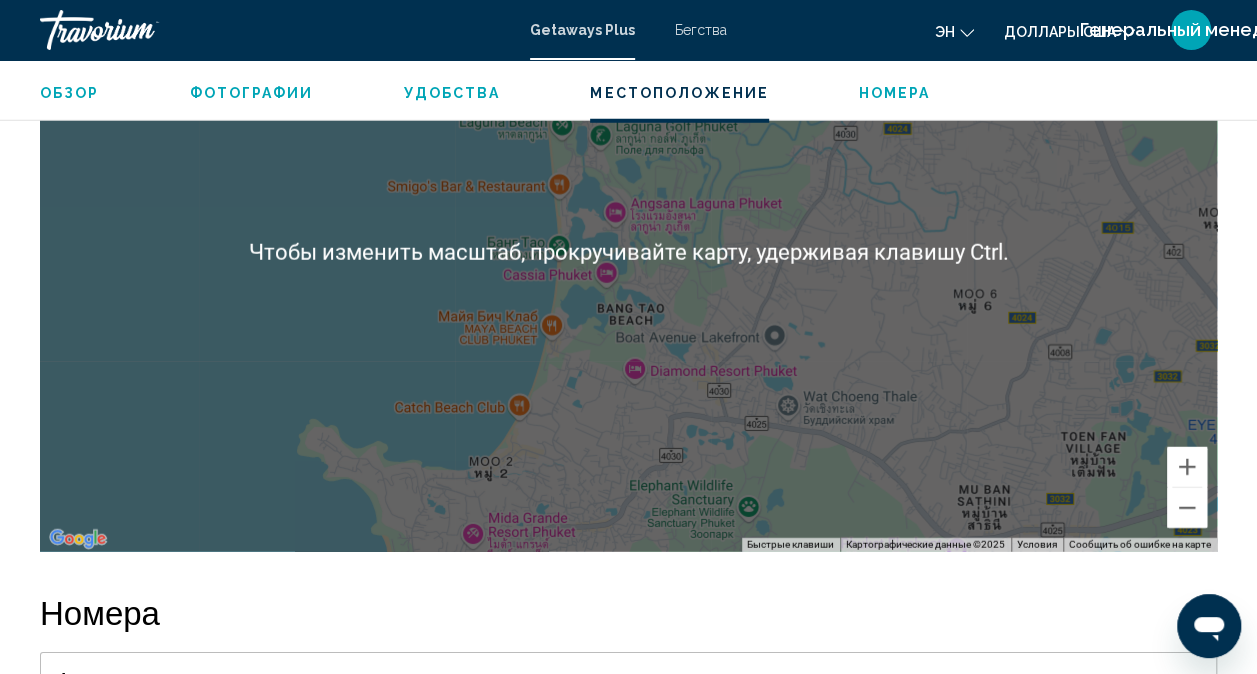 scroll, scrollTop: 2698, scrollLeft: 0, axis: vertical 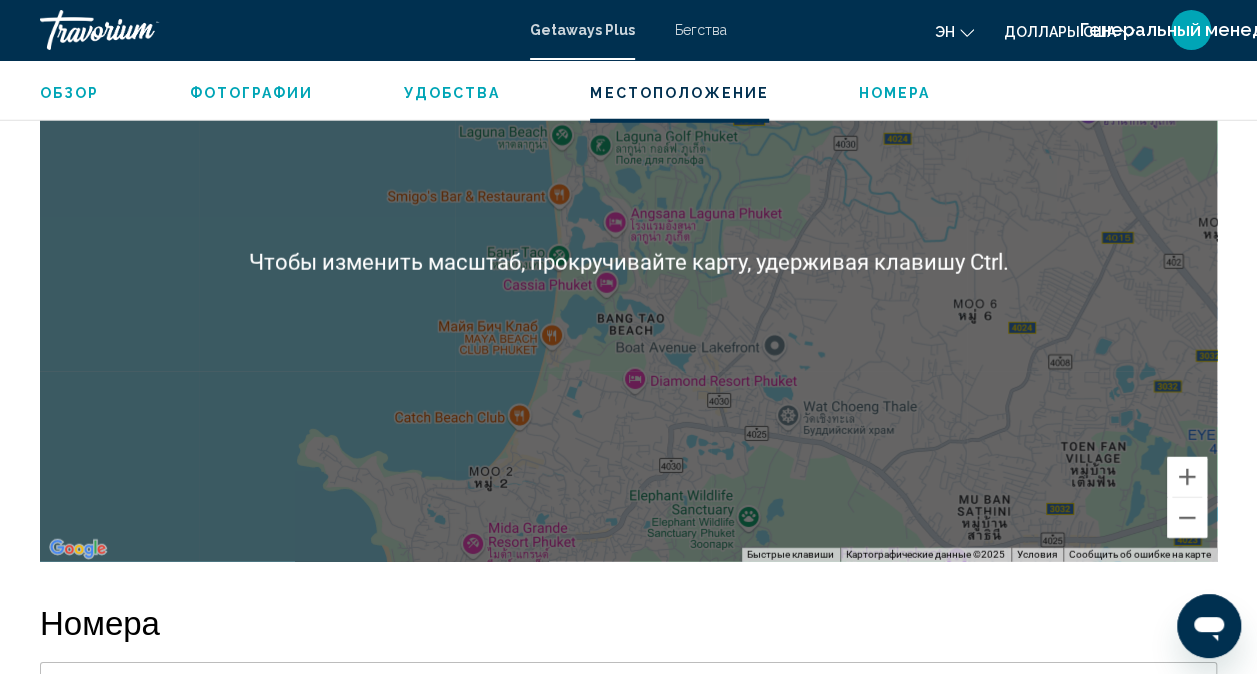 click on "Для навигации используйте клавиши со стрелками." at bounding box center [628, 262] 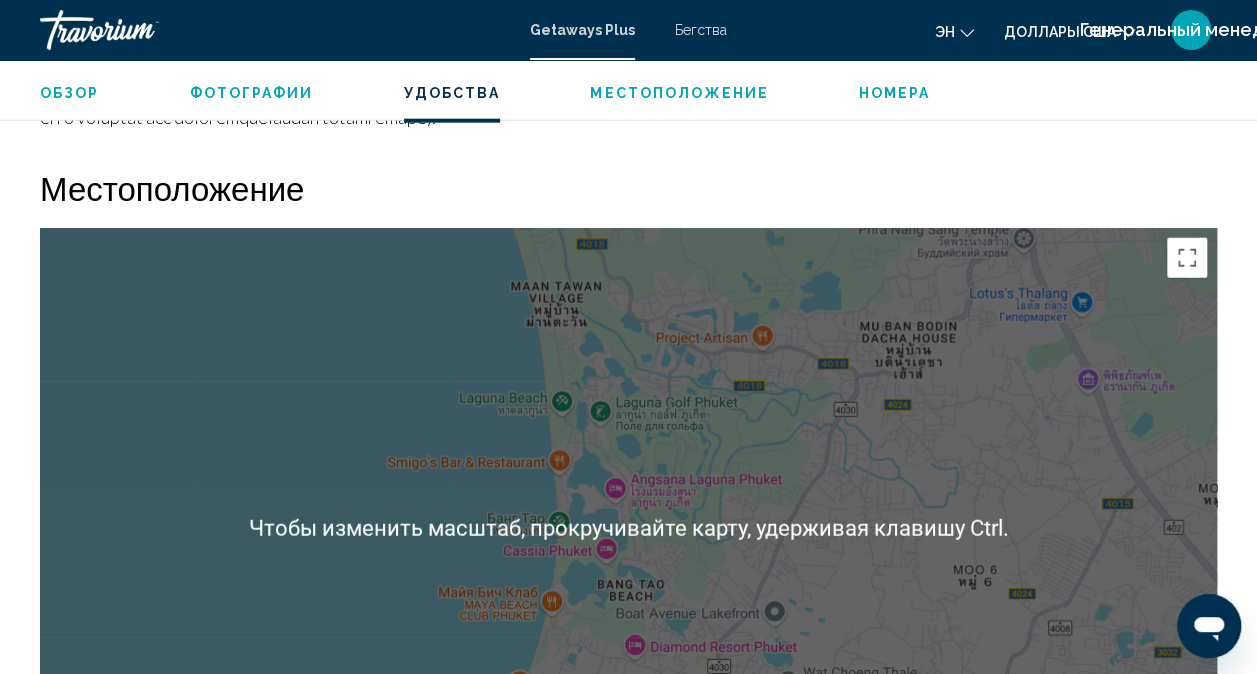 scroll, scrollTop: 1932, scrollLeft: 0, axis: vertical 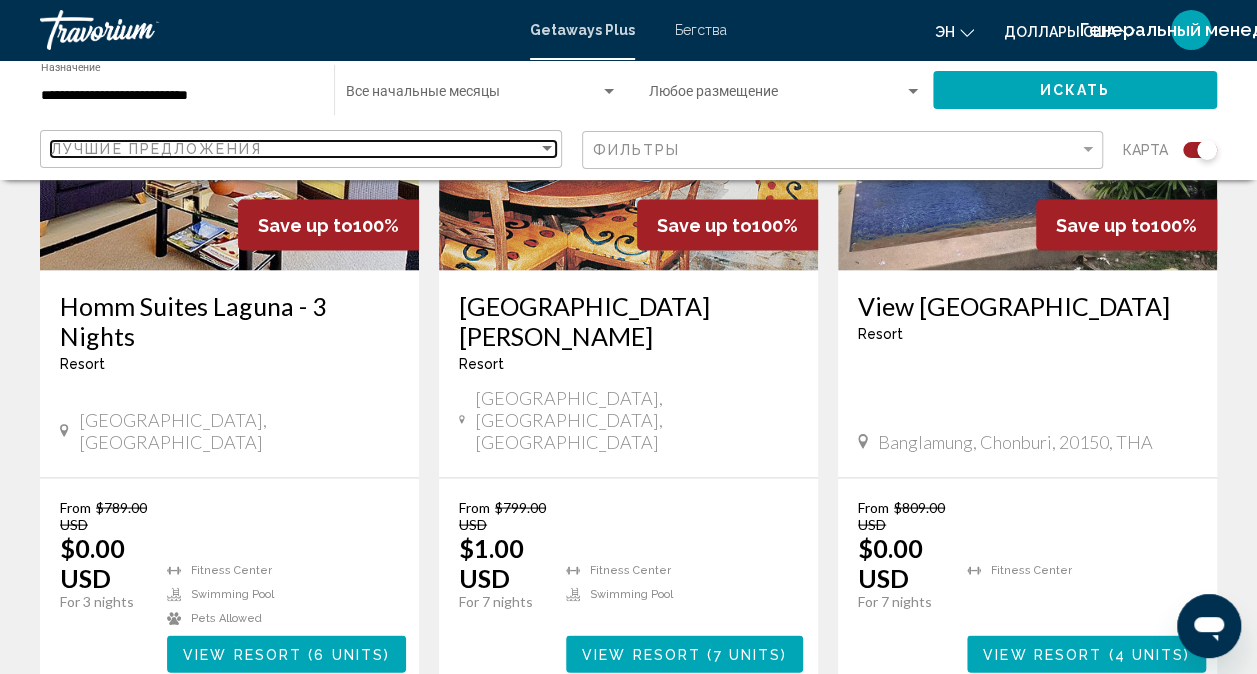 click at bounding box center [547, 149] 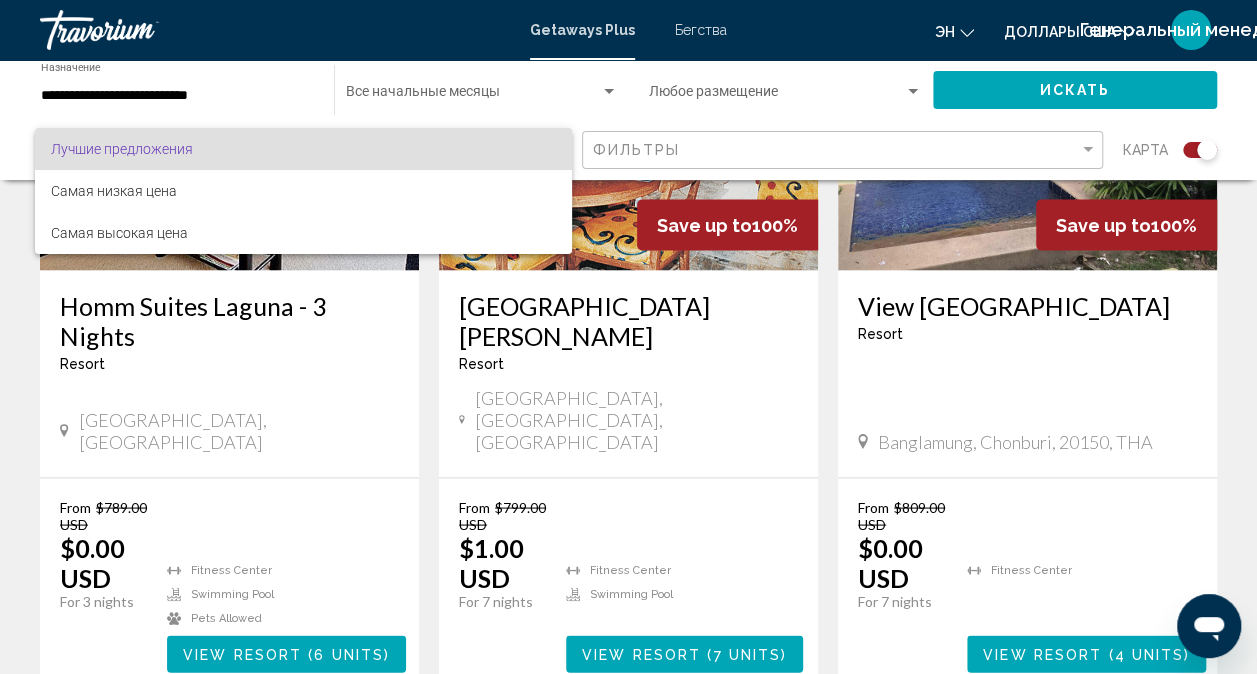 click at bounding box center [628, 337] 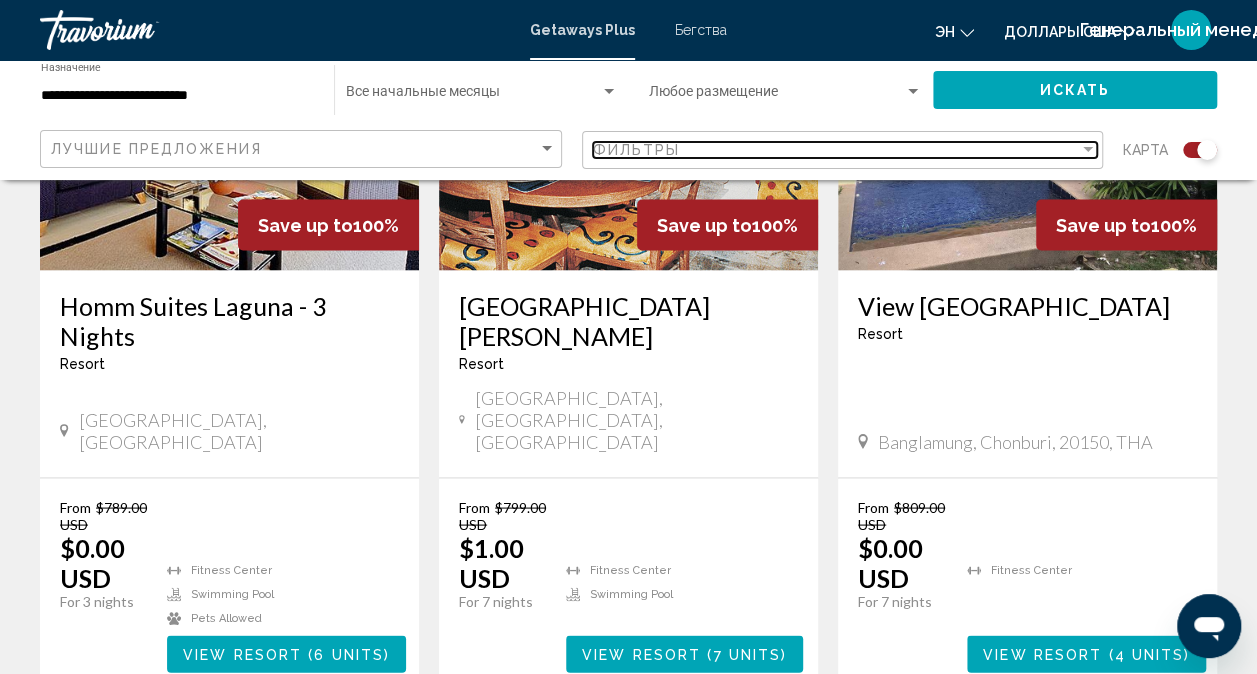 click at bounding box center (1088, 149) 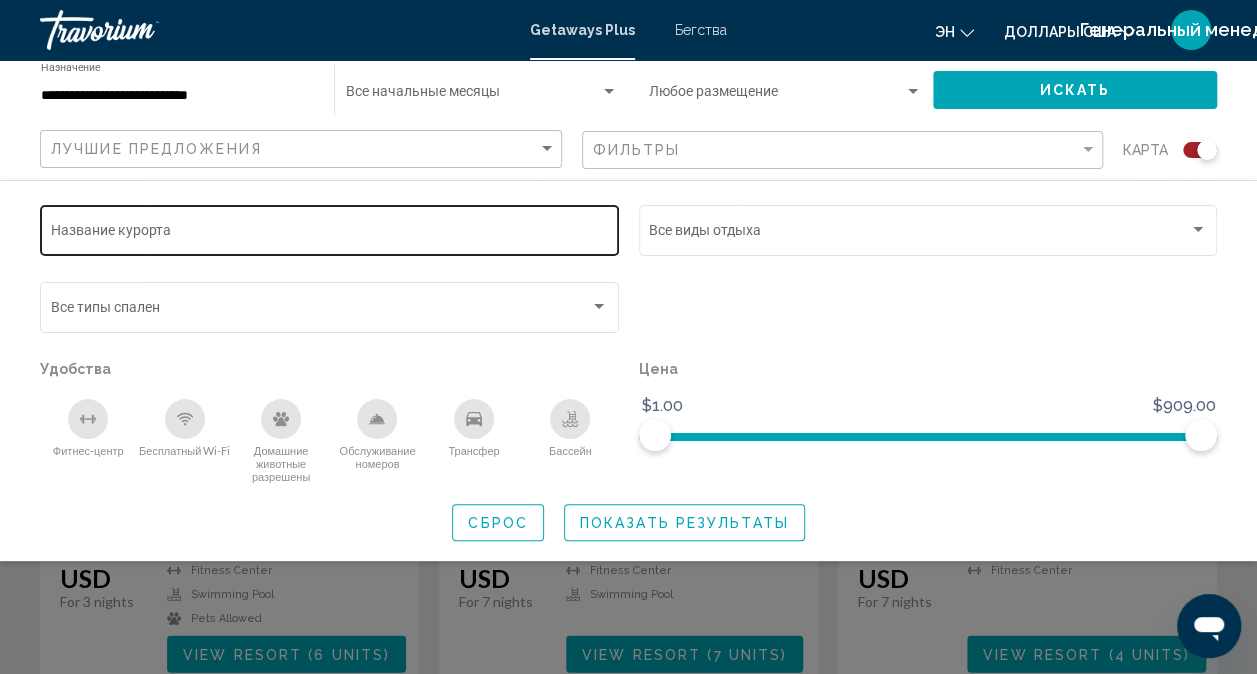 click on "Название курорта" 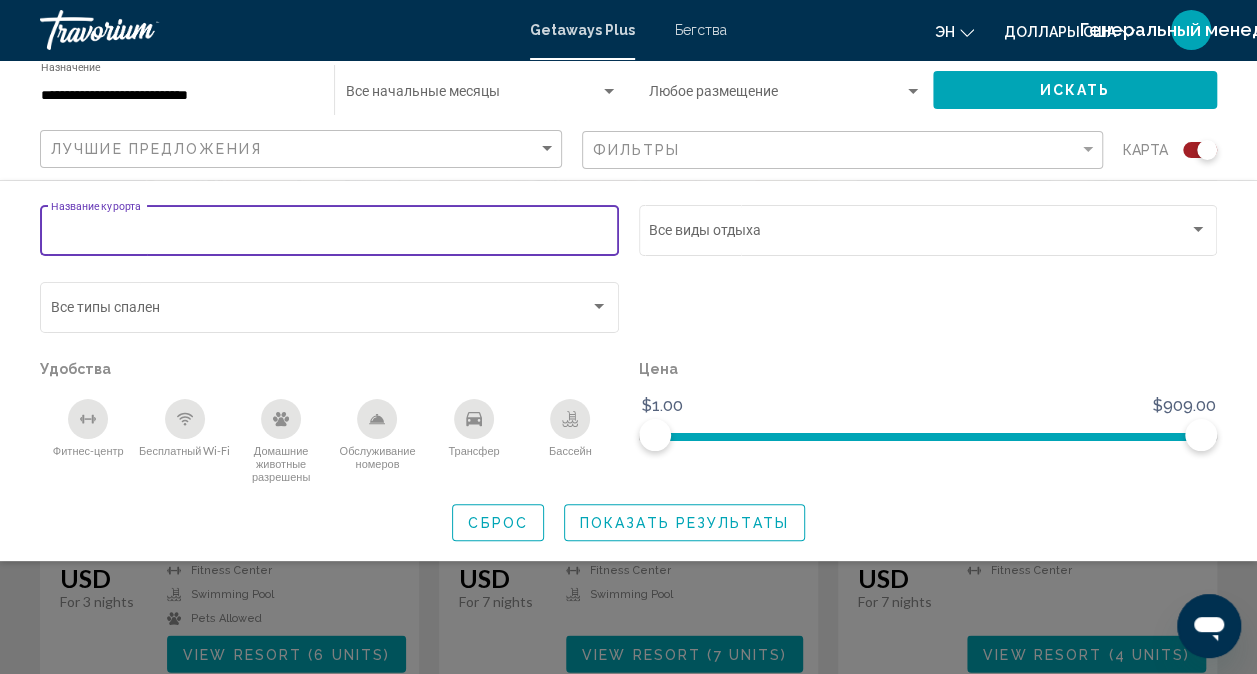 click on "Название курорта" at bounding box center (330, 234) 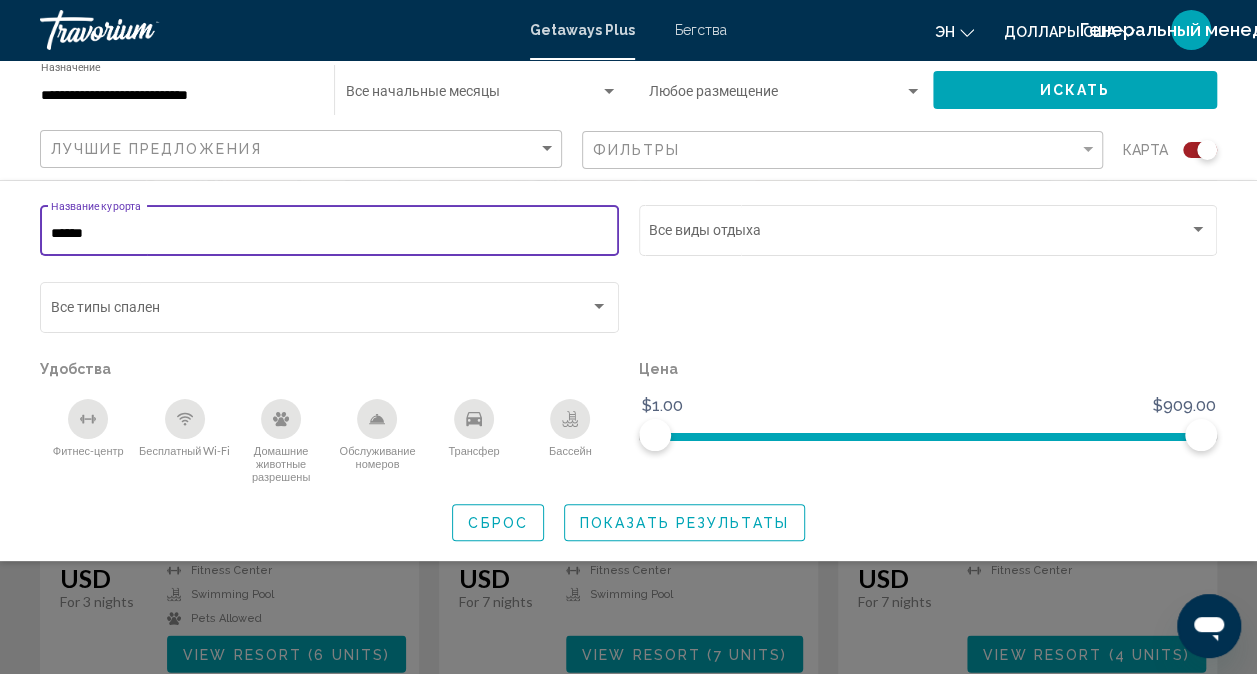 type on "******" 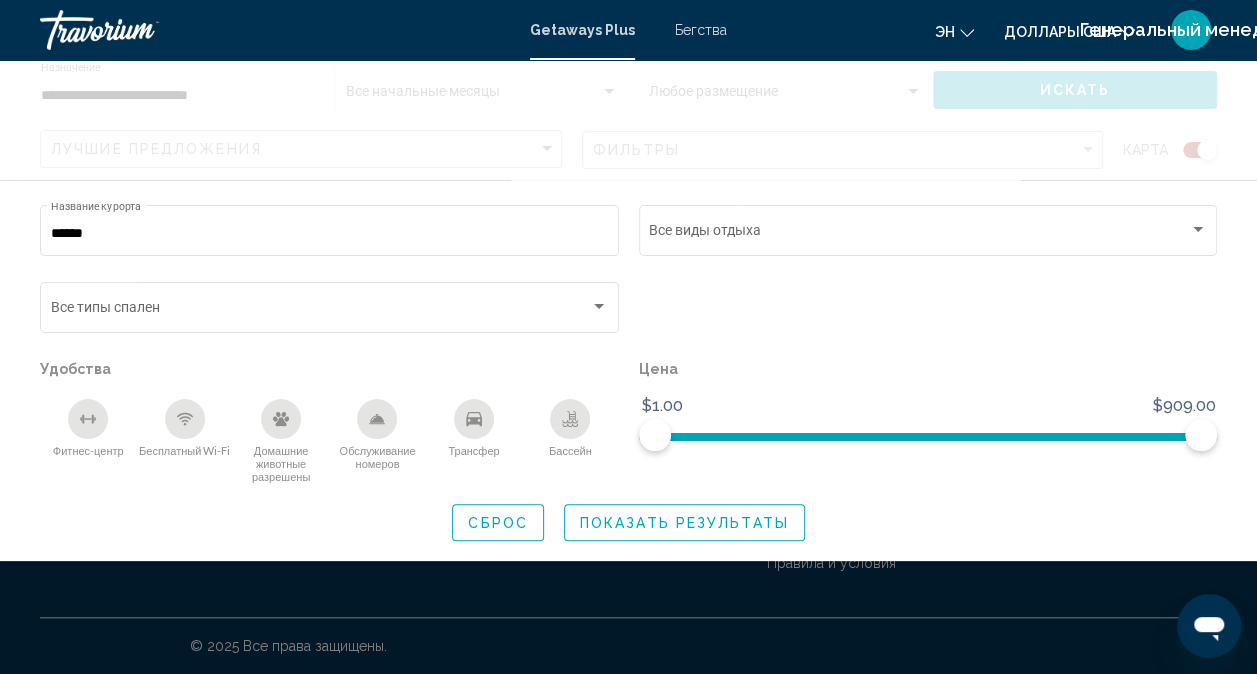 scroll, scrollTop: 0, scrollLeft: 0, axis: both 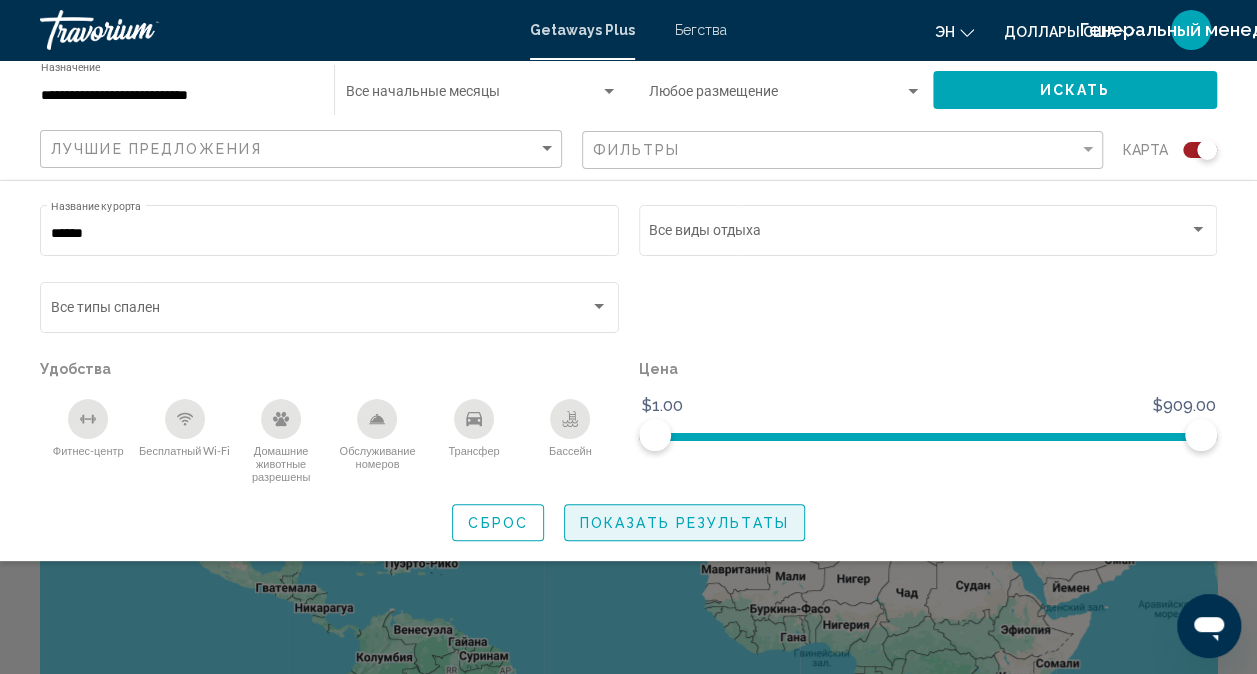 click on "Показать результаты" 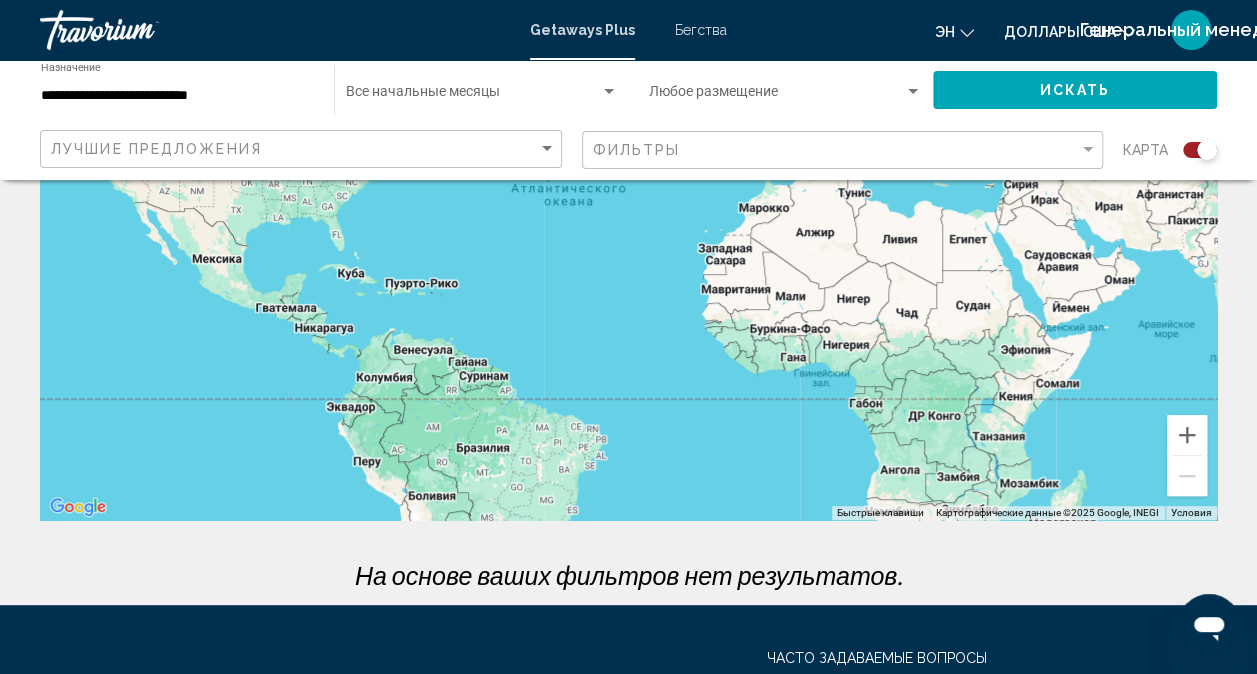 scroll, scrollTop: 0, scrollLeft: 0, axis: both 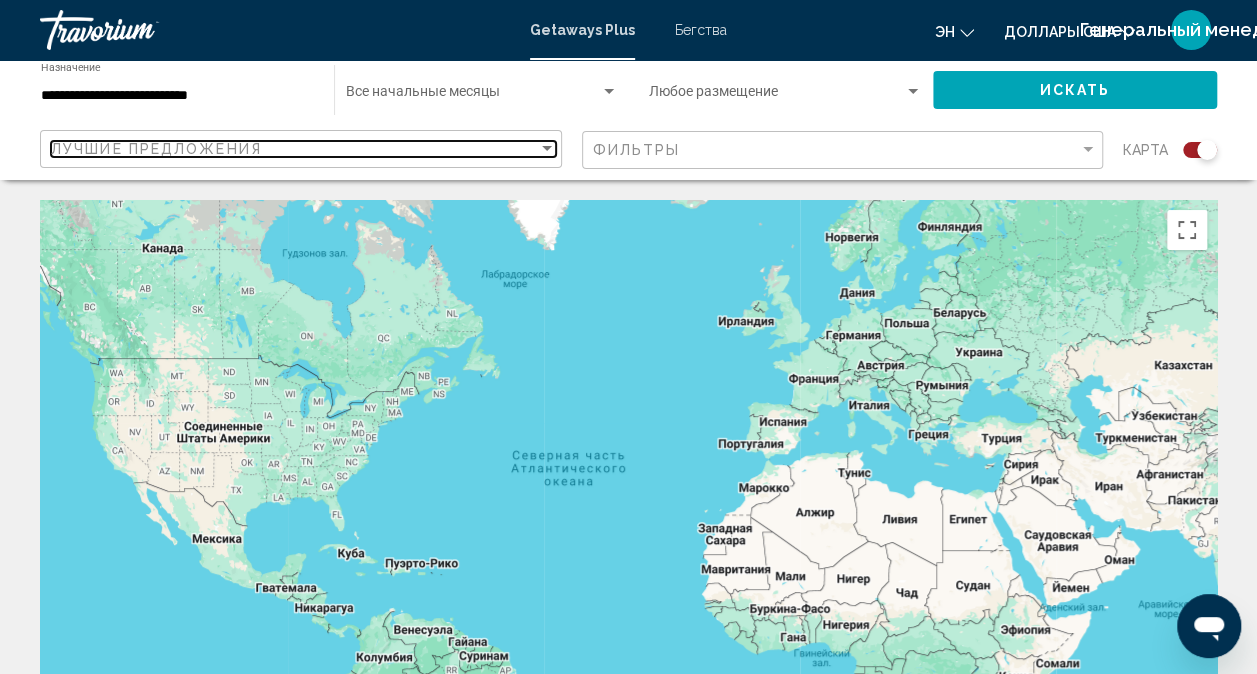 click at bounding box center [547, 148] 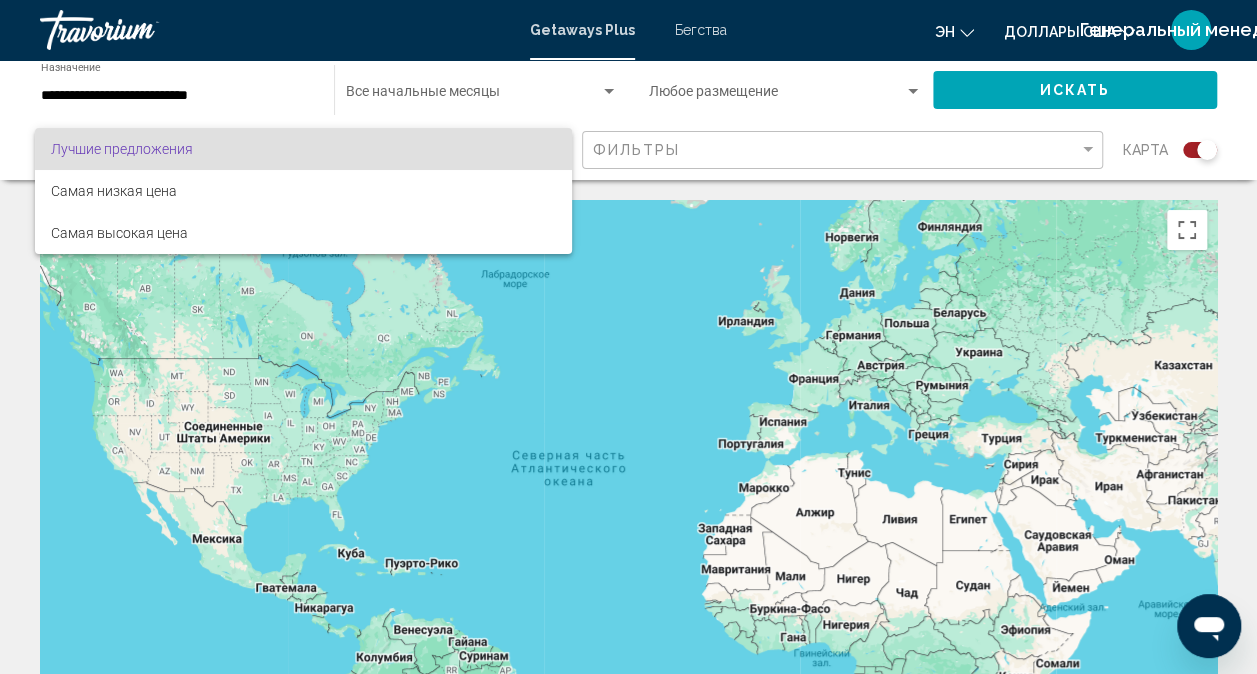 click at bounding box center [628, 337] 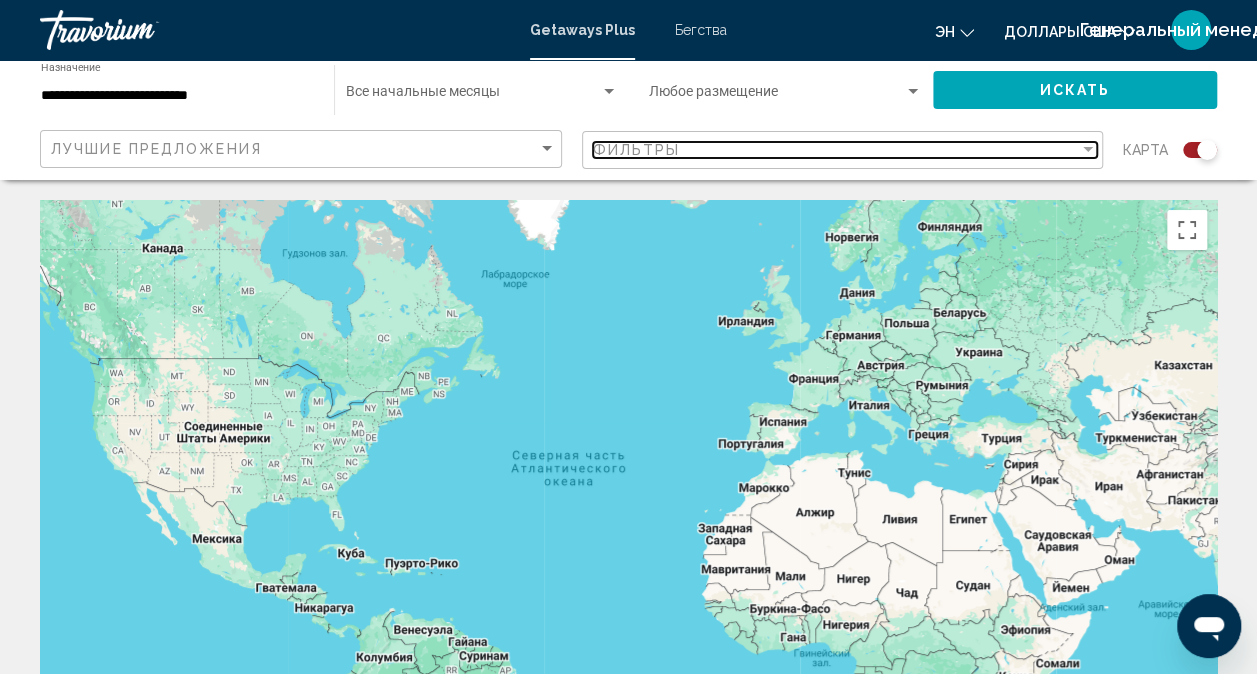 click at bounding box center (1088, 149) 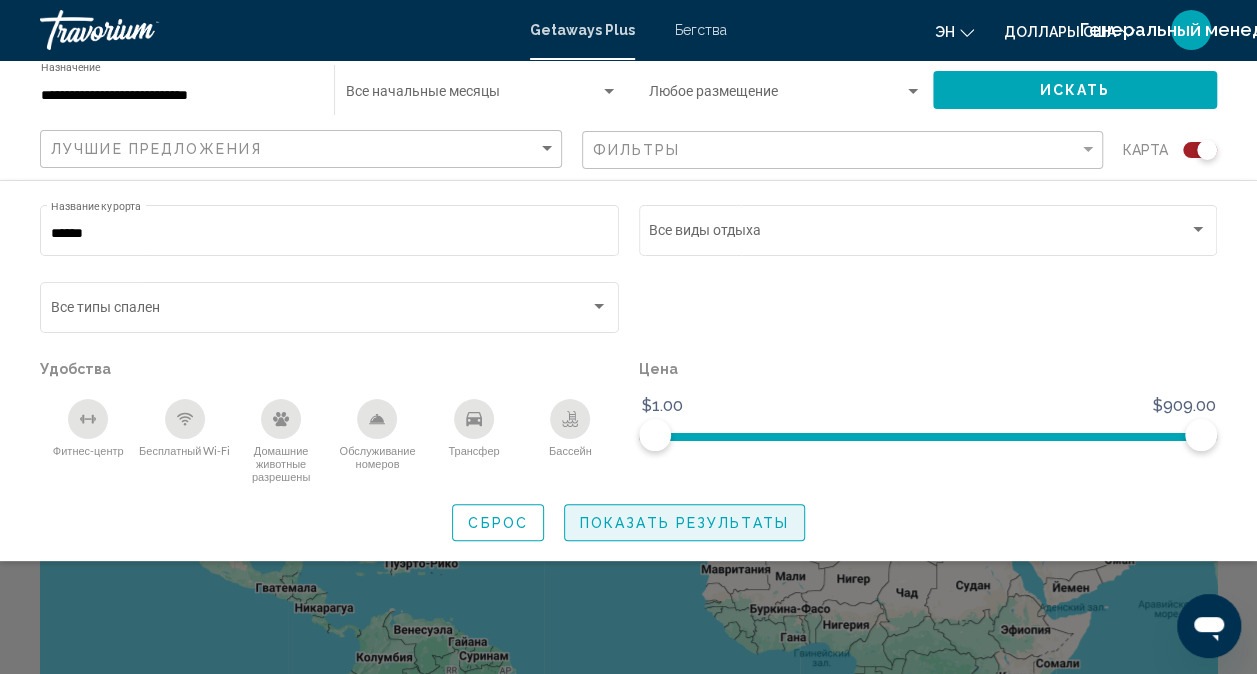 click on "Показать результаты" 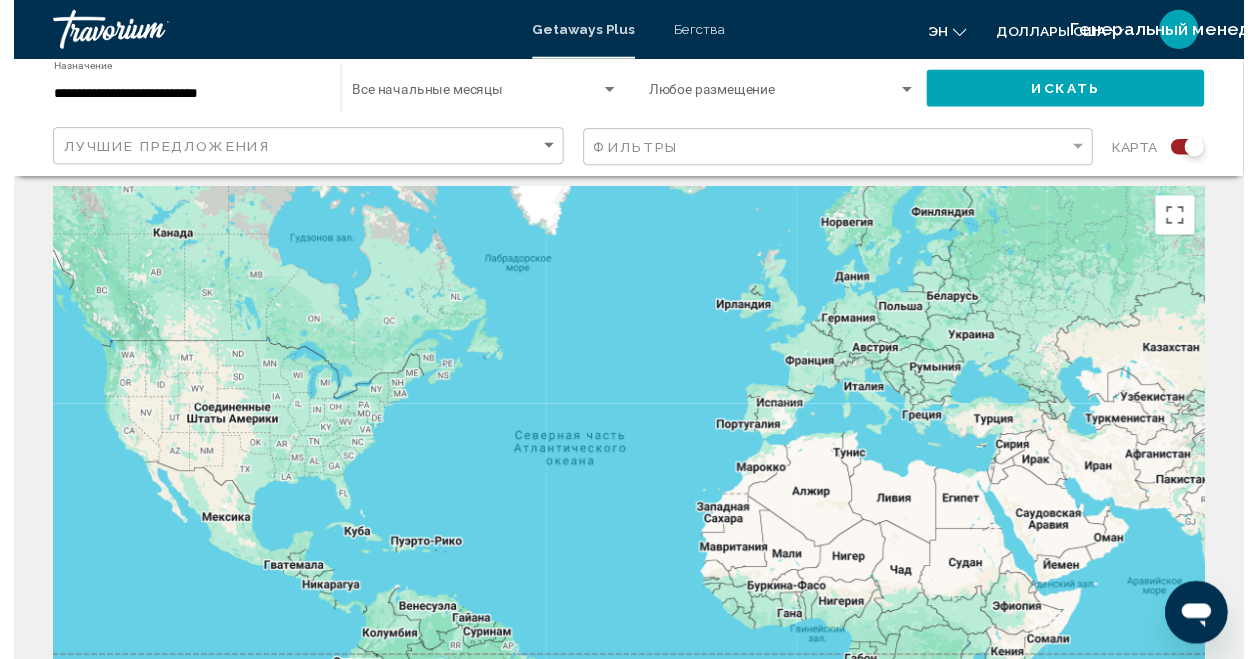 scroll, scrollTop: 0, scrollLeft: 0, axis: both 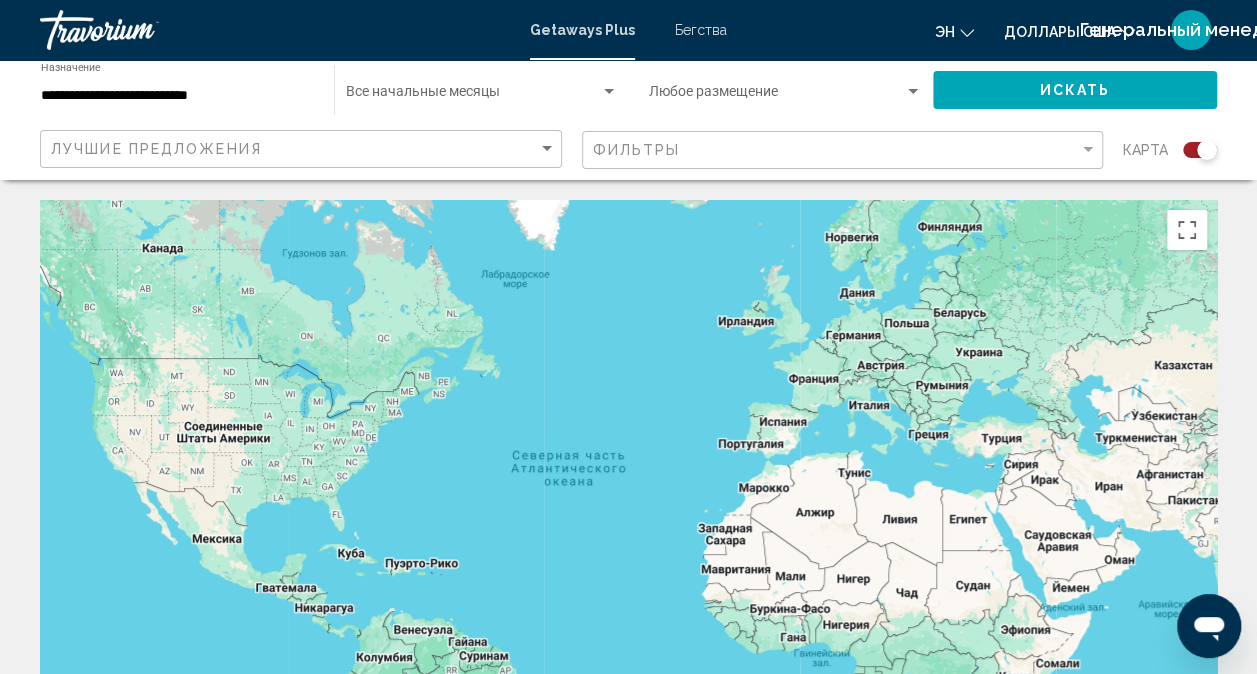 click at bounding box center (609, 92) 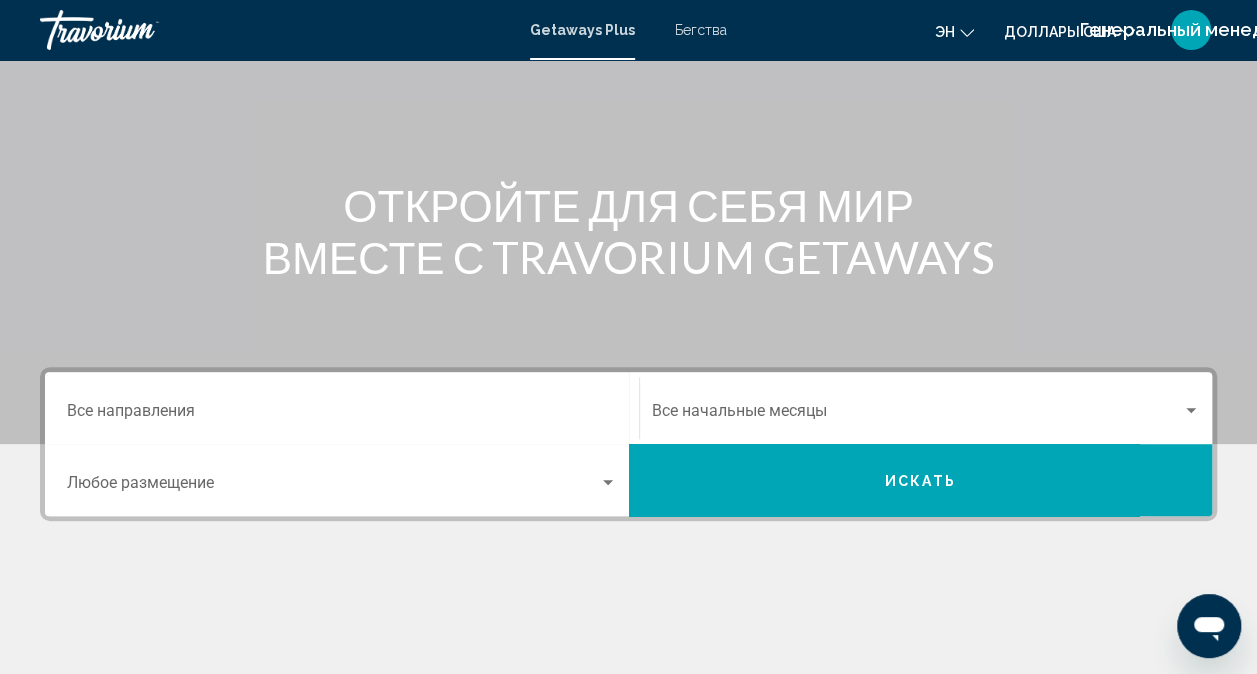 scroll, scrollTop: 300, scrollLeft: 0, axis: vertical 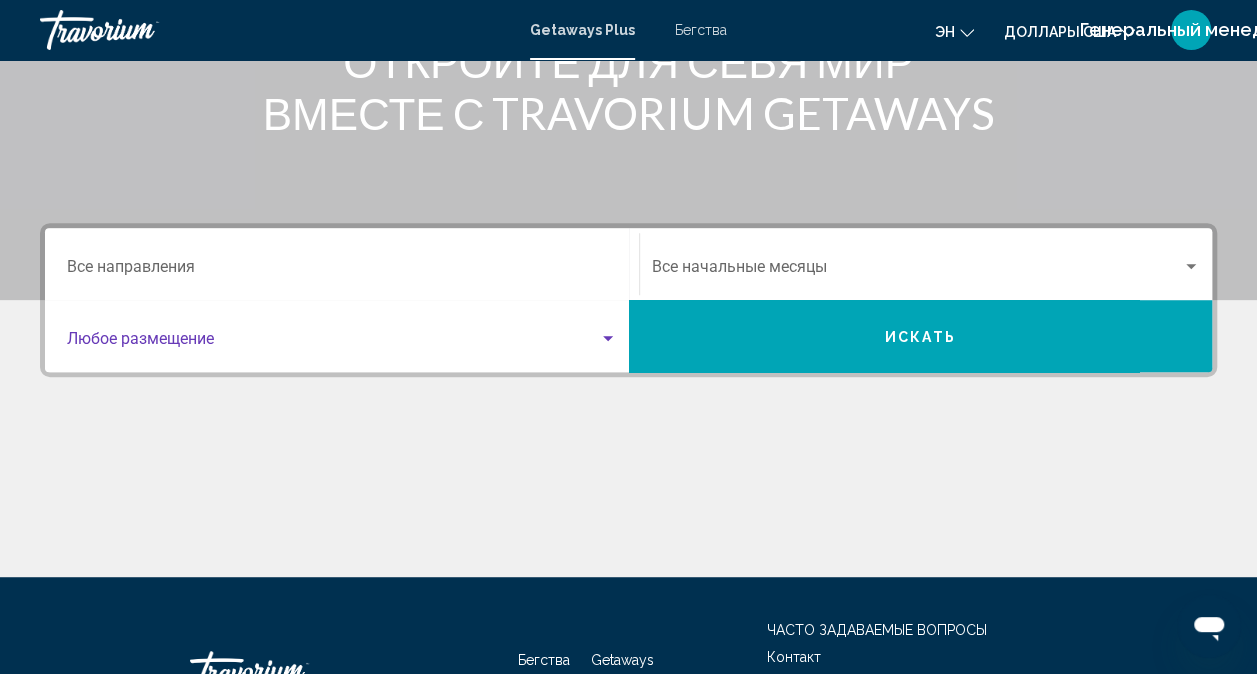click at bounding box center (608, 339) 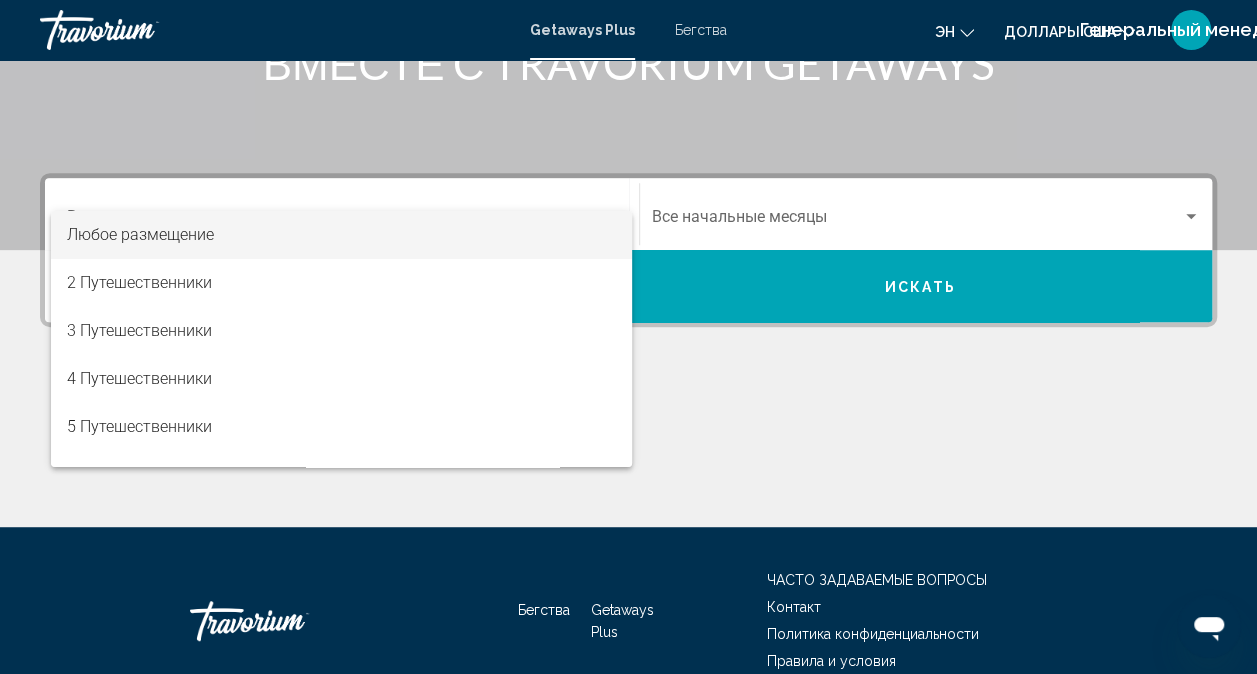 scroll, scrollTop: 447, scrollLeft: 0, axis: vertical 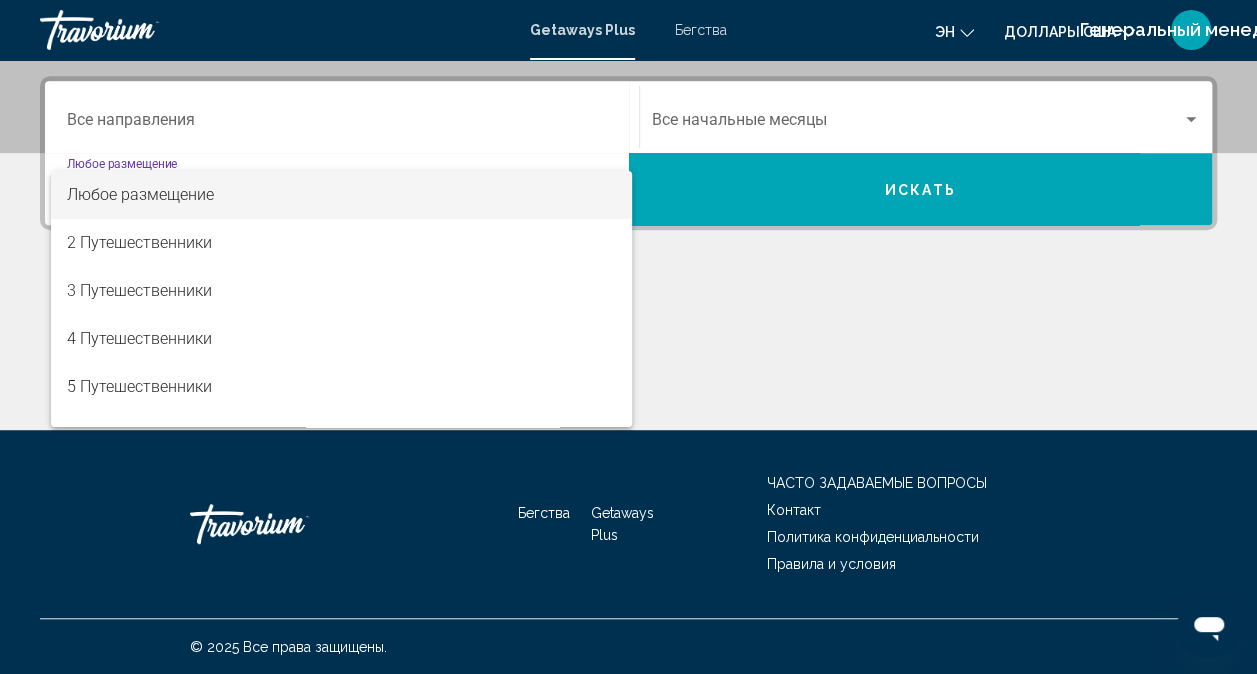 click at bounding box center (628, 337) 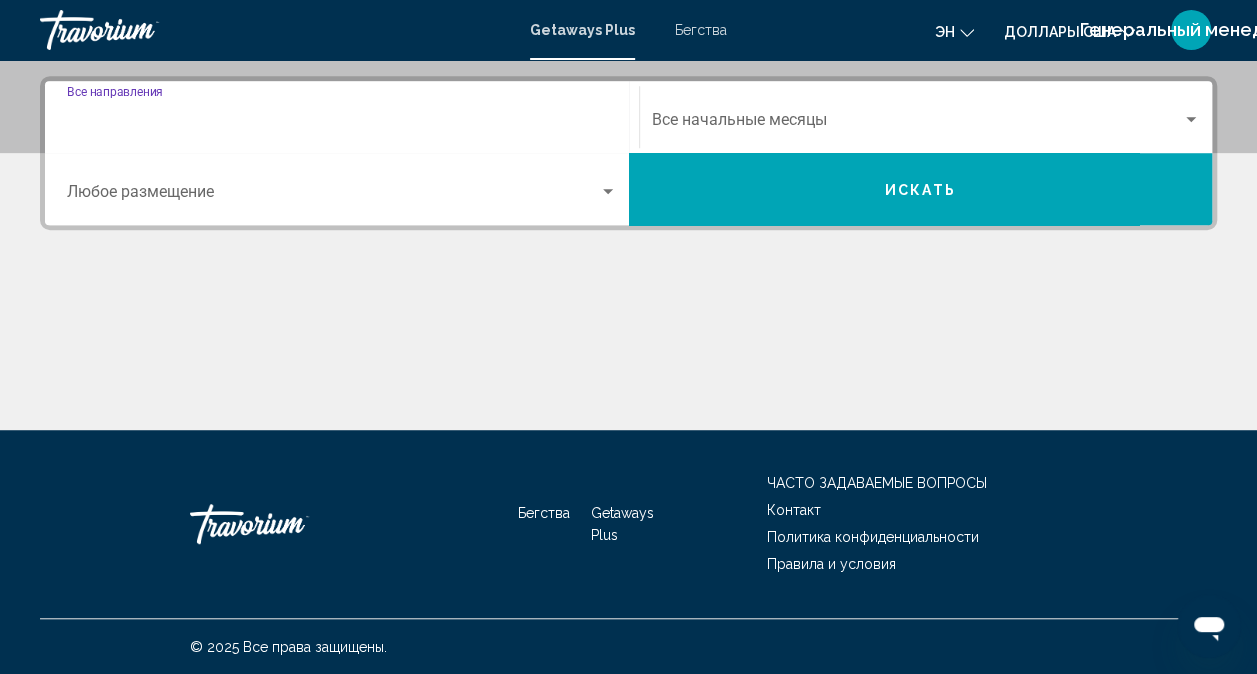 click on "Destination Все направления" at bounding box center [342, 124] 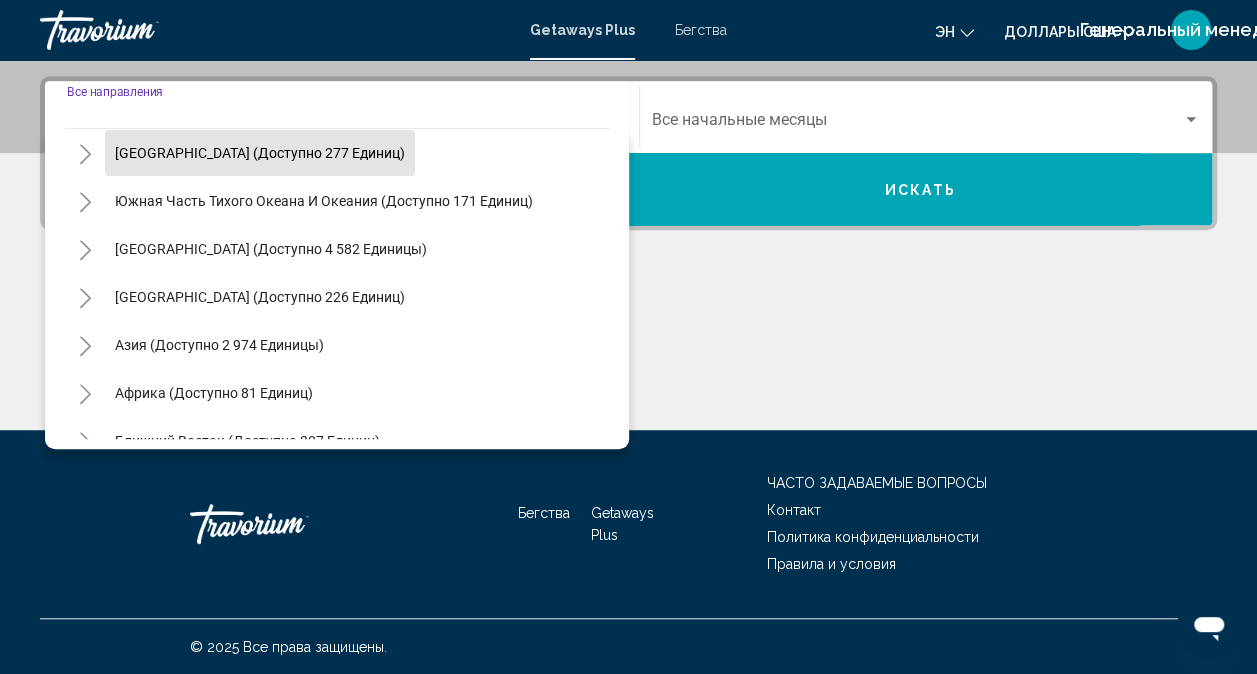 scroll, scrollTop: 324, scrollLeft: 0, axis: vertical 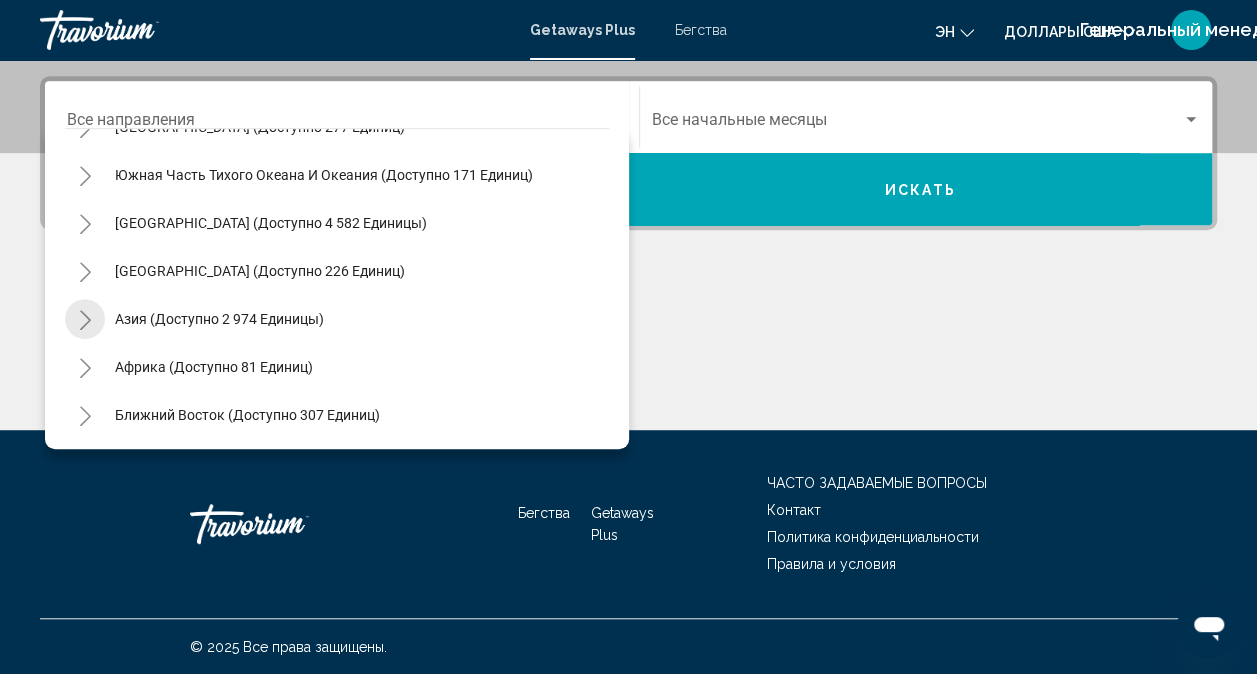 click 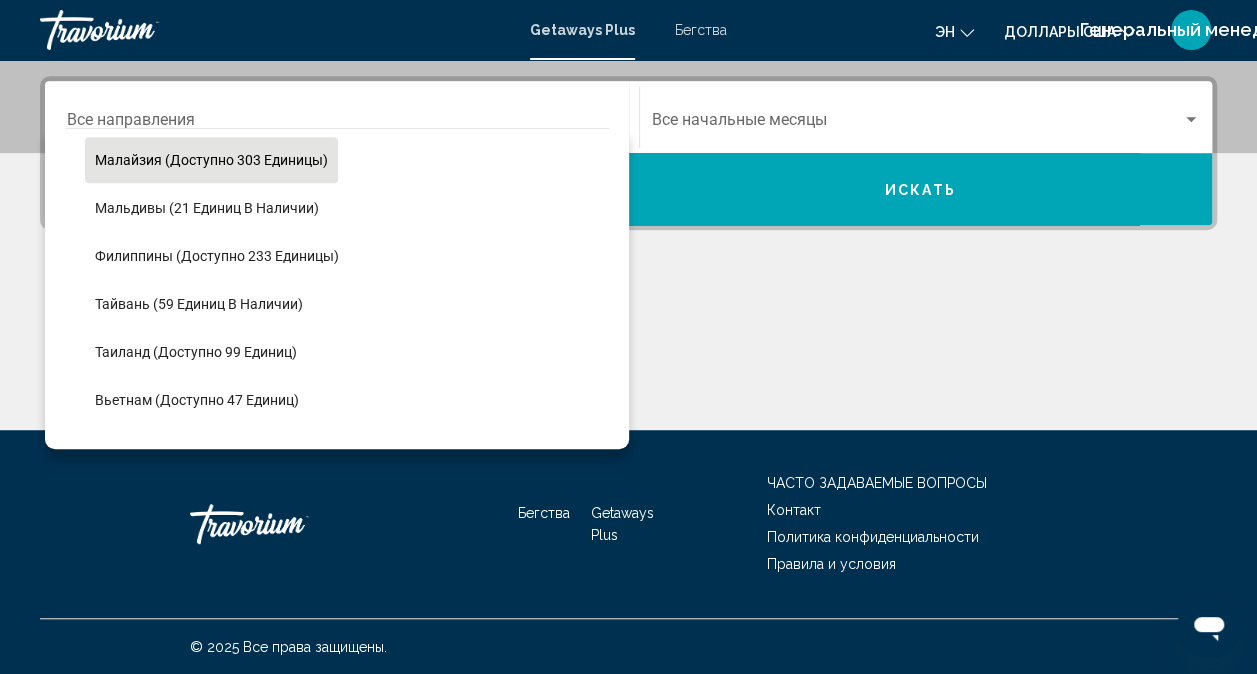 scroll, scrollTop: 724, scrollLeft: 0, axis: vertical 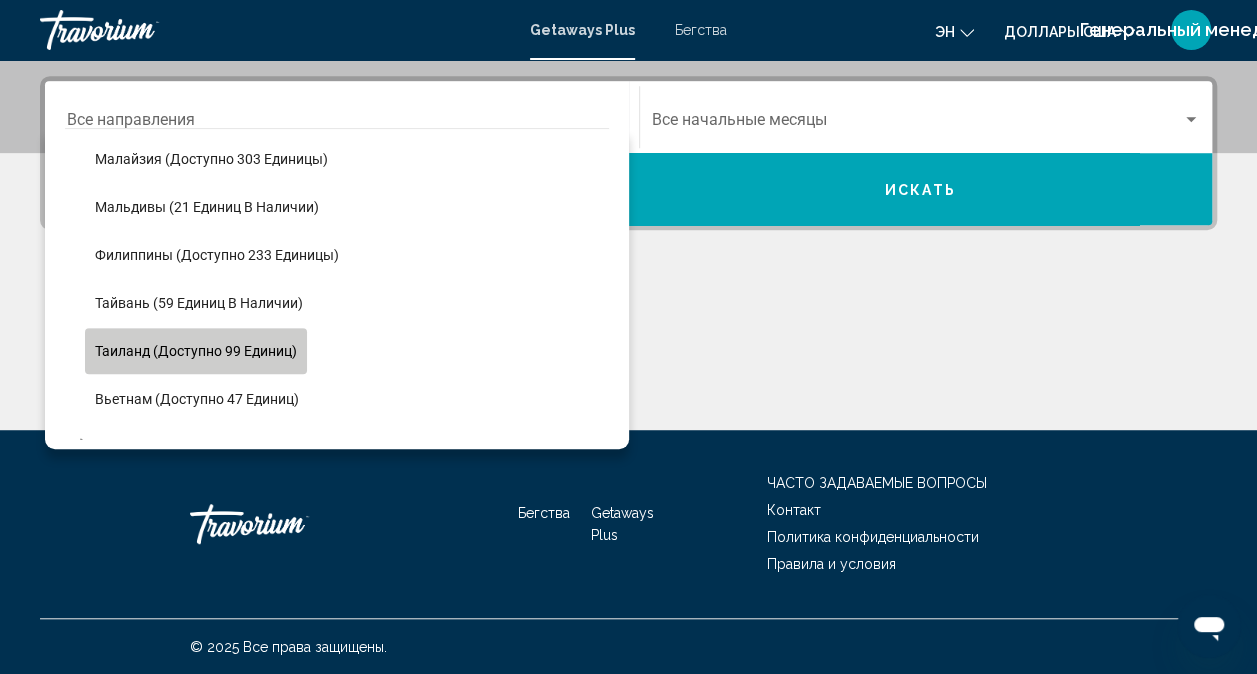 click on "Таиланд (доступно 99 единиц)" 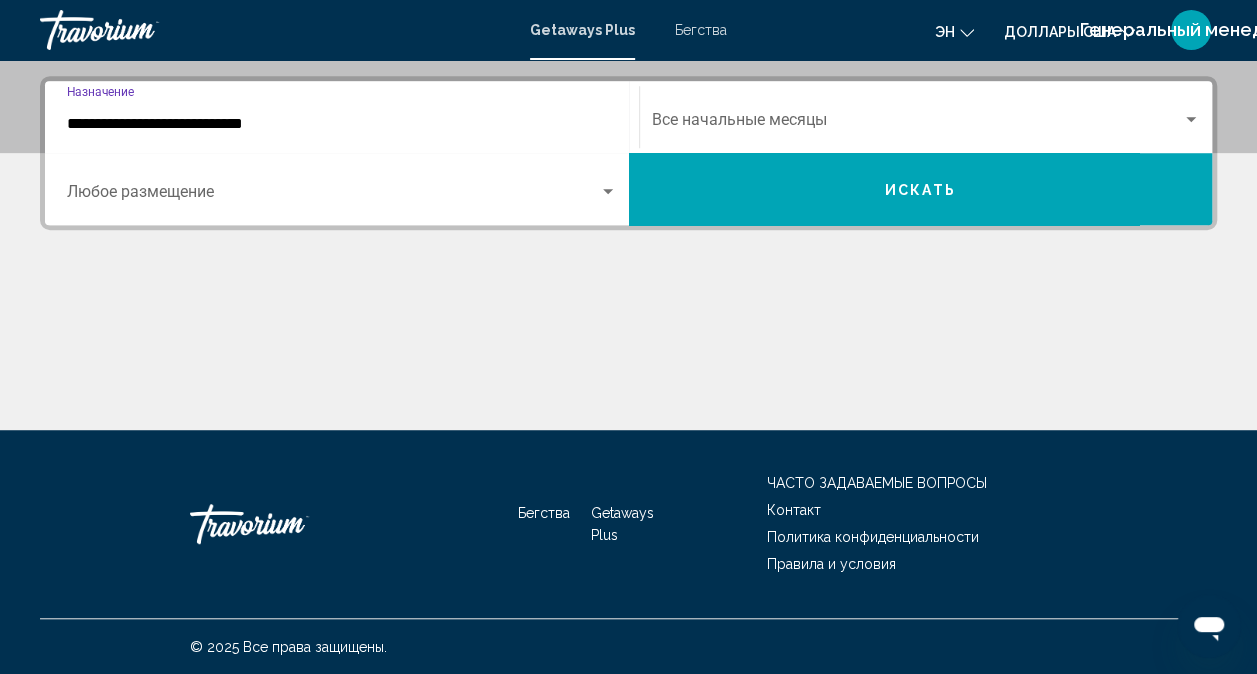 click on "Искать" at bounding box center (921, 189) 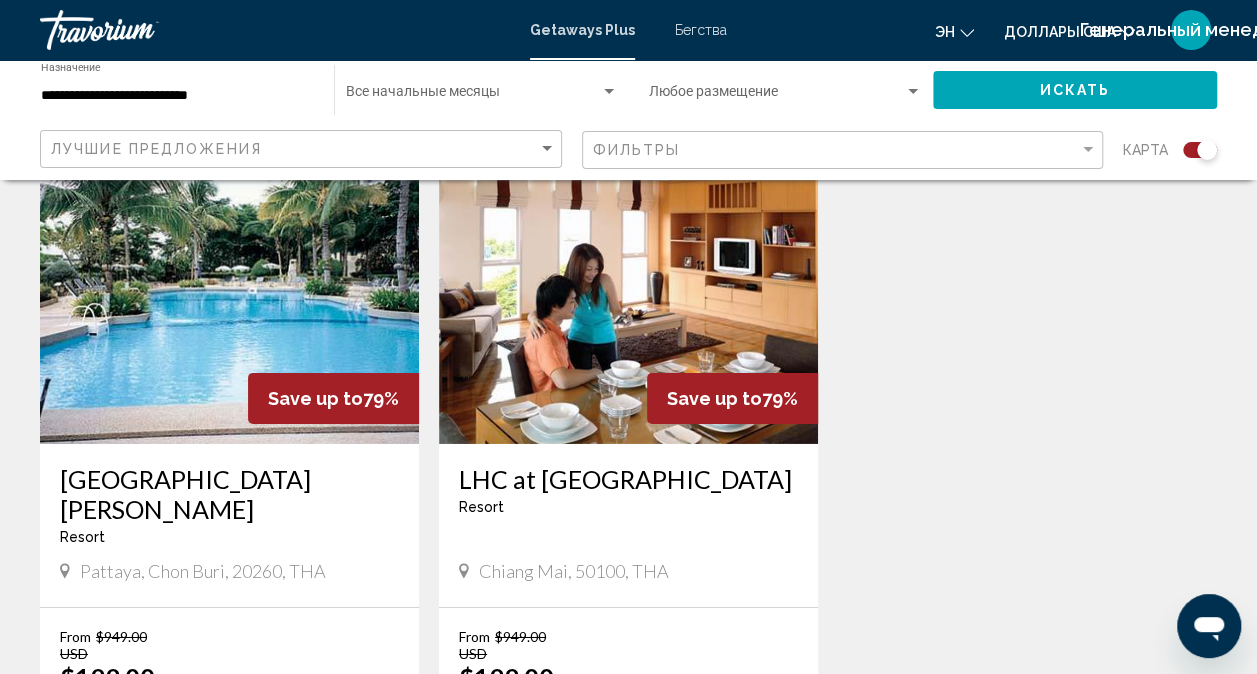 scroll, scrollTop: 2867, scrollLeft: 0, axis: vertical 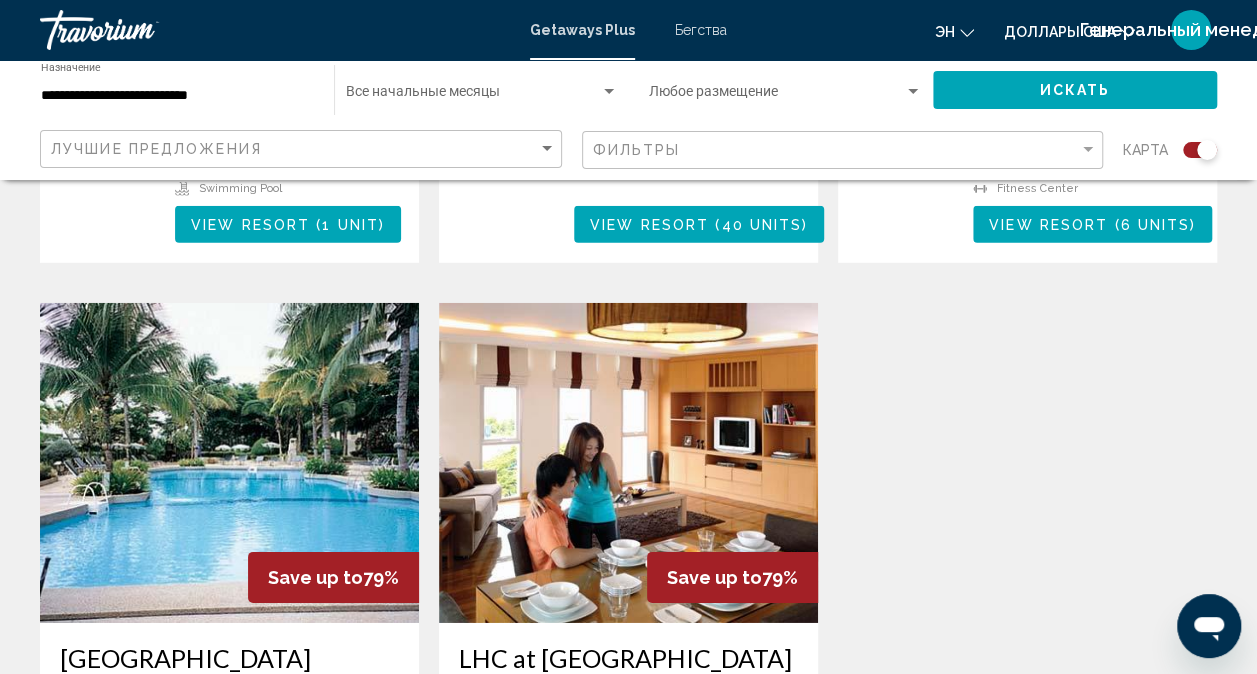 click at bounding box center (229, 463) 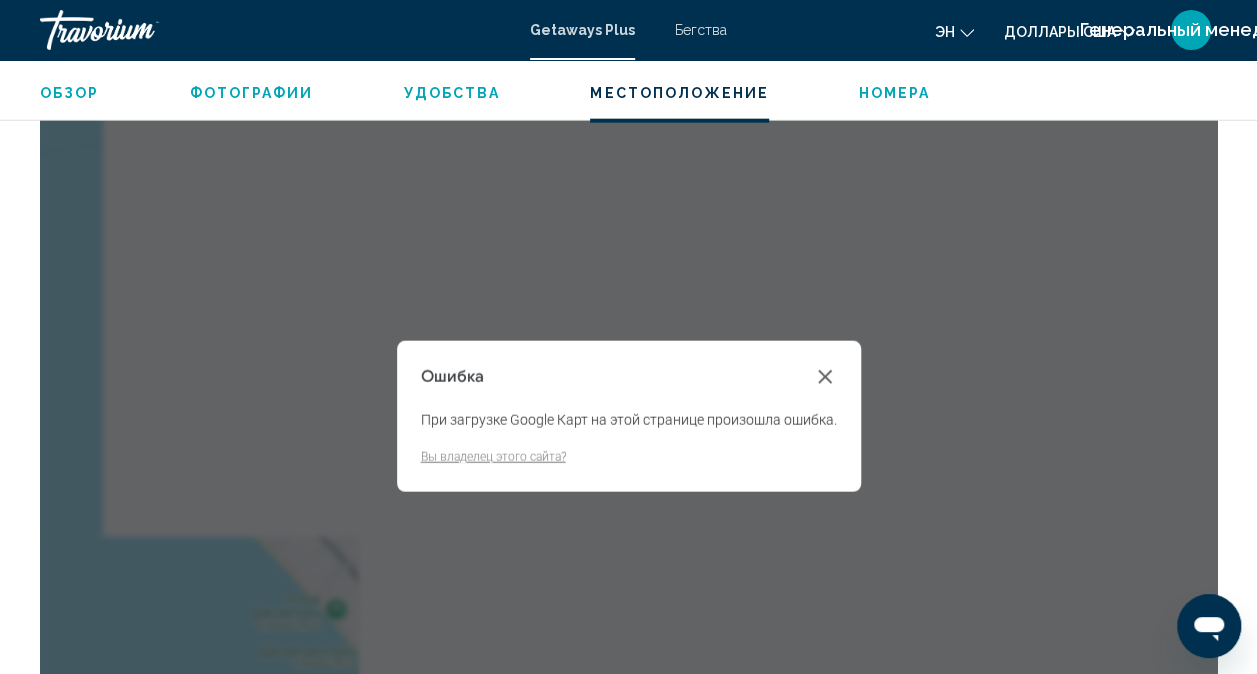 scroll, scrollTop: 2396, scrollLeft: 0, axis: vertical 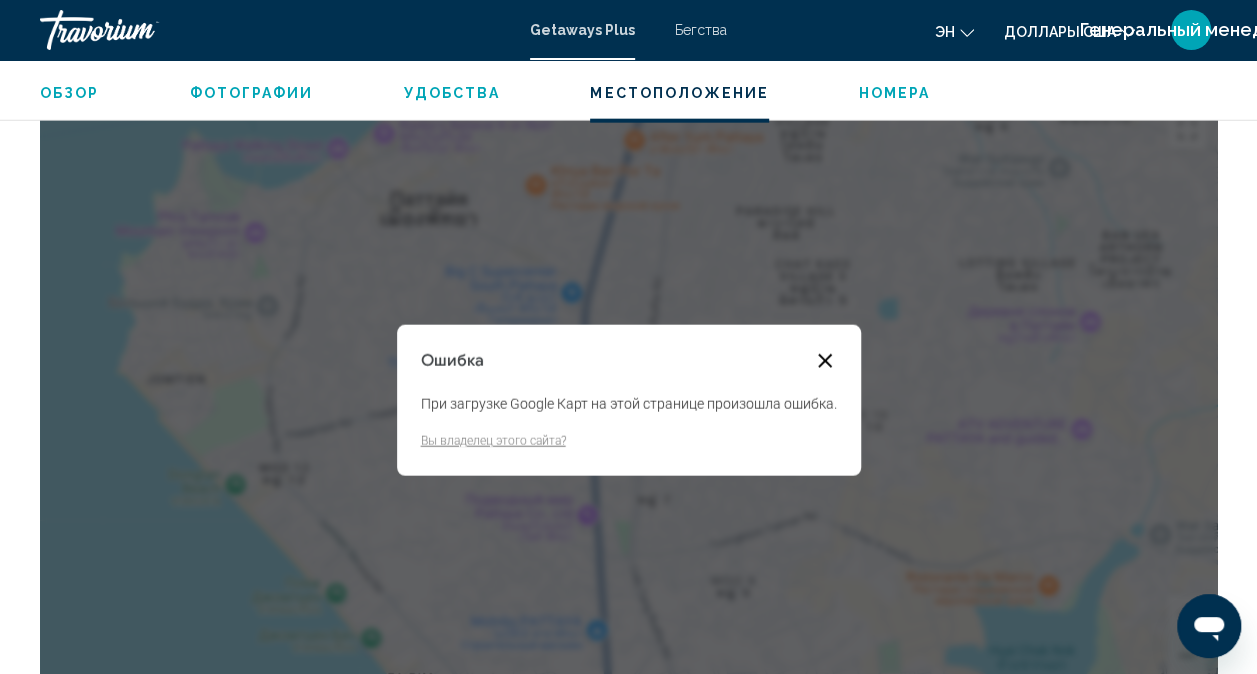 click at bounding box center (825, 361) 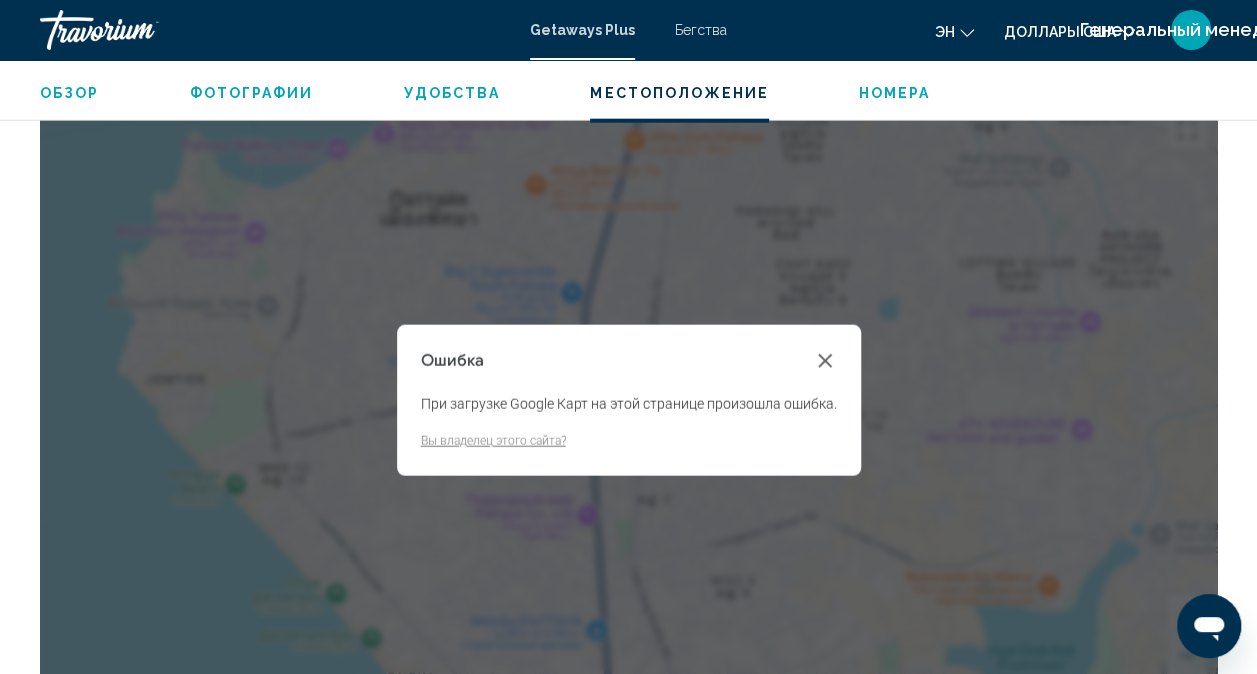 scroll, scrollTop: 198, scrollLeft: 0, axis: vertical 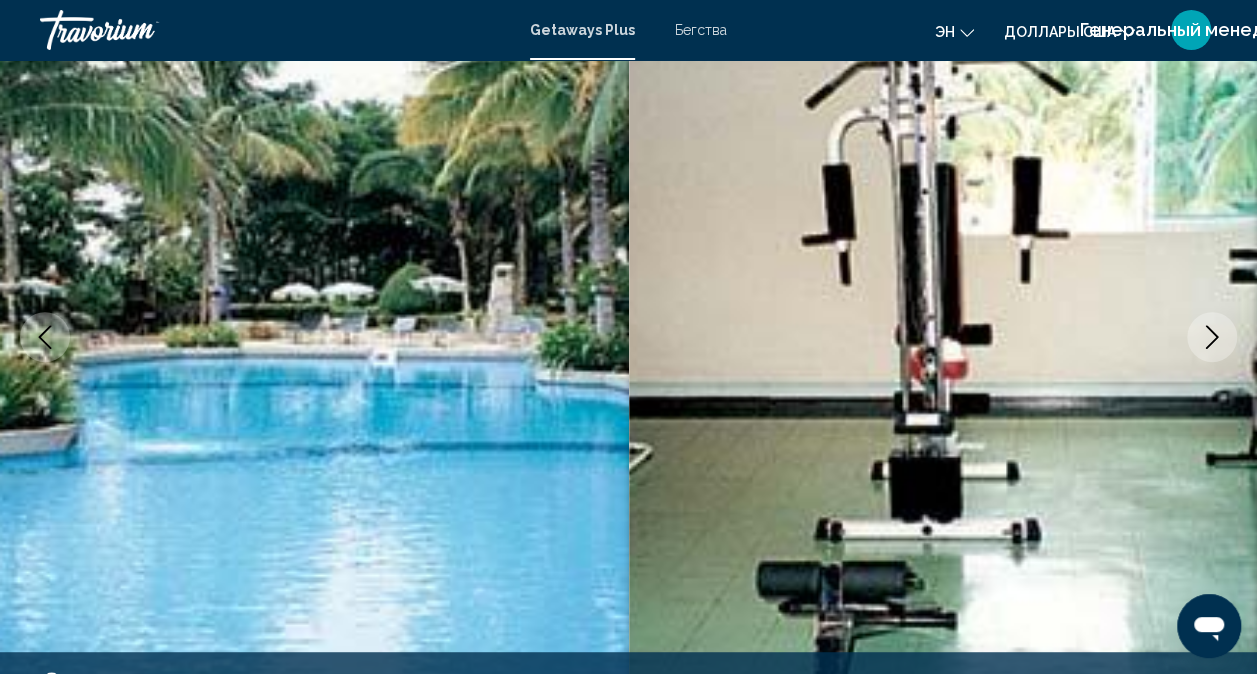 click 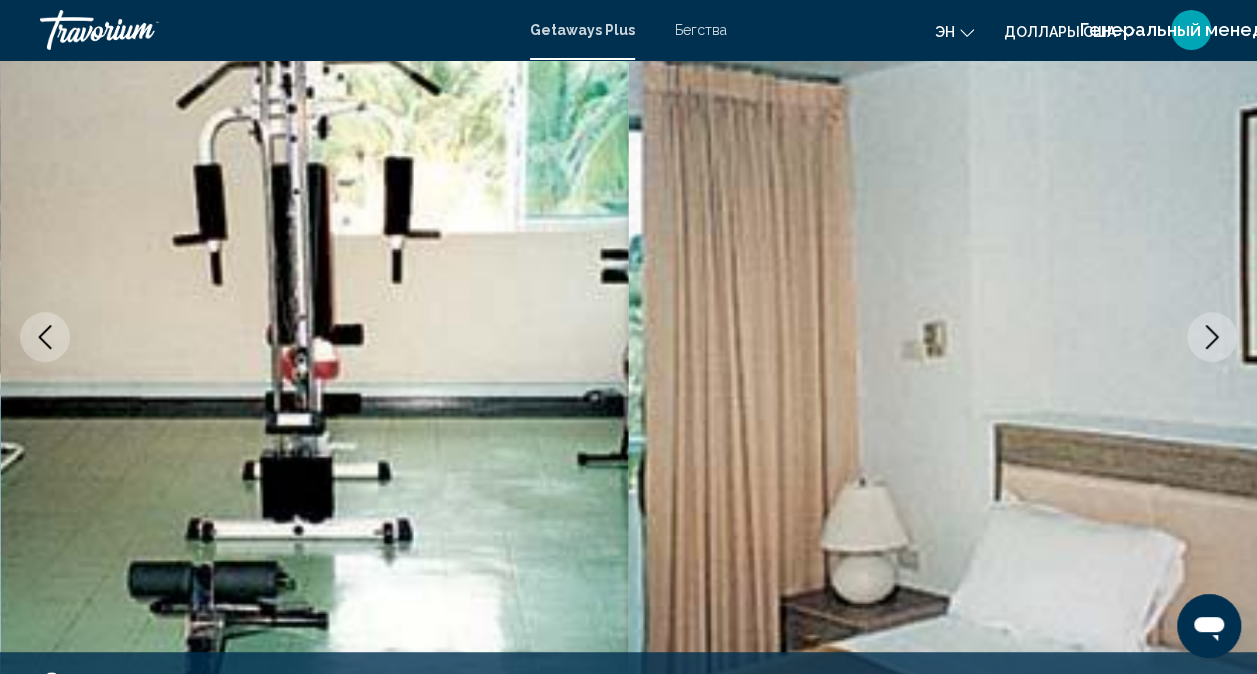 click 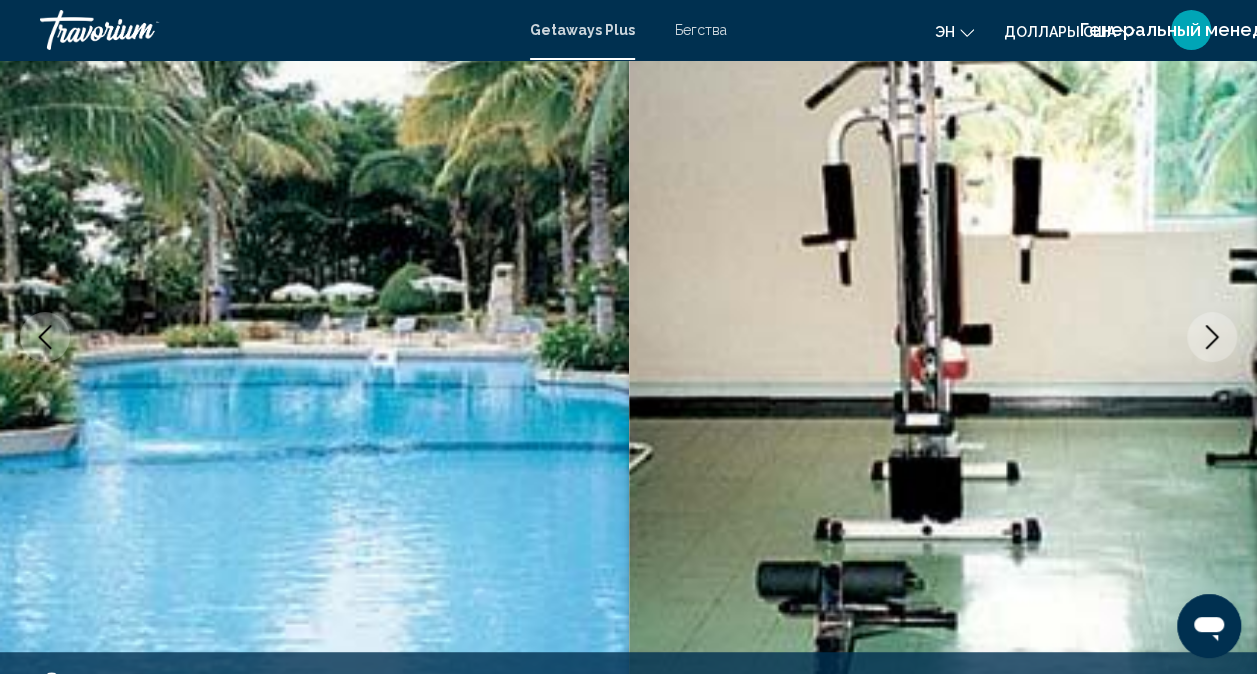 click 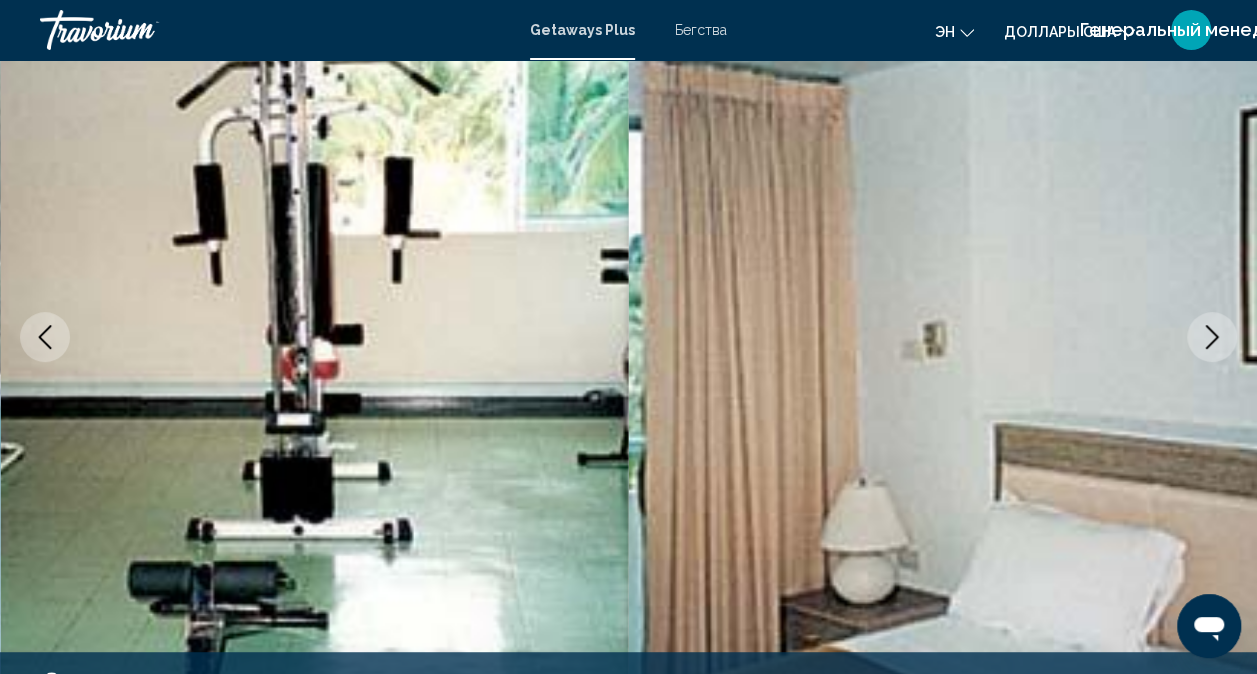 click 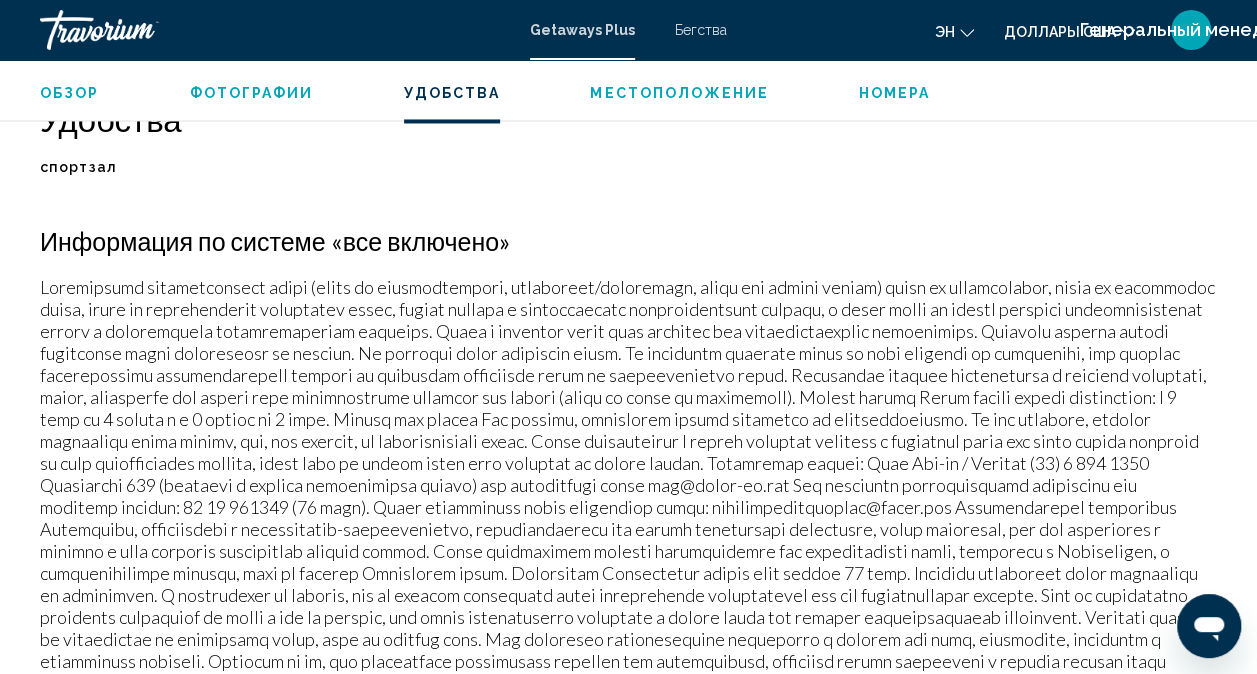 scroll, scrollTop: 1636, scrollLeft: 0, axis: vertical 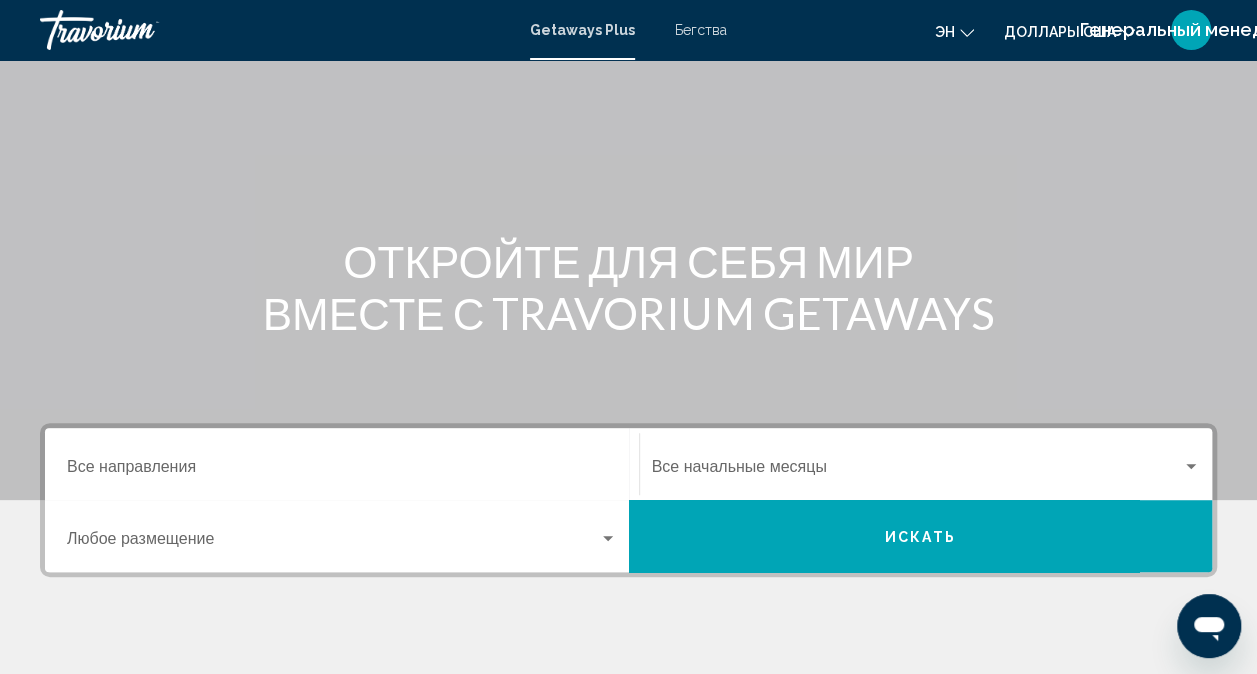 click on "Destination Все направления" at bounding box center (342, 471) 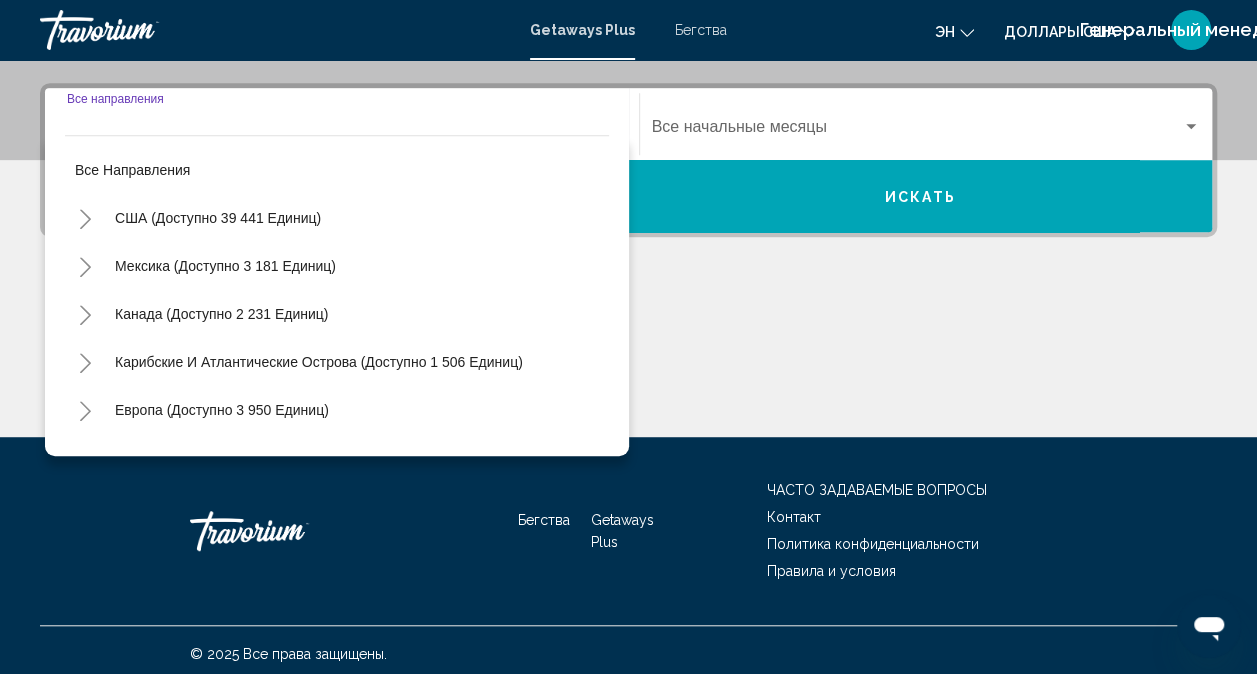 scroll, scrollTop: 447, scrollLeft: 0, axis: vertical 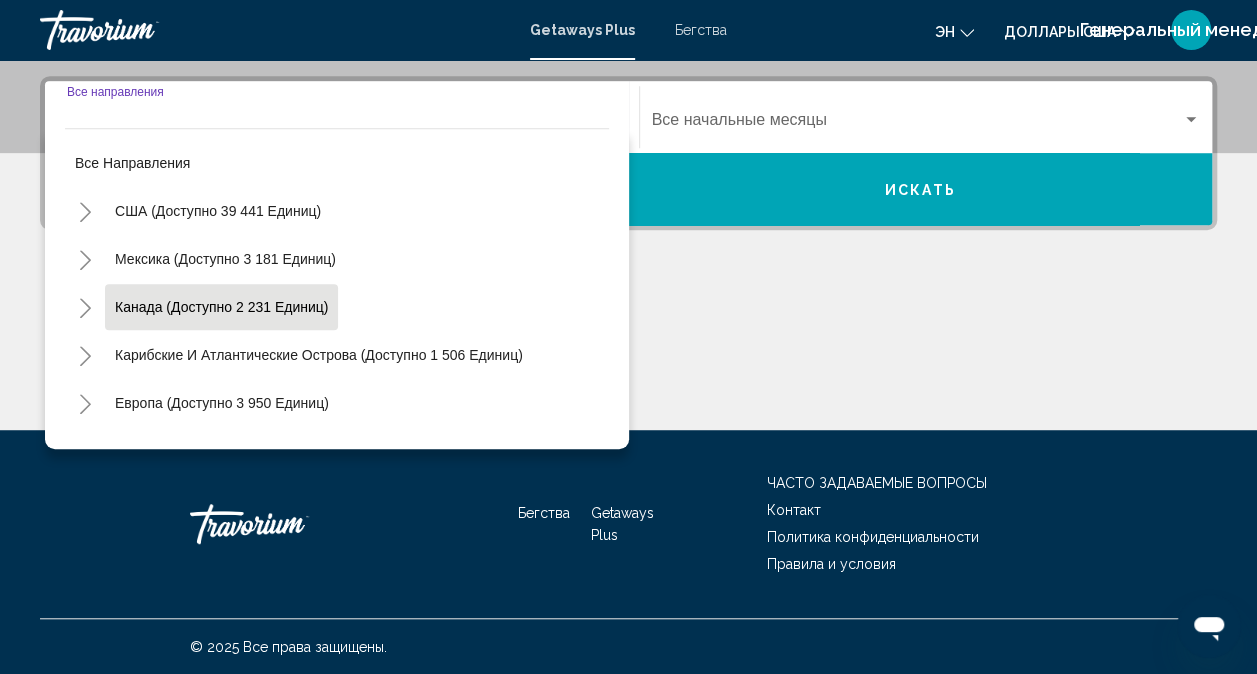 click on "Канада (доступно 2 231 единиц)" at bounding box center [319, 355] 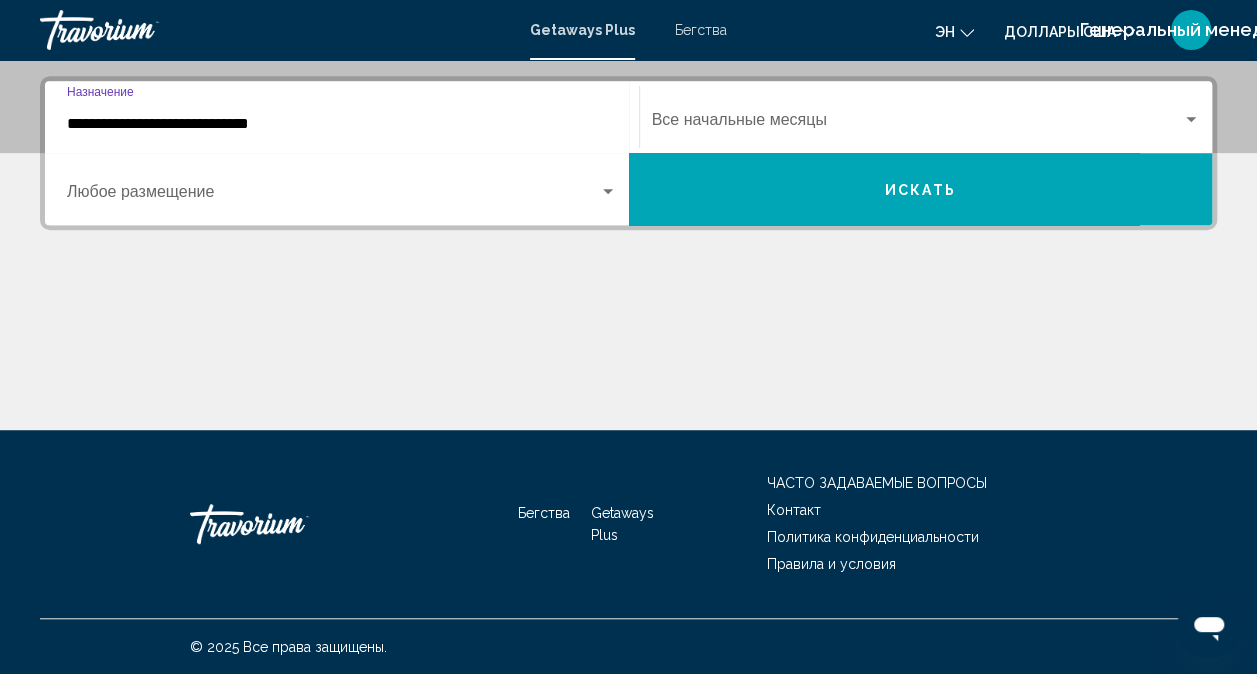 click on "Искать" at bounding box center [921, 189] 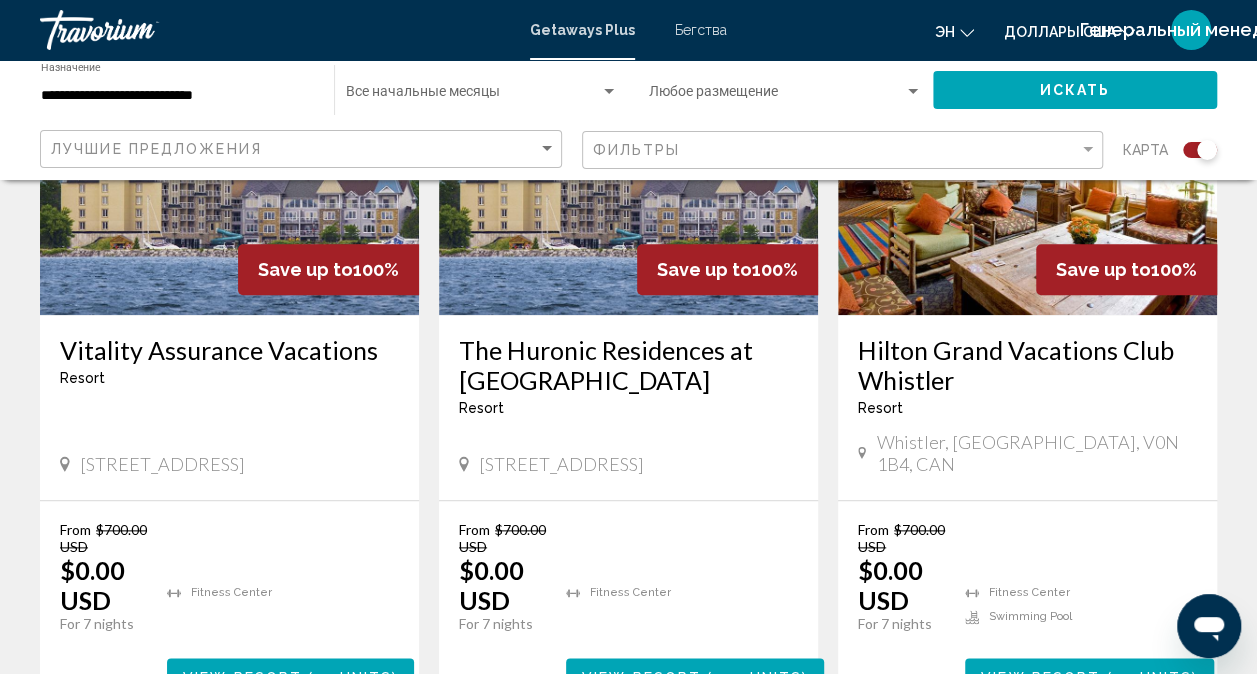 scroll, scrollTop: 900, scrollLeft: 0, axis: vertical 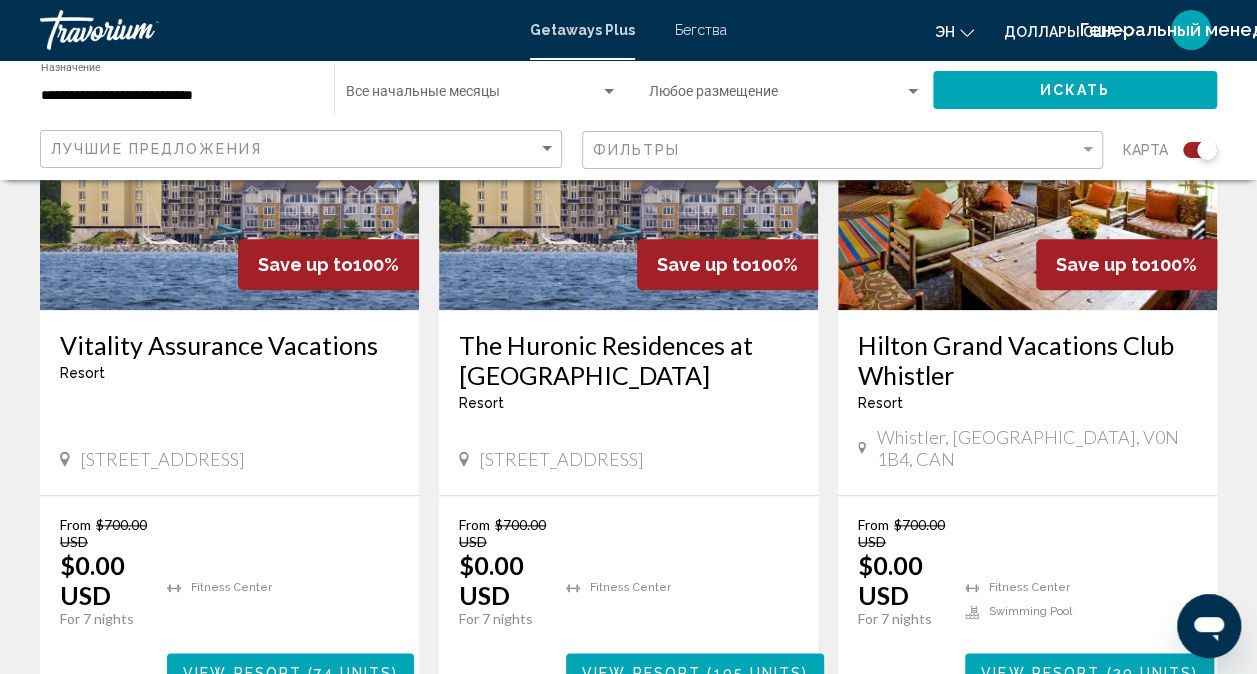 click at bounding box center [1027, 150] 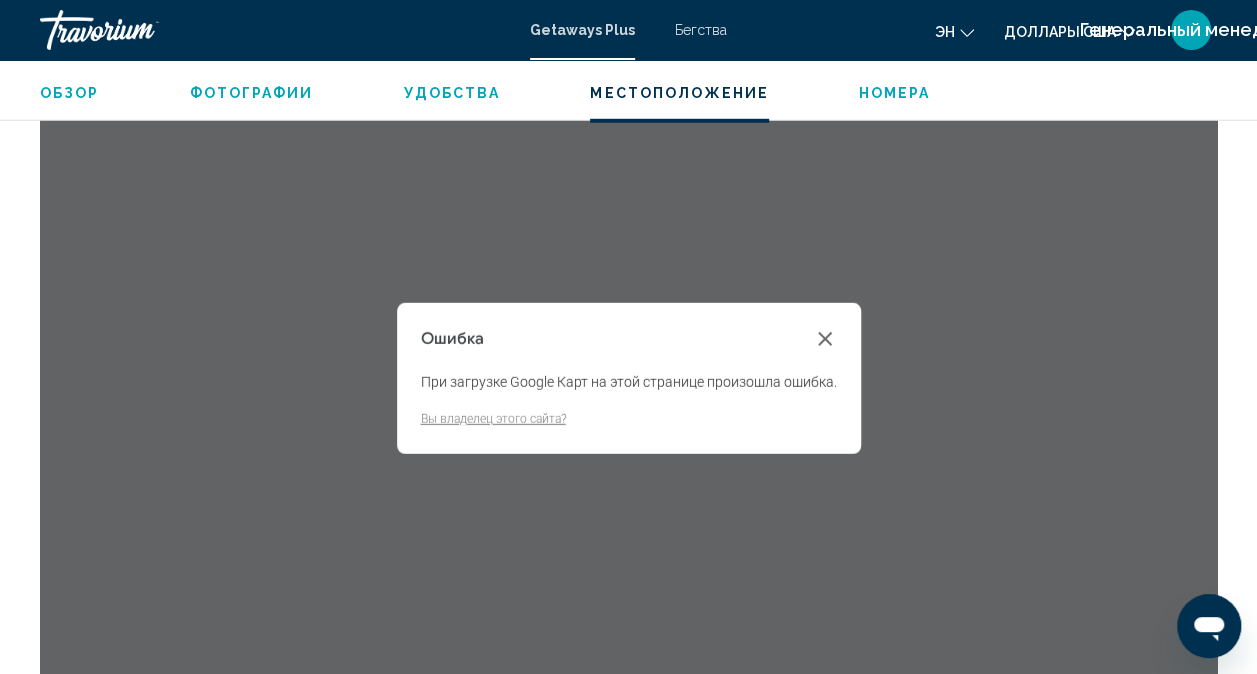 scroll, scrollTop: 2846, scrollLeft: 0, axis: vertical 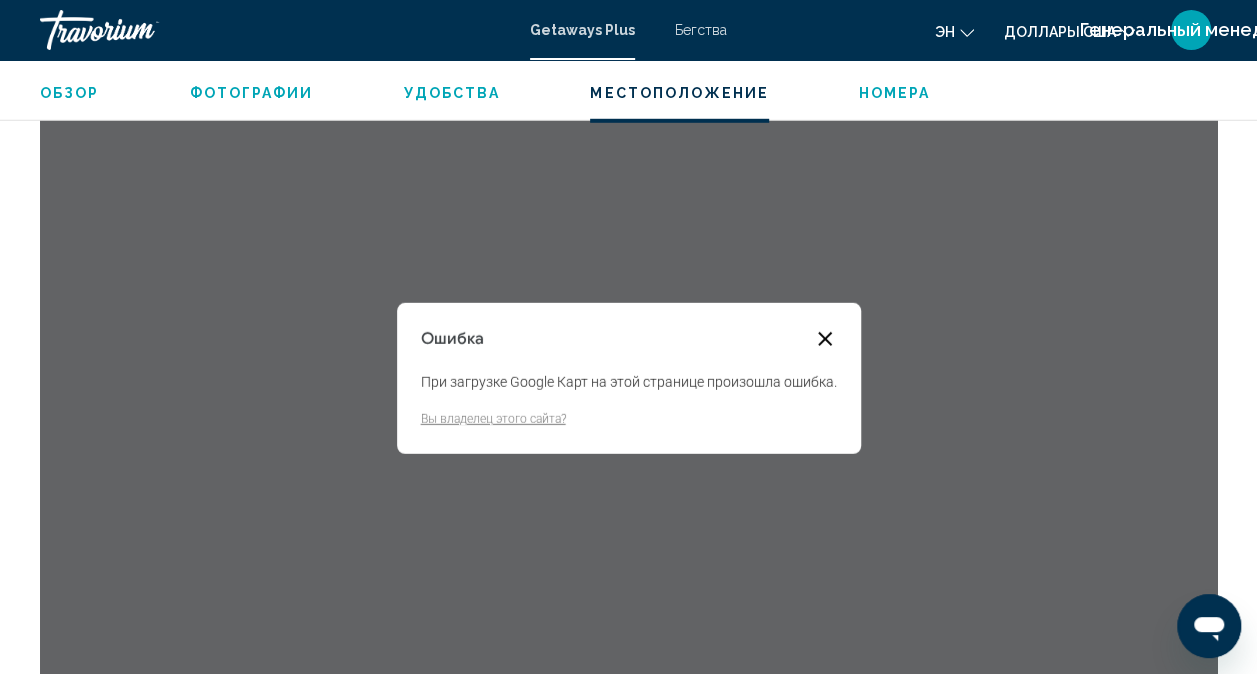 click at bounding box center (825, 339) 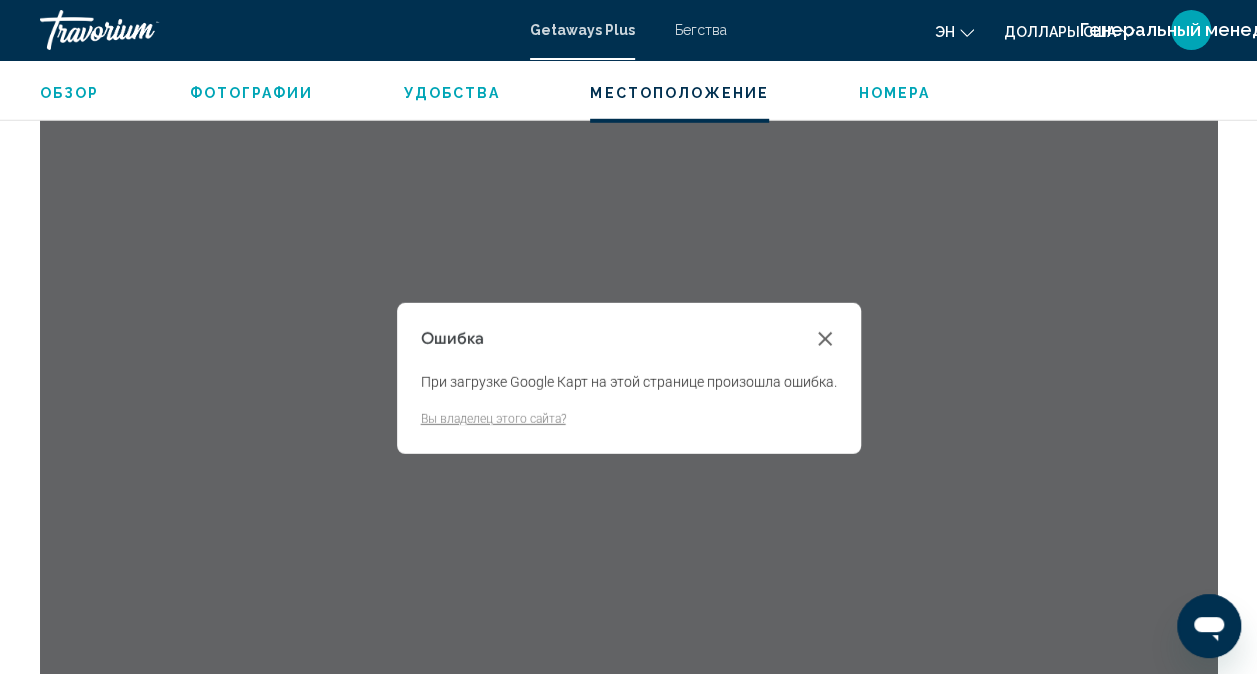 scroll, scrollTop: 198, scrollLeft: 0, axis: vertical 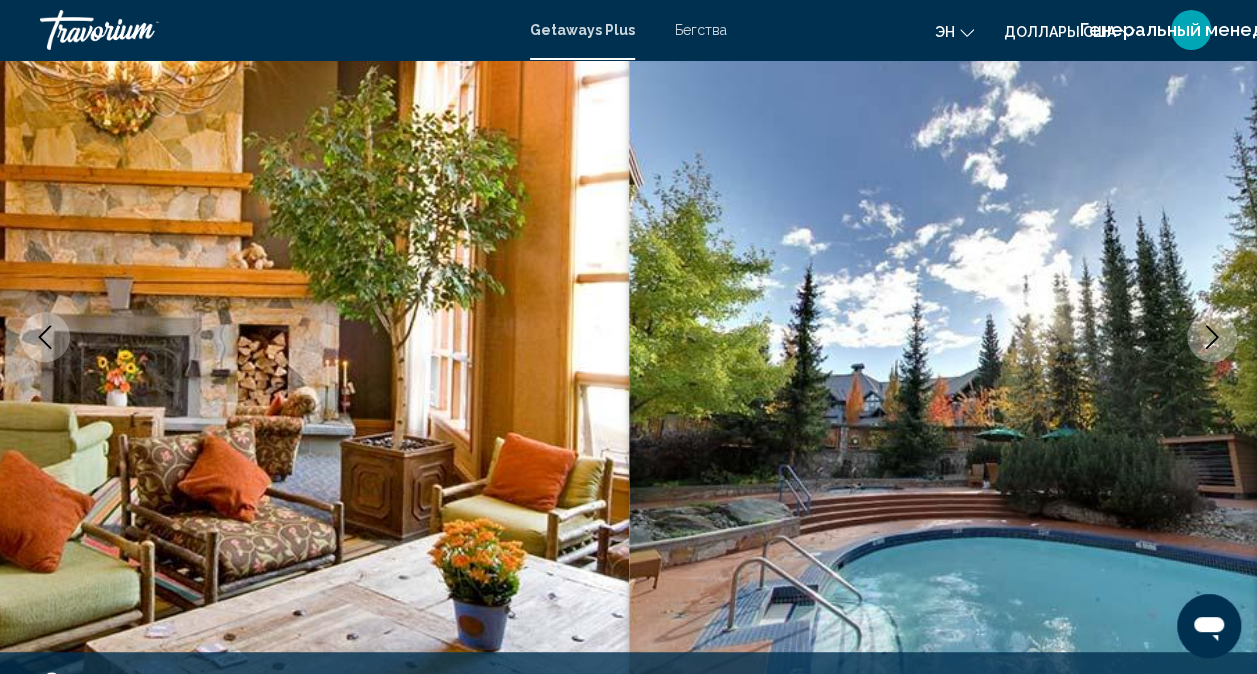 click at bounding box center (1212, 337) 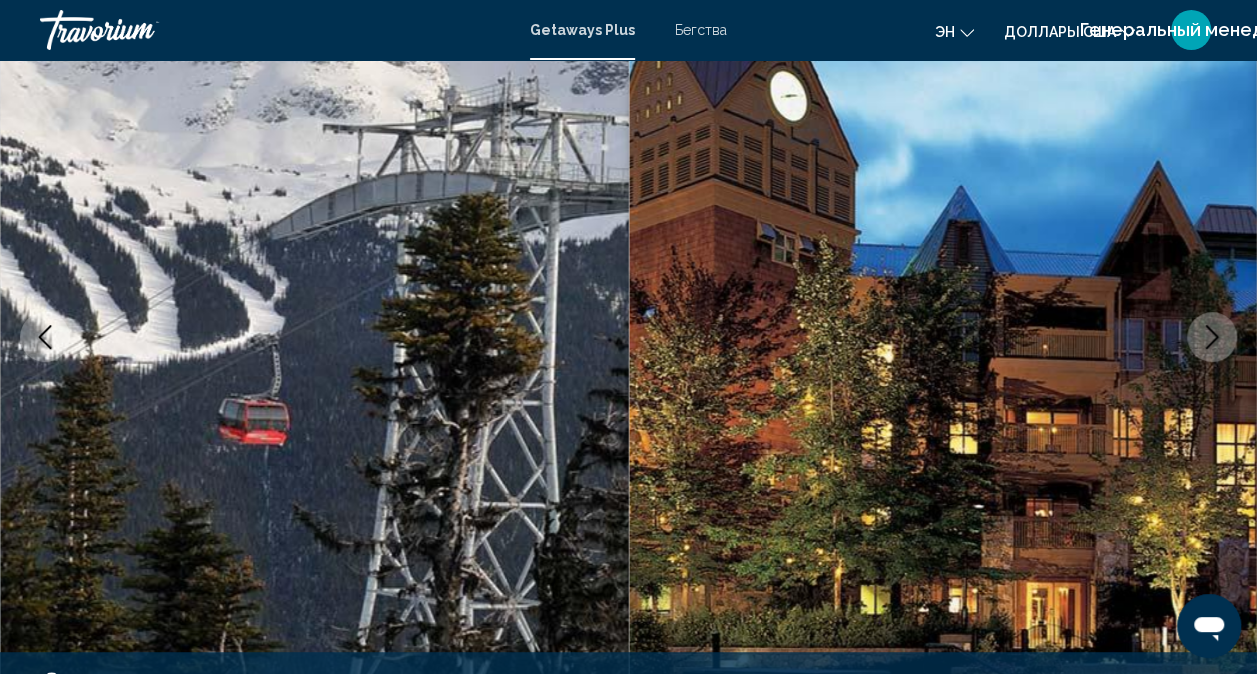 click 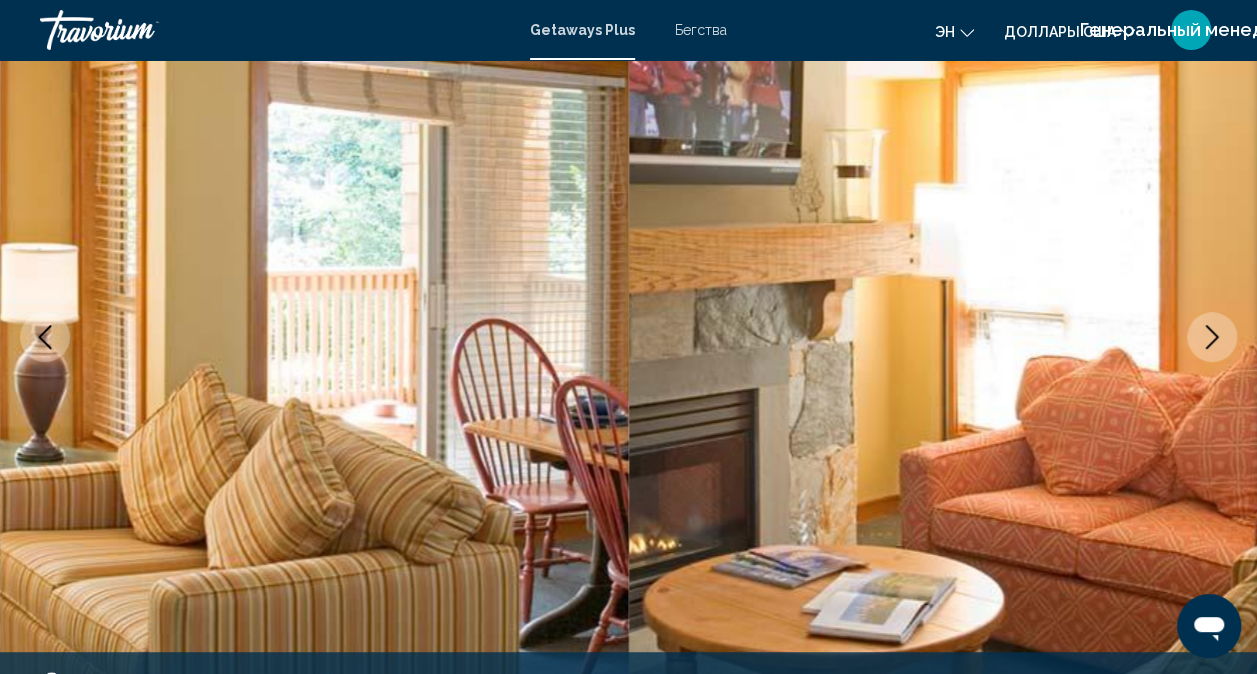 click 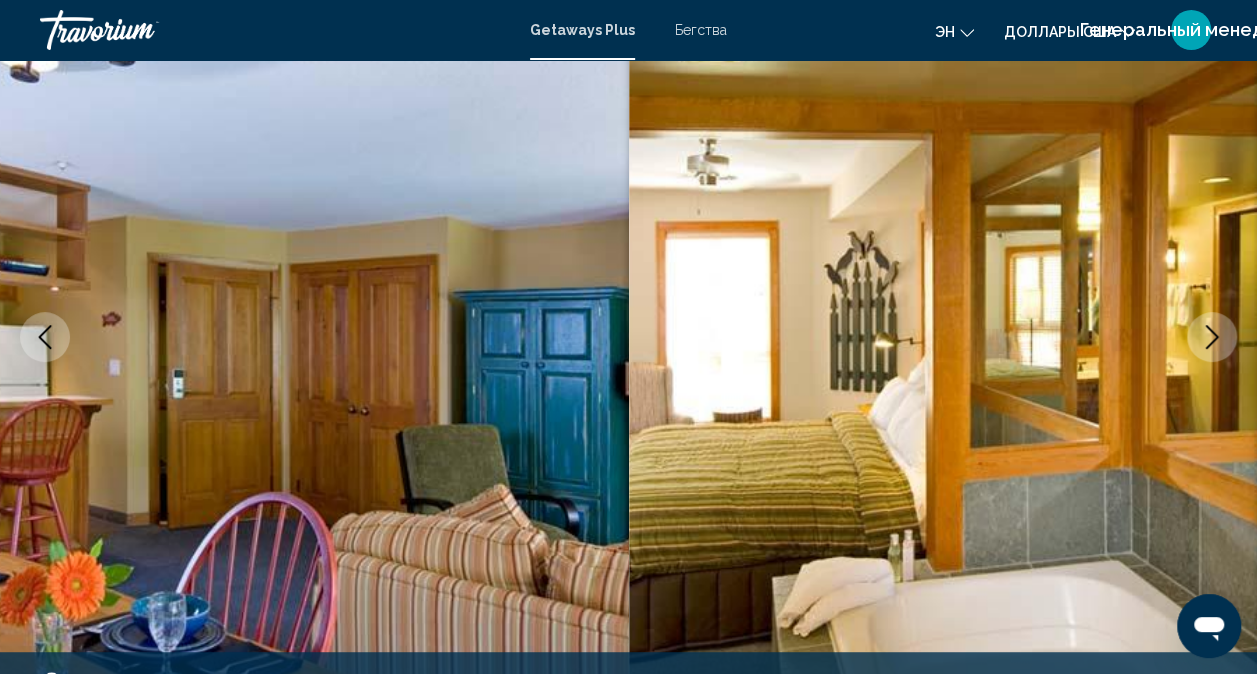 click 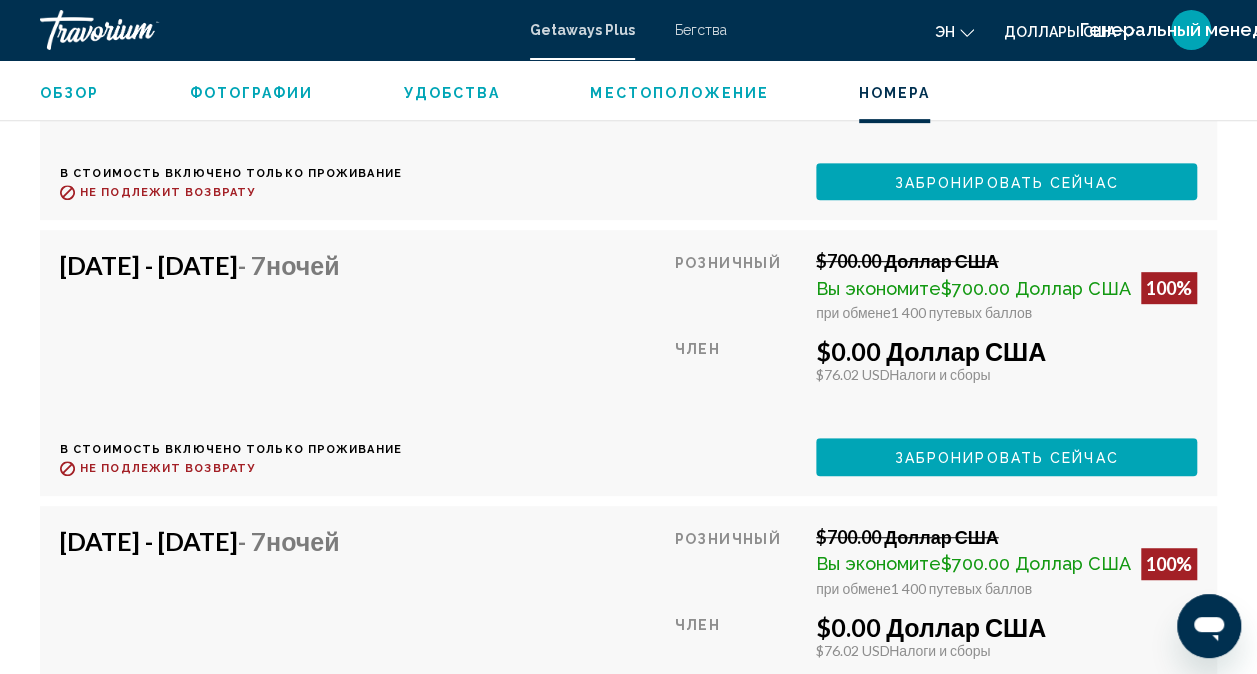 scroll, scrollTop: 3698, scrollLeft: 0, axis: vertical 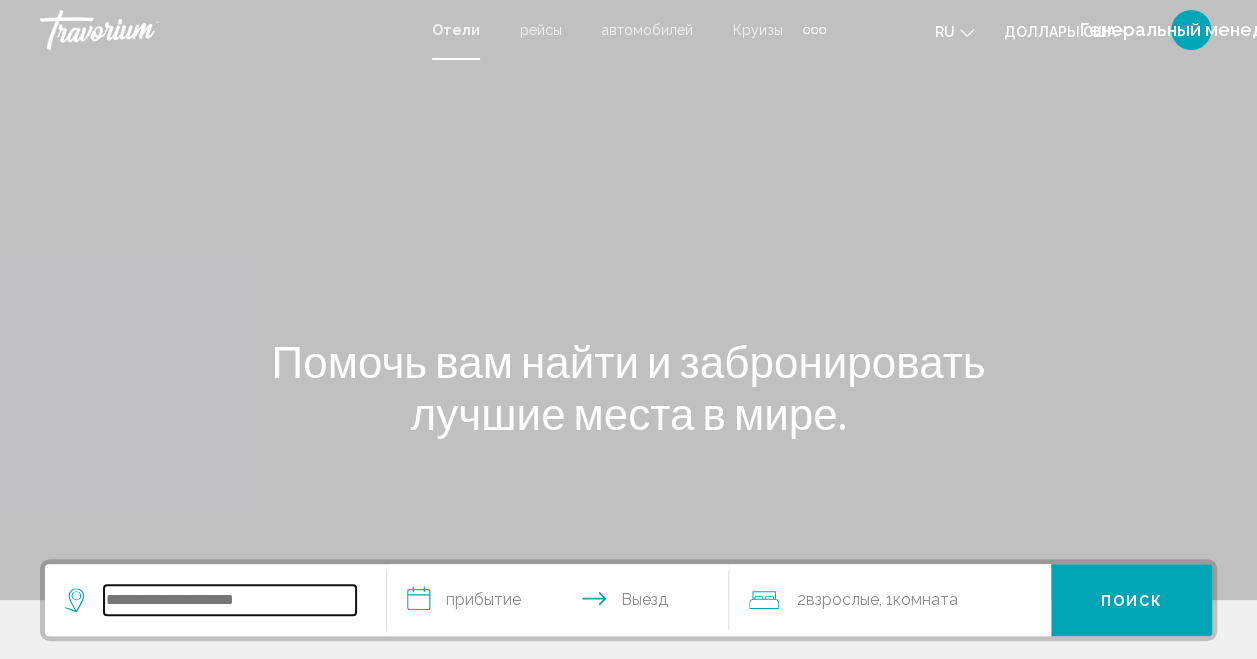 click at bounding box center [230, 600] 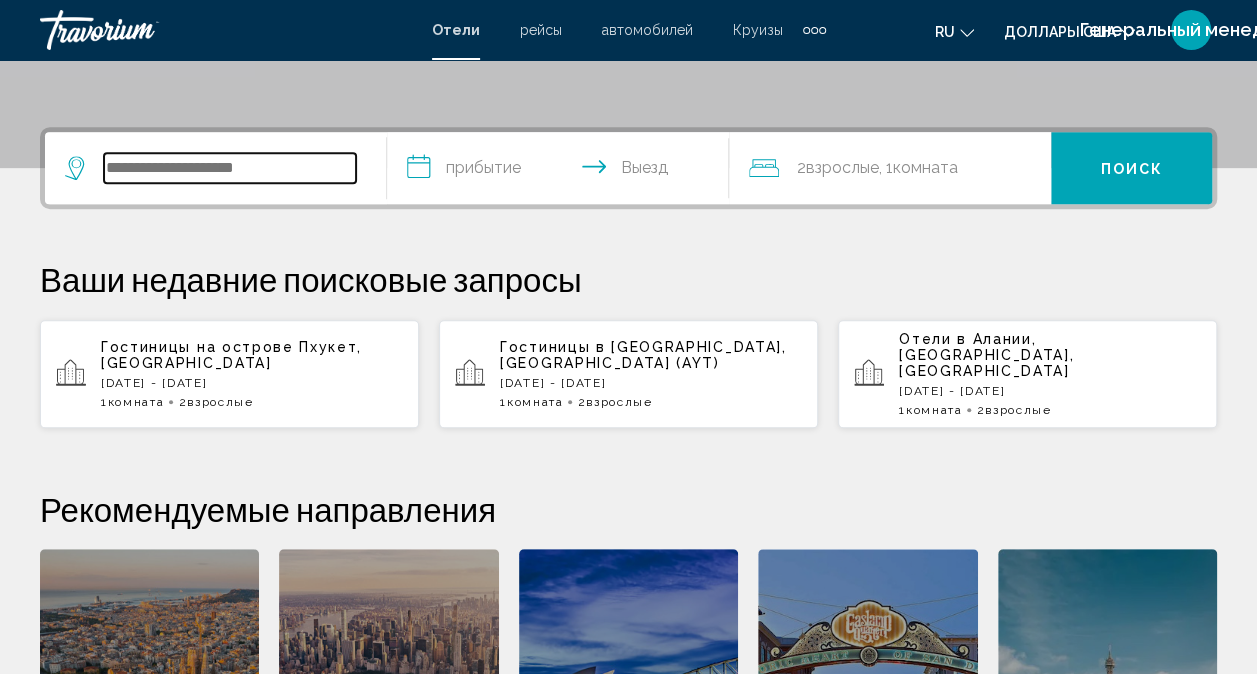 scroll, scrollTop: 494, scrollLeft: 0, axis: vertical 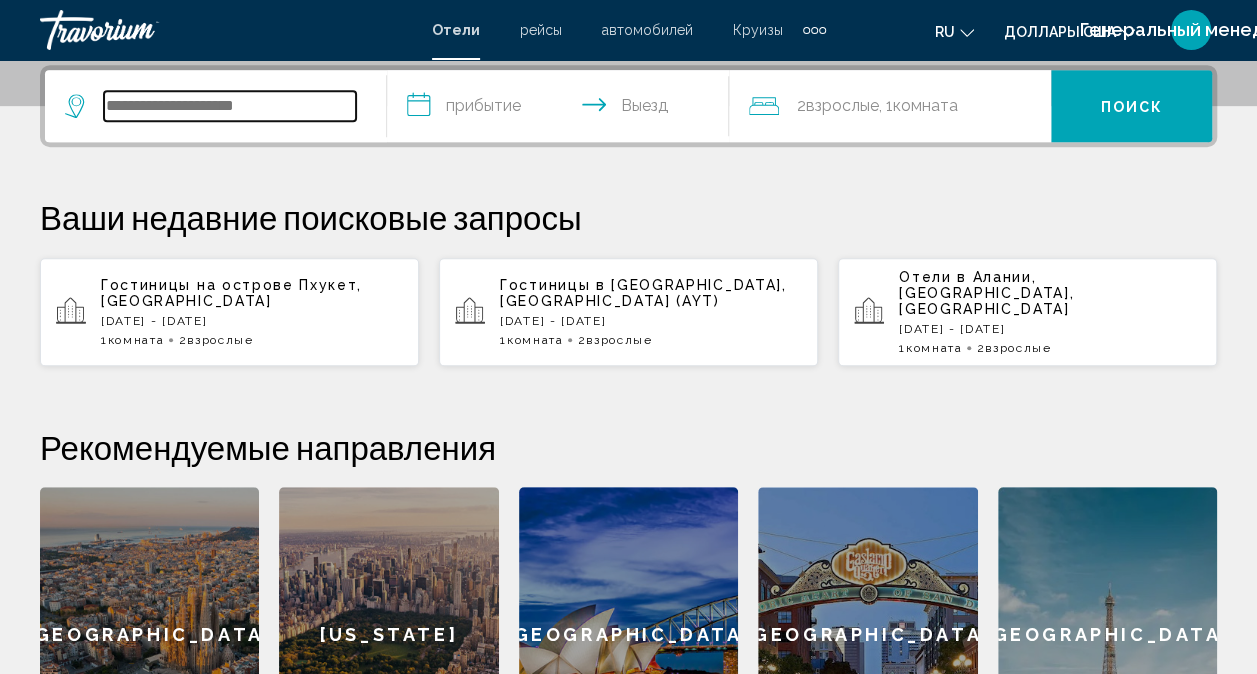 click at bounding box center (230, 106) 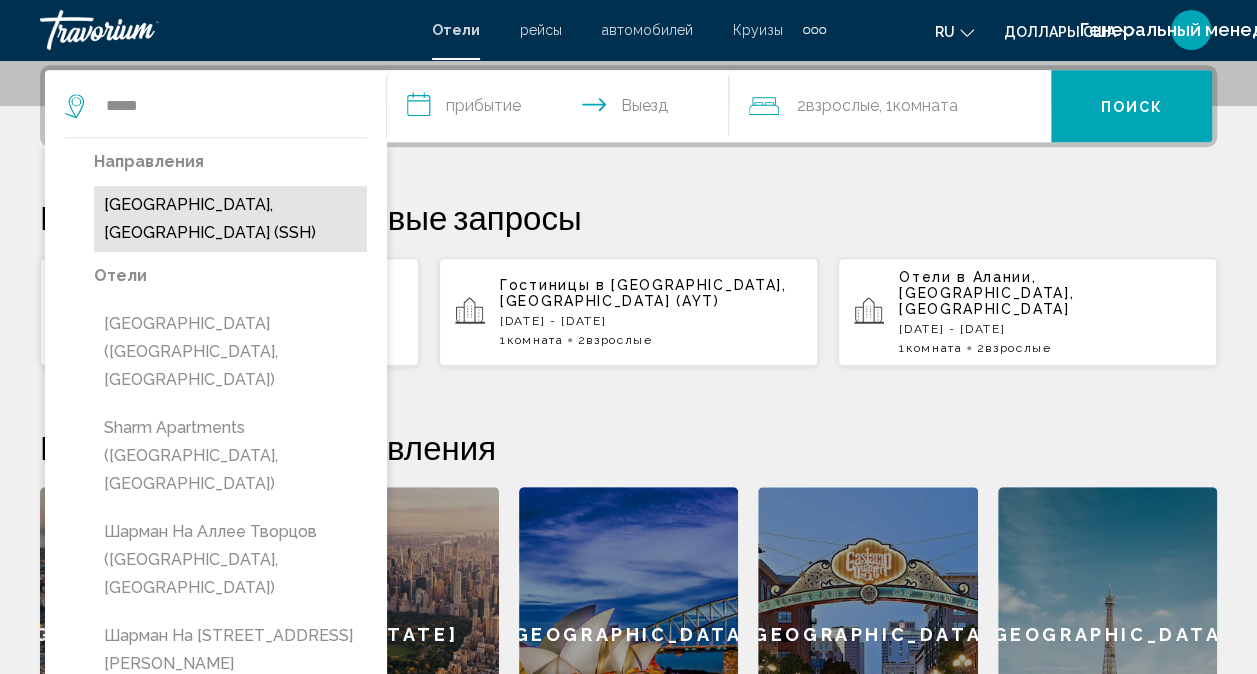 click on "[GEOGRAPHIC_DATA], [GEOGRAPHIC_DATA] (SSH)" at bounding box center (230, 219) 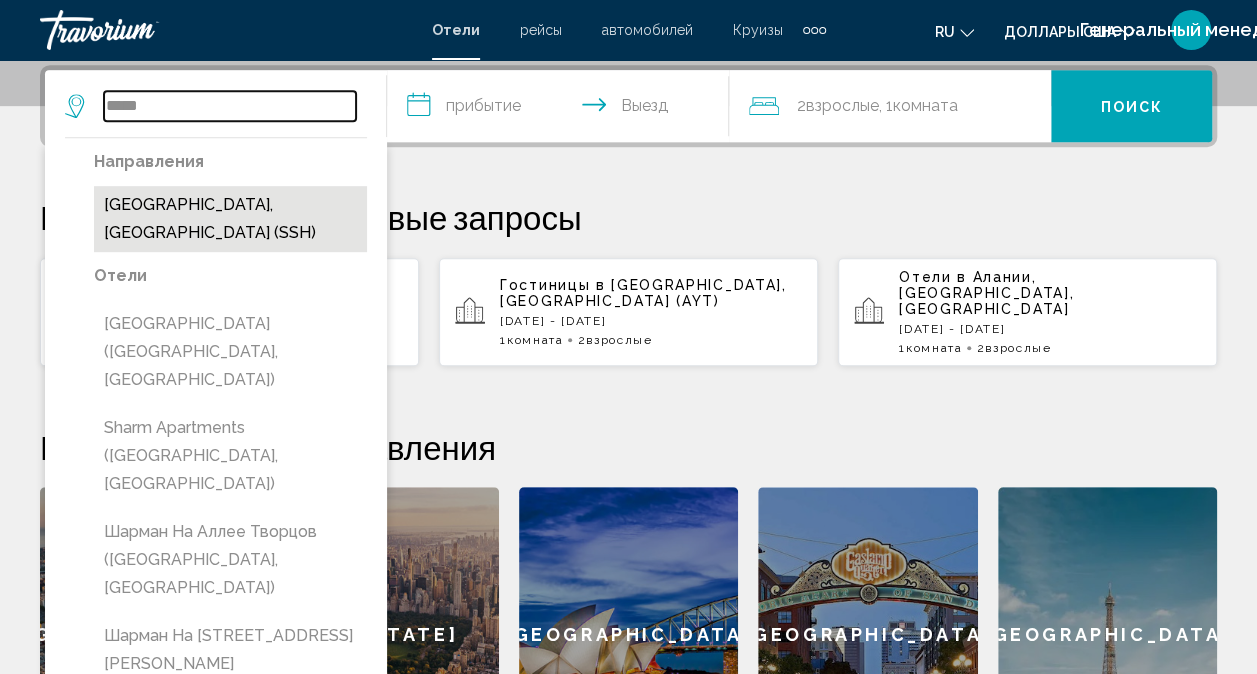 type on "**********" 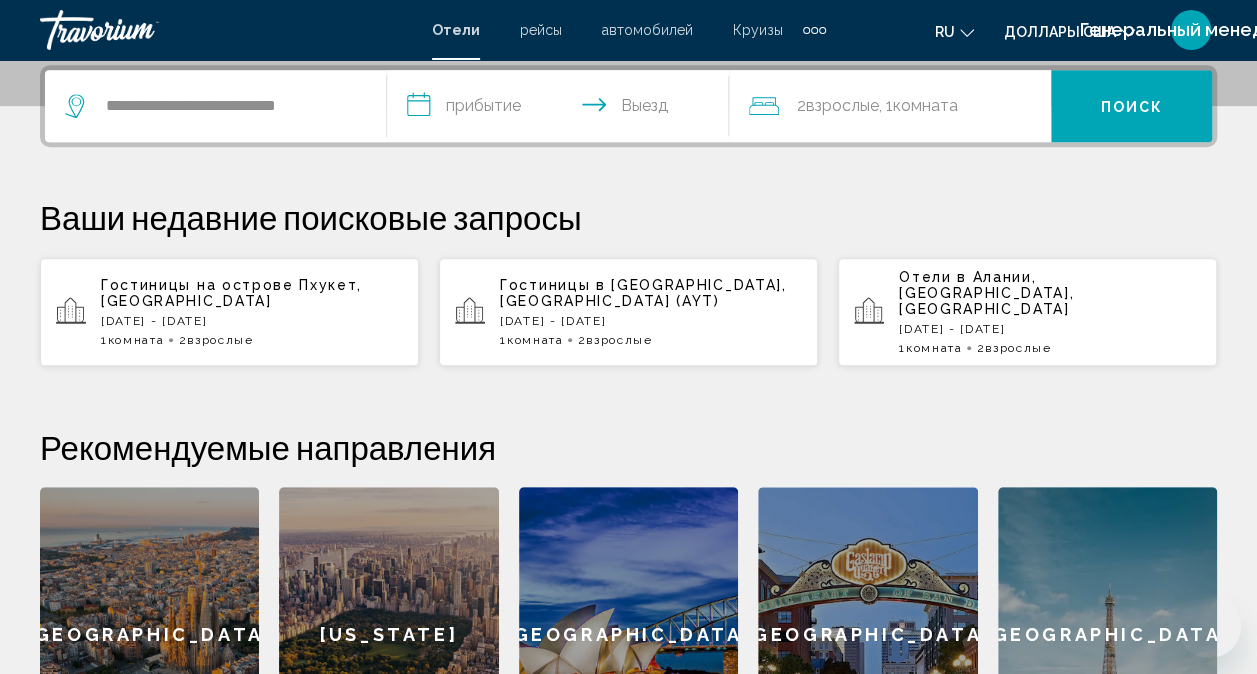 click on "**********" at bounding box center (562, 109) 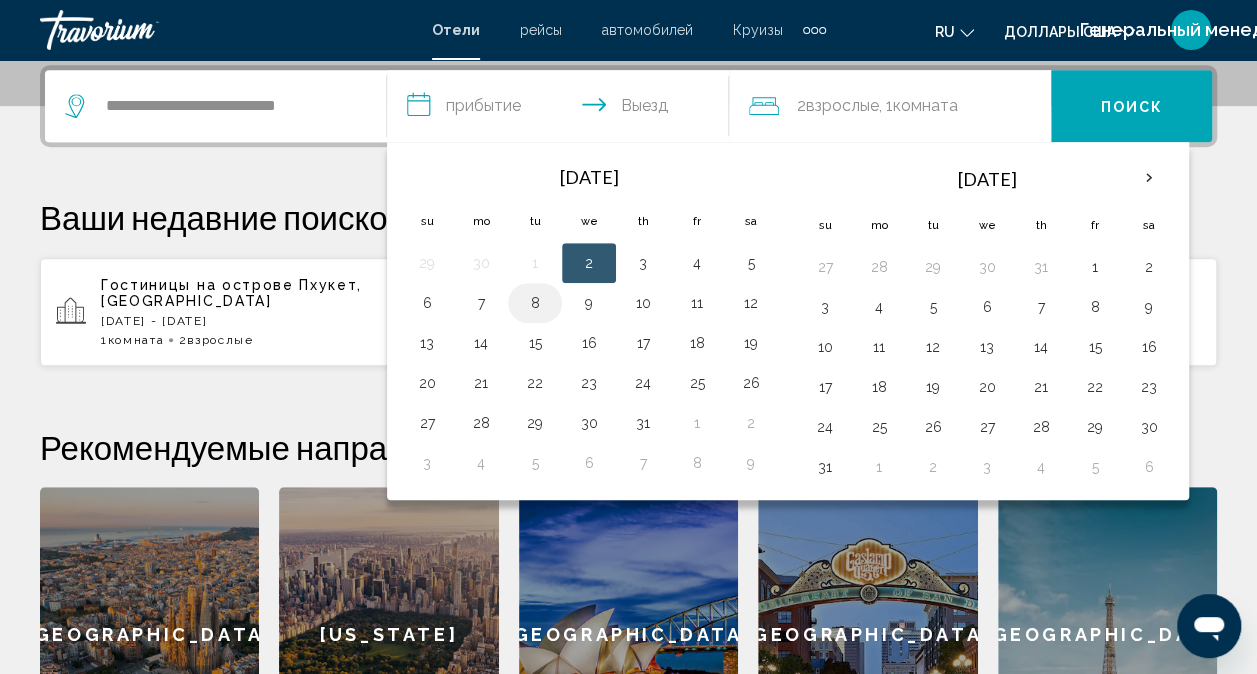 scroll, scrollTop: 0, scrollLeft: 0, axis: both 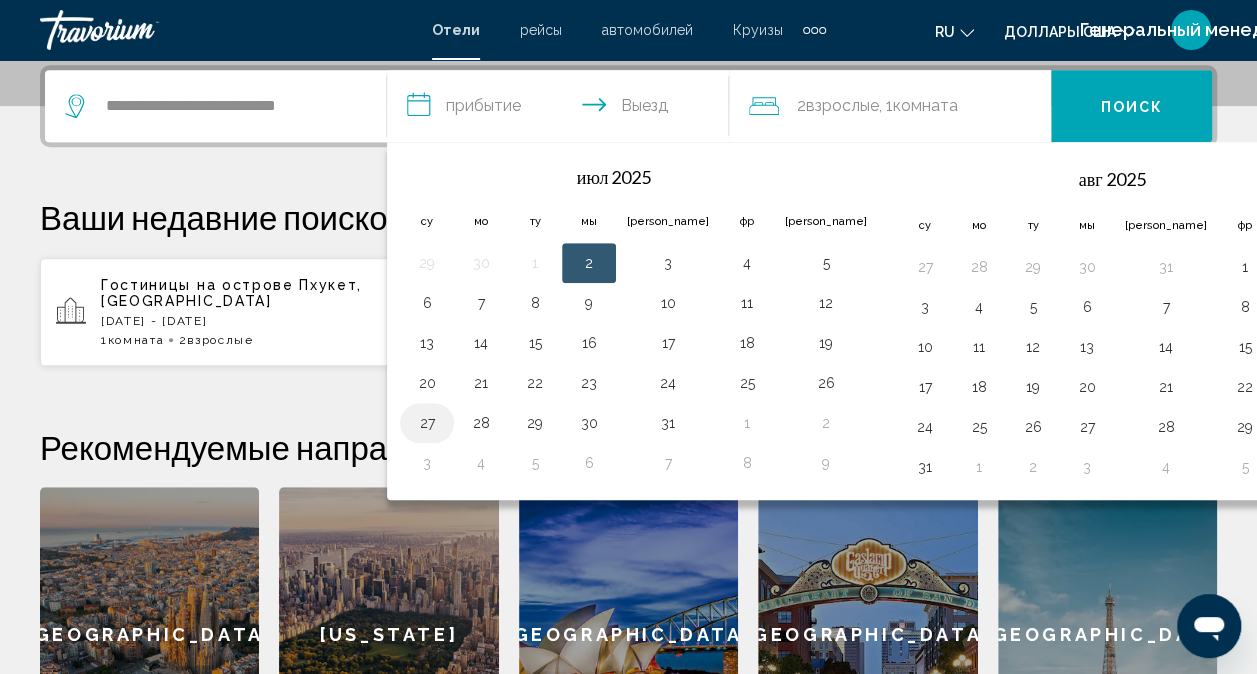 click on "27" at bounding box center (427, 423) 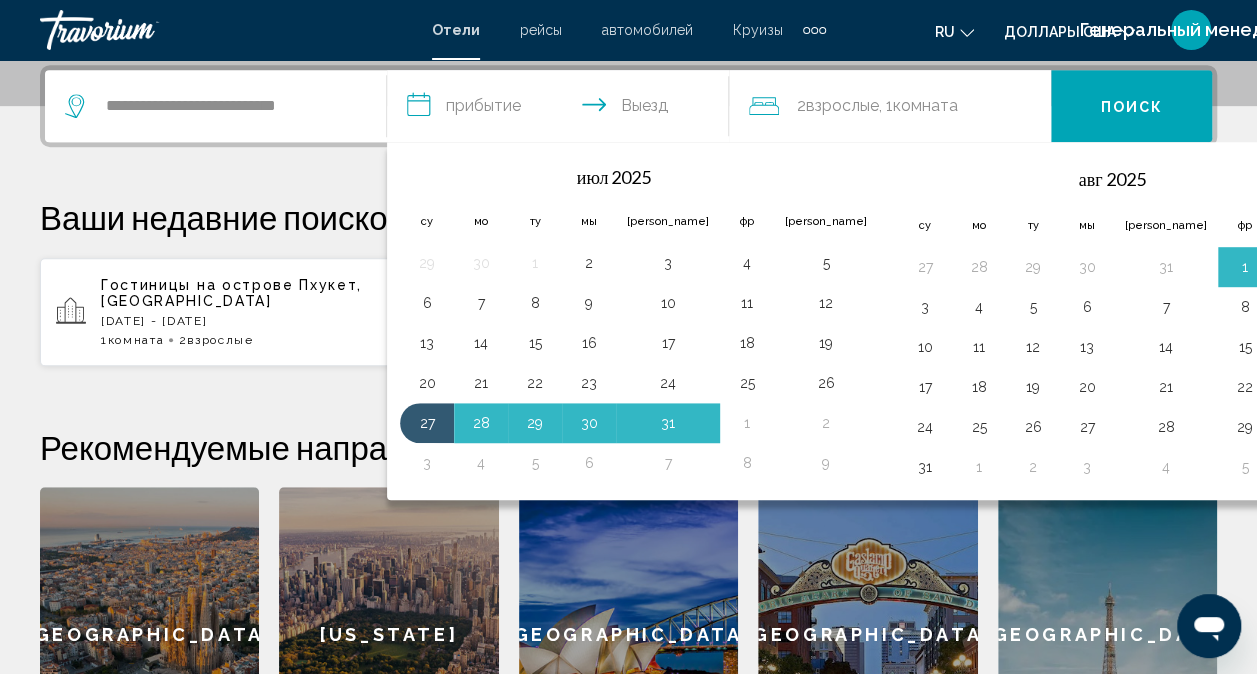 click on "2" at bounding box center [1324, 267] 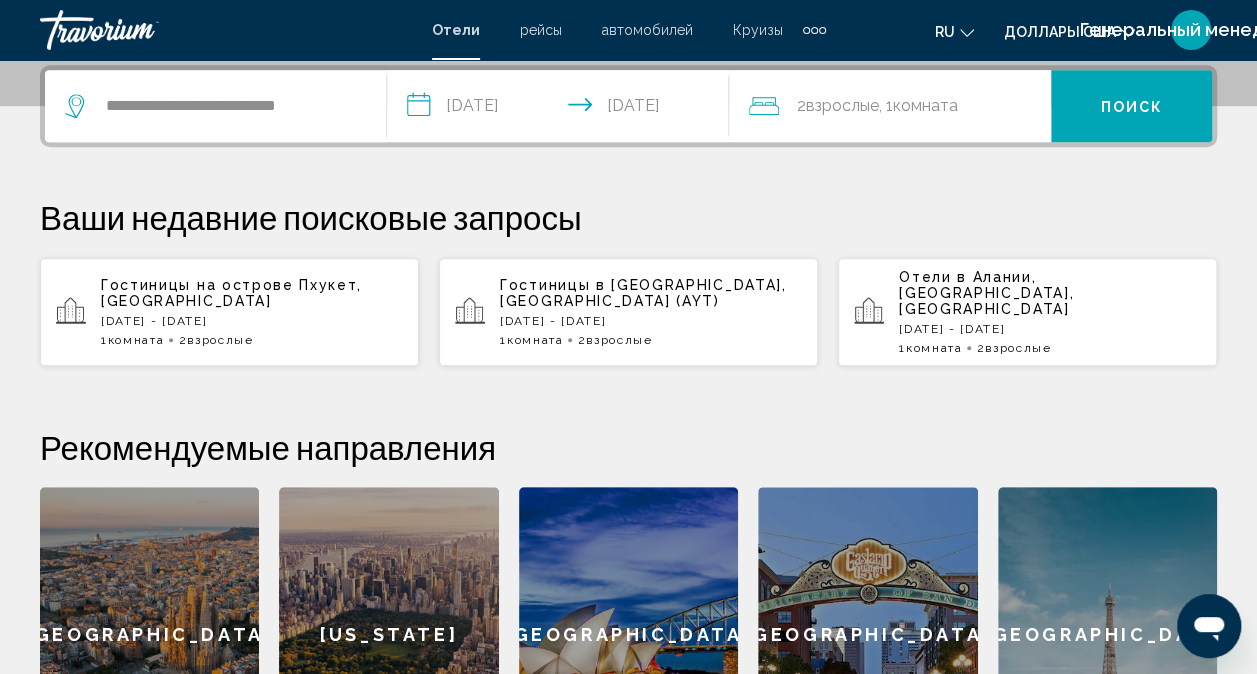 click on "Поиск" at bounding box center (1131, 107) 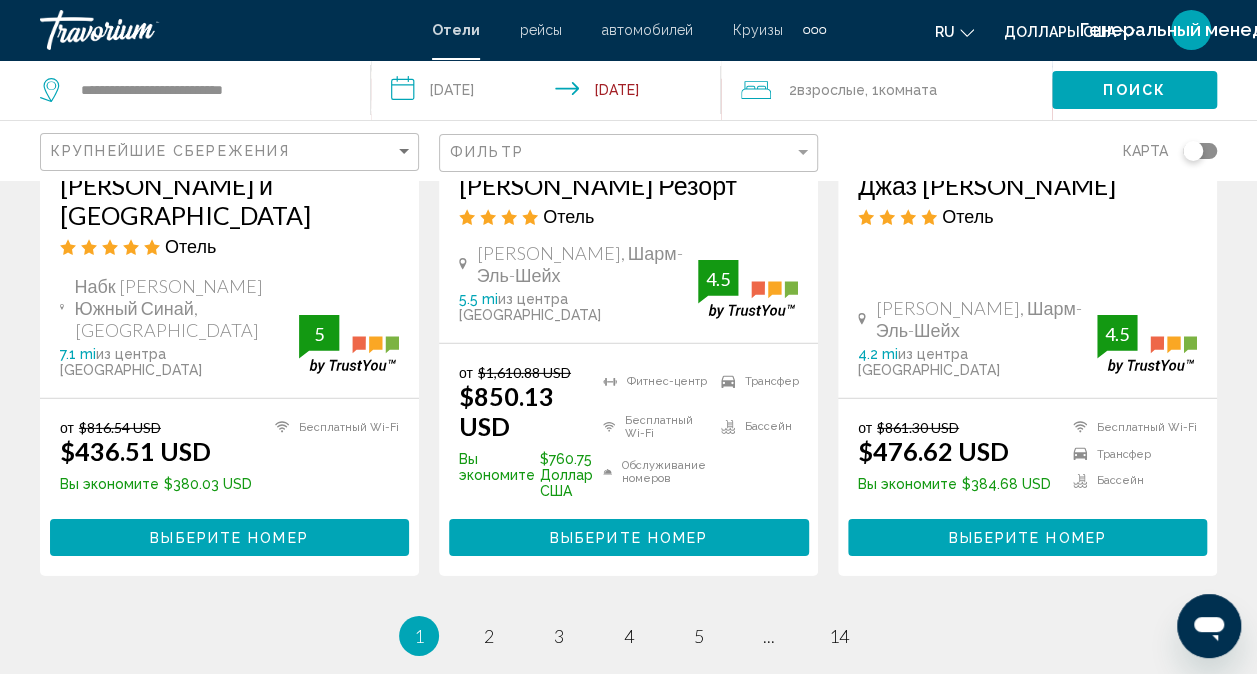 scroll, scrollTop: 2900, scrollLeft: 0, axis: vertical 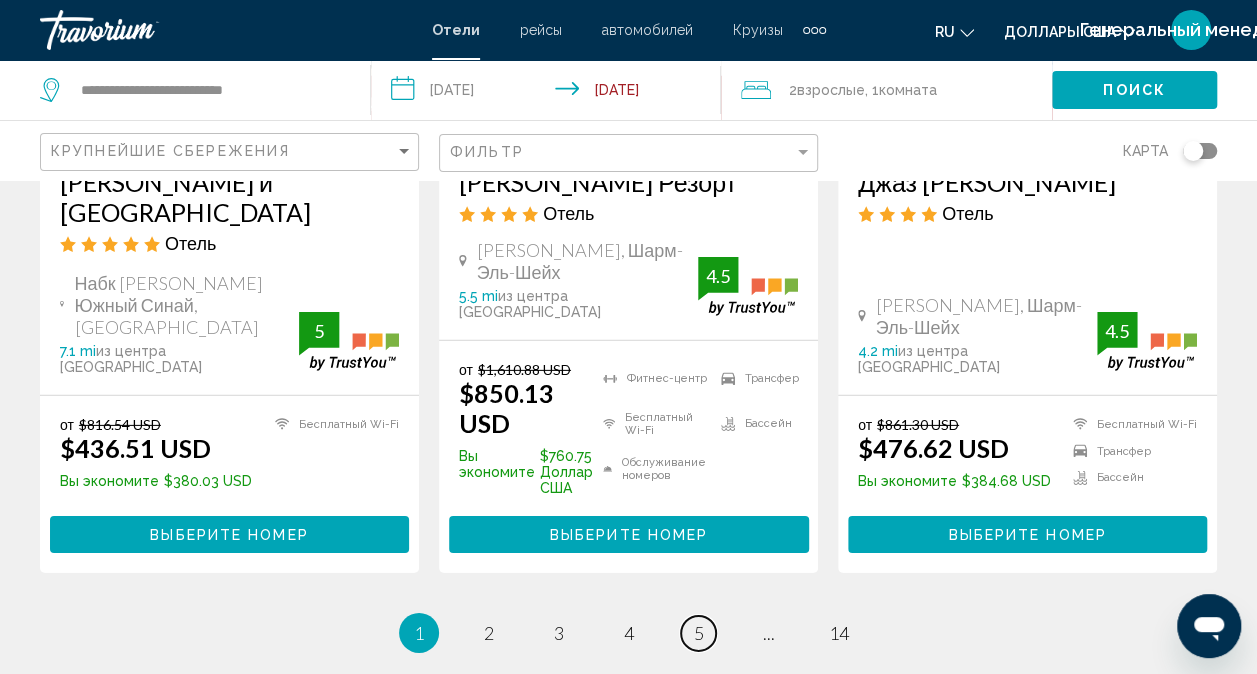 click on "5" at bounding box center (699, 633) 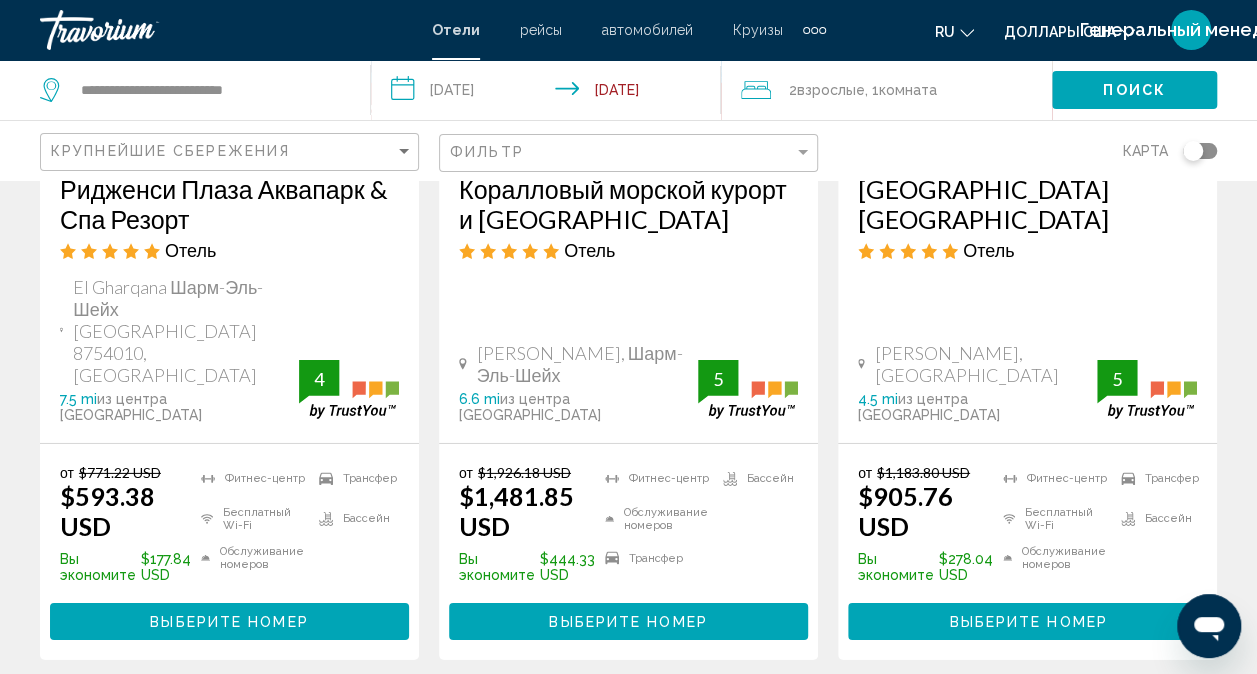 scroll, scrollTop: 3103, scrollLeft: 0, axis: vertical 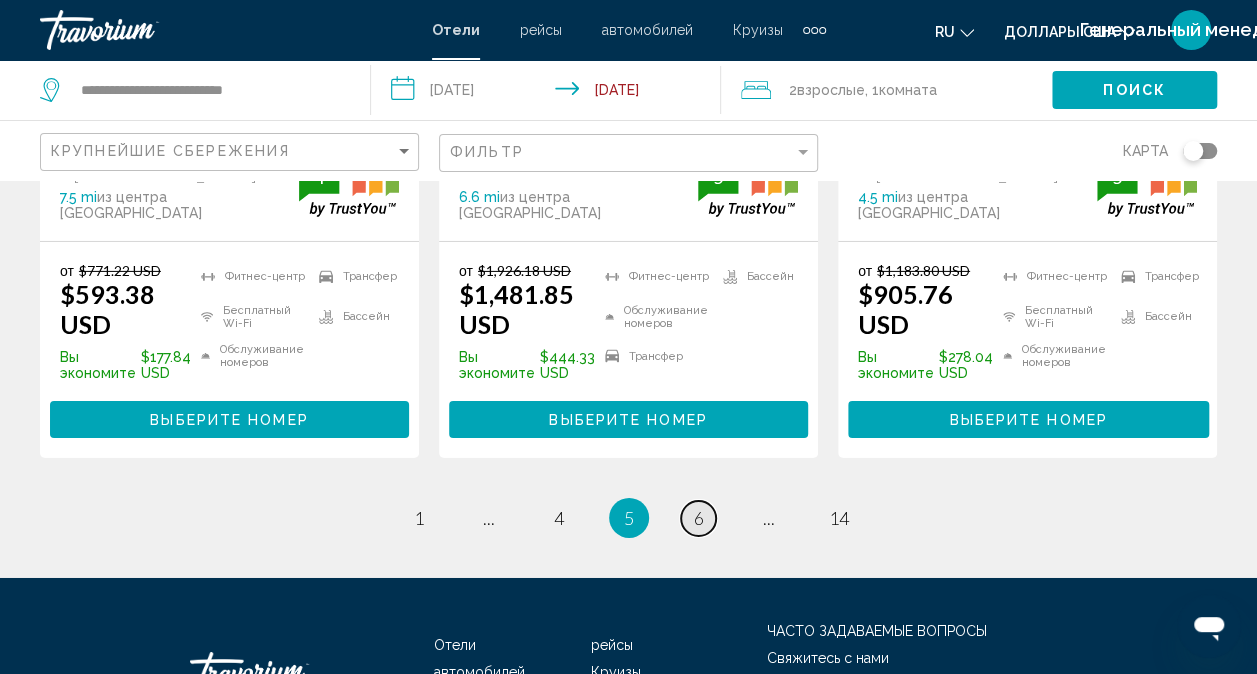 click on "страница  6" at bounding box center (698, 518) 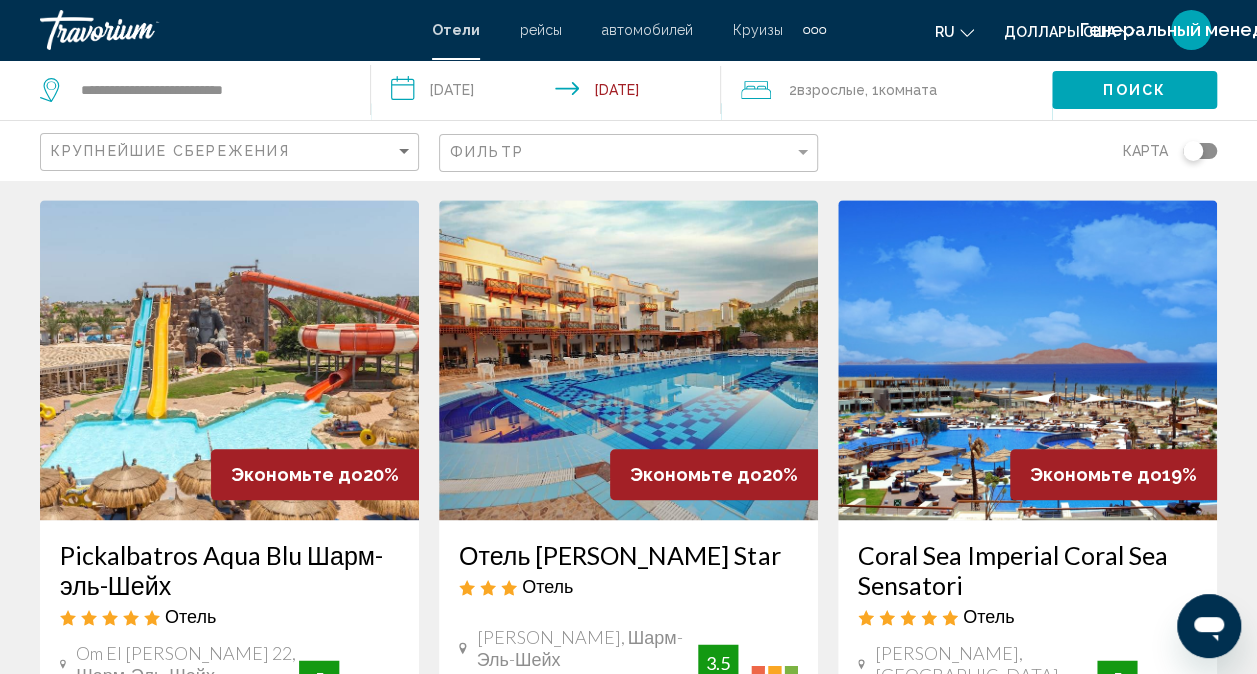 scroll, scrollTop: 900, scrollLeft: 0, axis: vertical 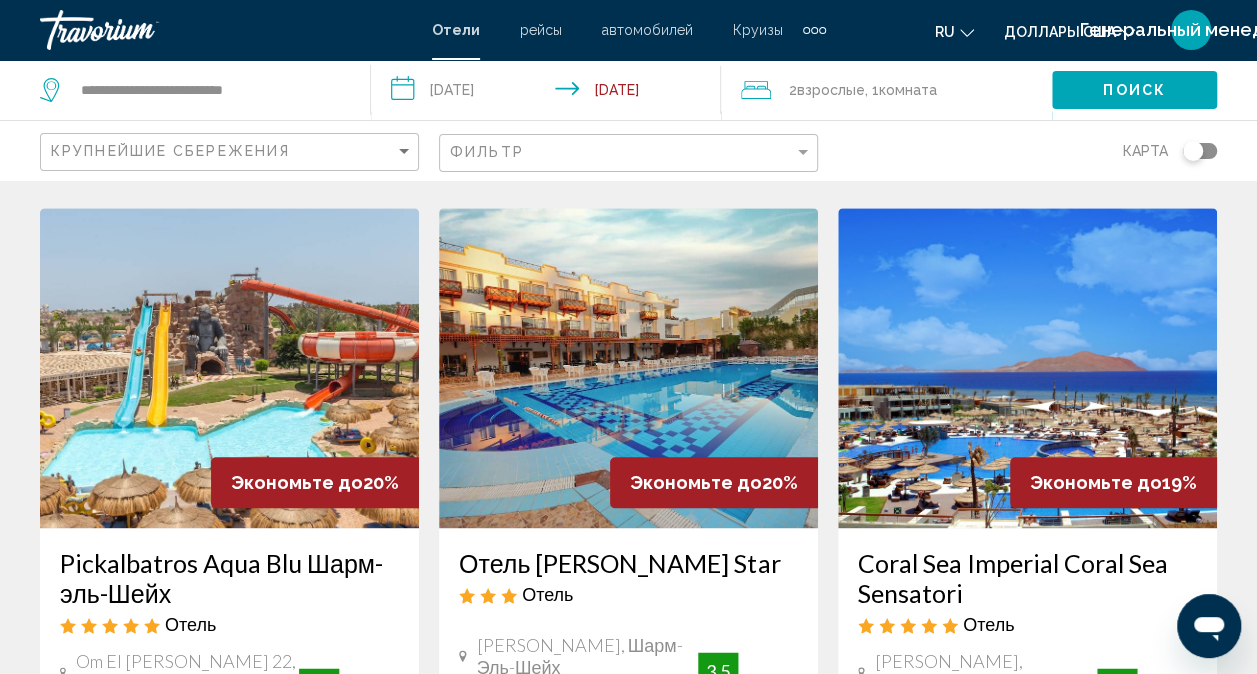 click on "Pickalbatros Aqua Blu Шарм-эль-Шейх" at bounding box center [229, 578] 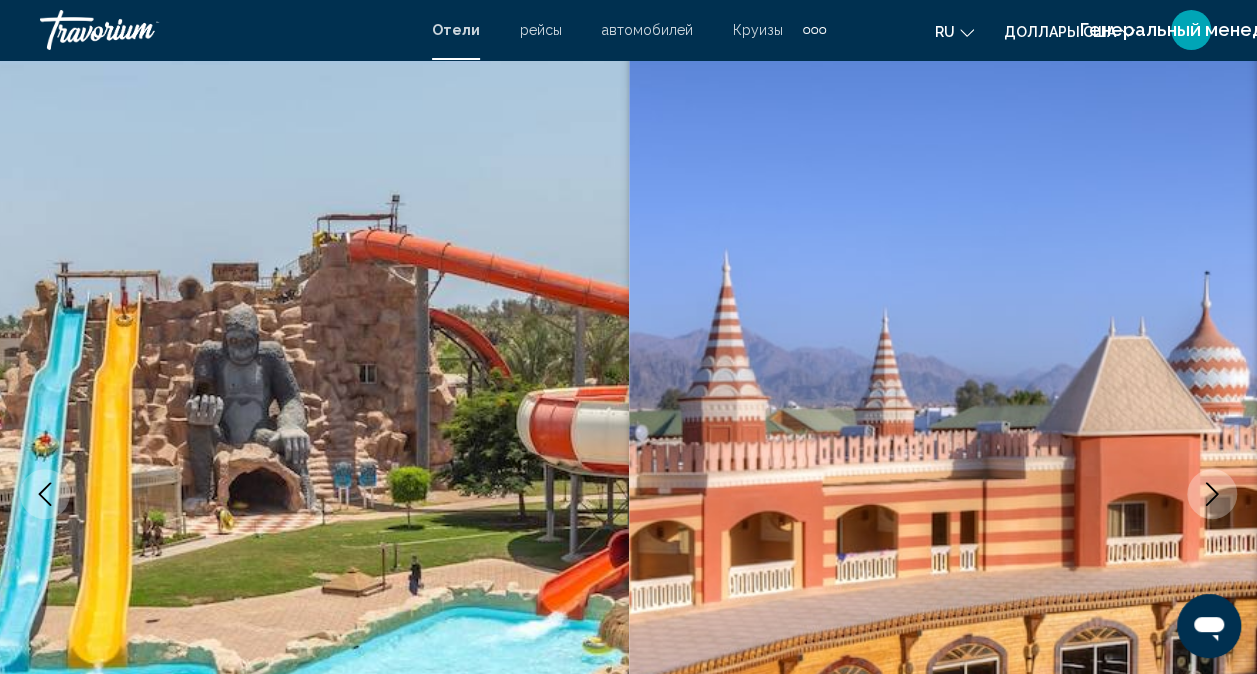 scroll, scrollTop: 0, scrollLeft: 0, axis: both 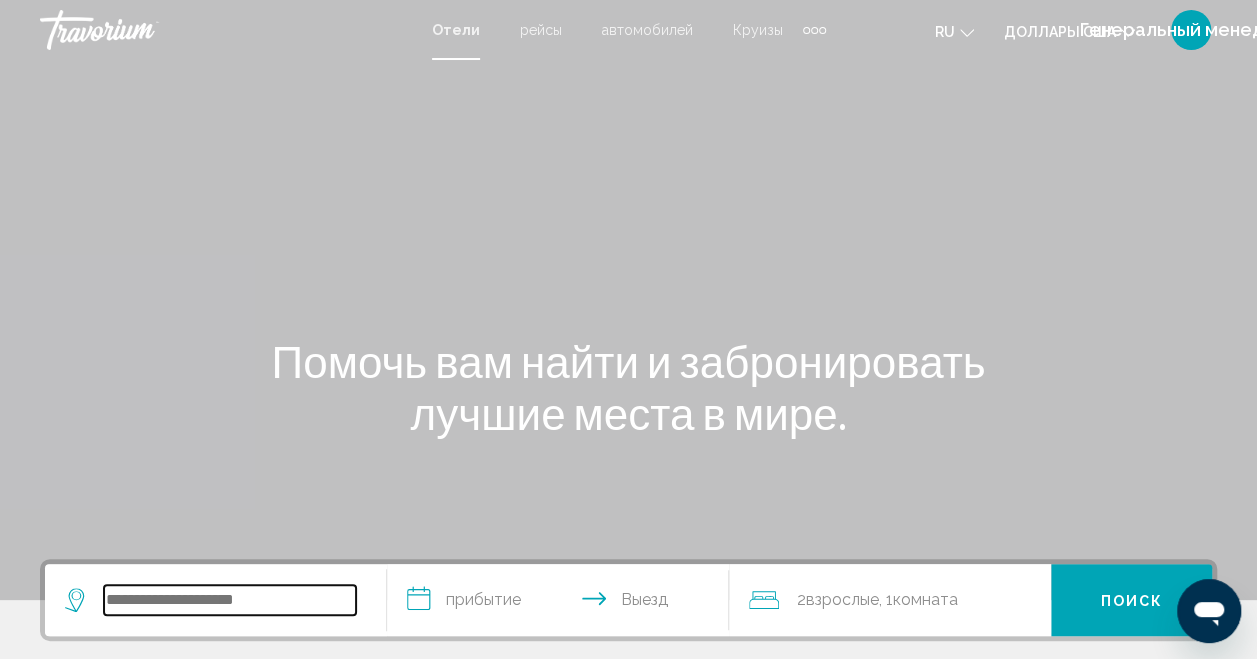 click at bounding box center [230, 600] 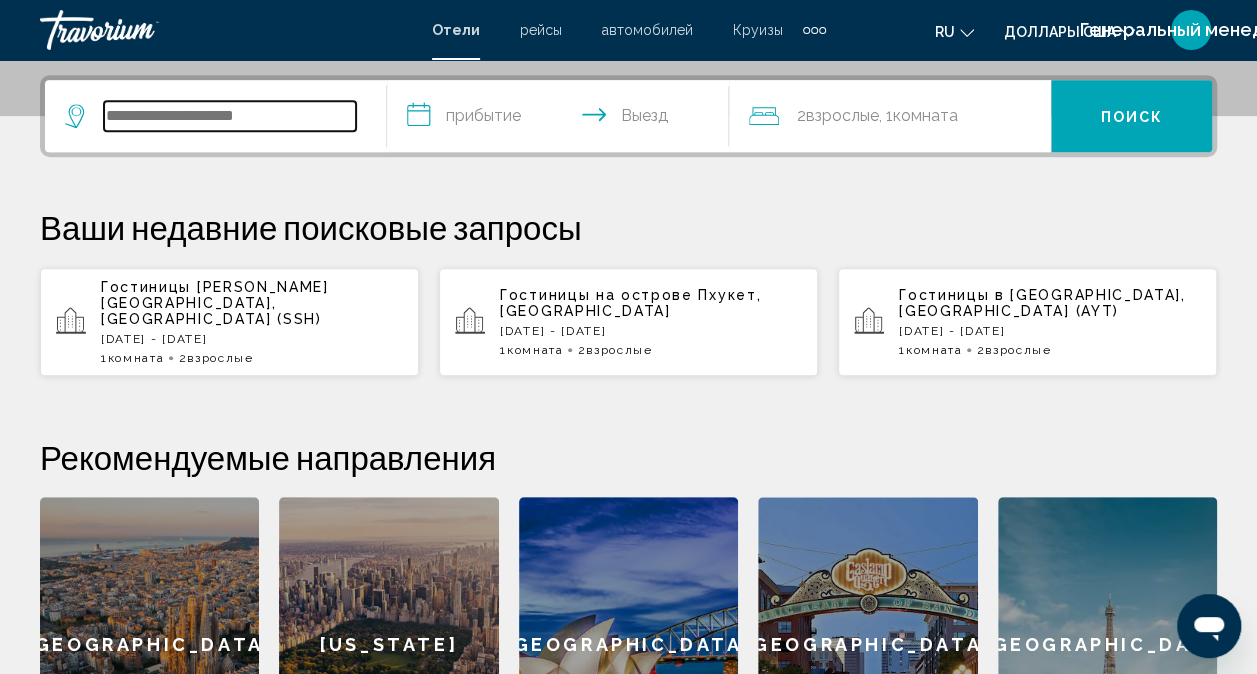scroll, scrollTop: 494, scrollLeft: 0, axis: vertical 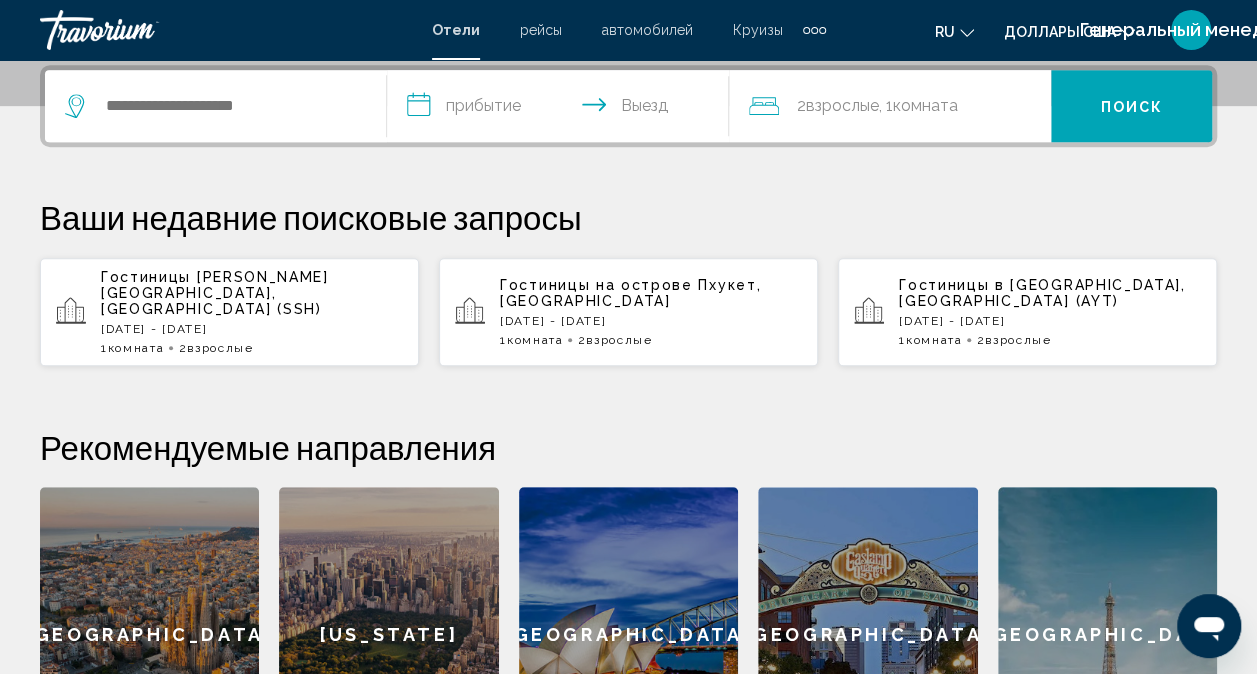 click on "вс, 27 июля - сб, 02 авг" at bounding box center [252, 329] 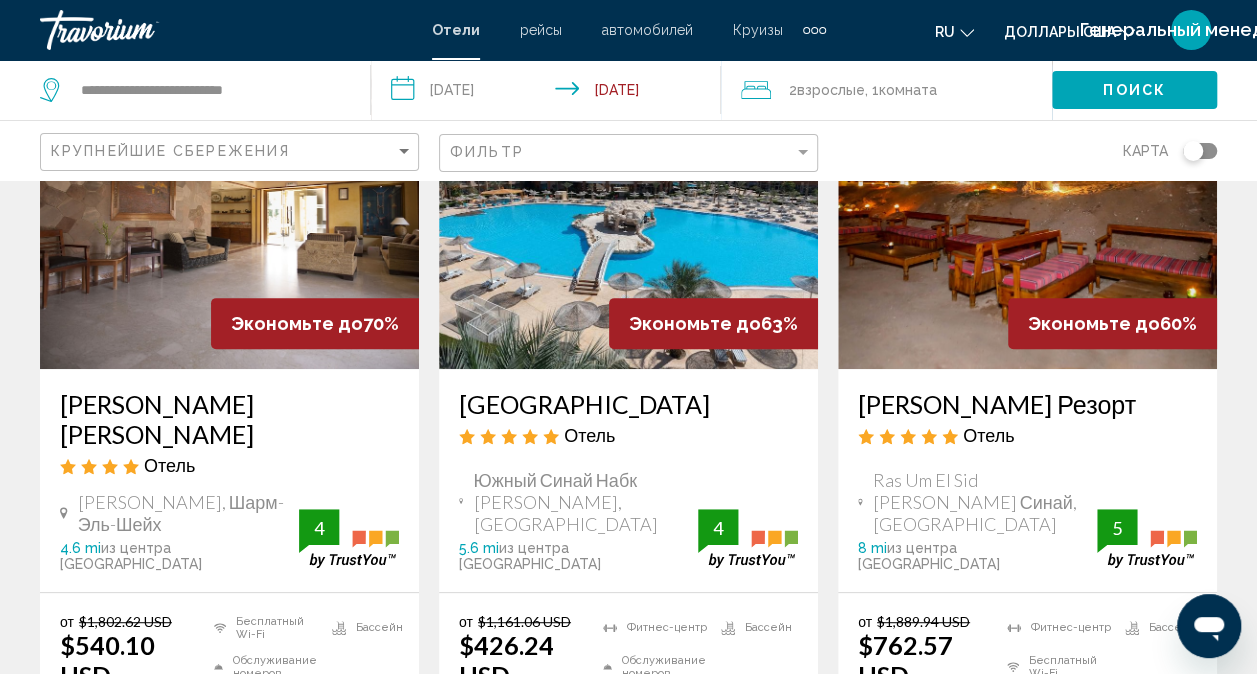 scroll, scrollTop: 200, scrollLeft: 0, axis: vertical 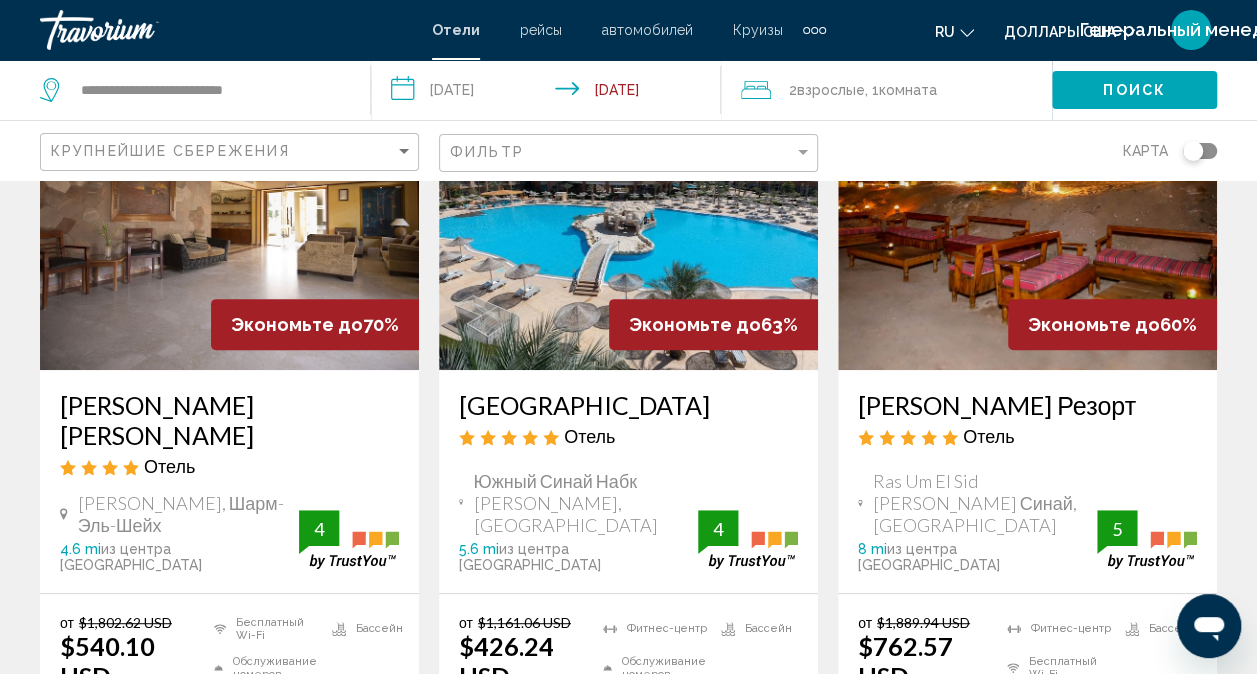 click on "[GEOGRAPHIC_DATA]" at bounding box center [628, 405] 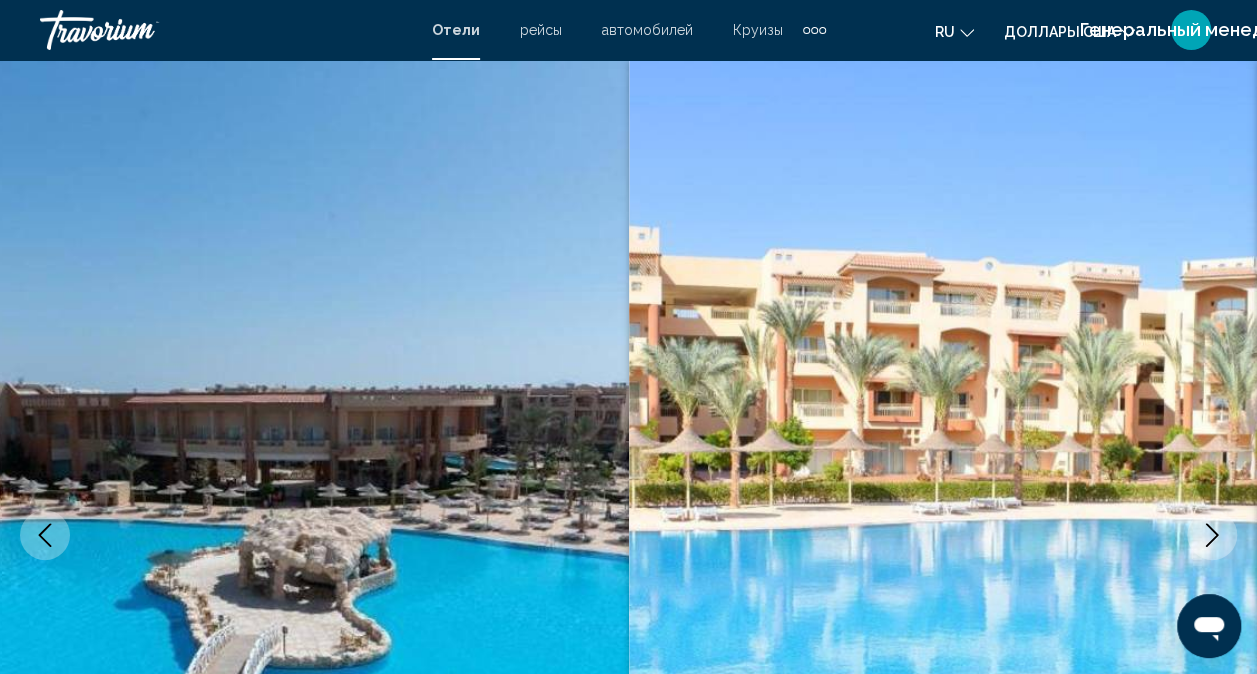 scroll, scrollTop: 0, scrollLeft: 0, axis: both 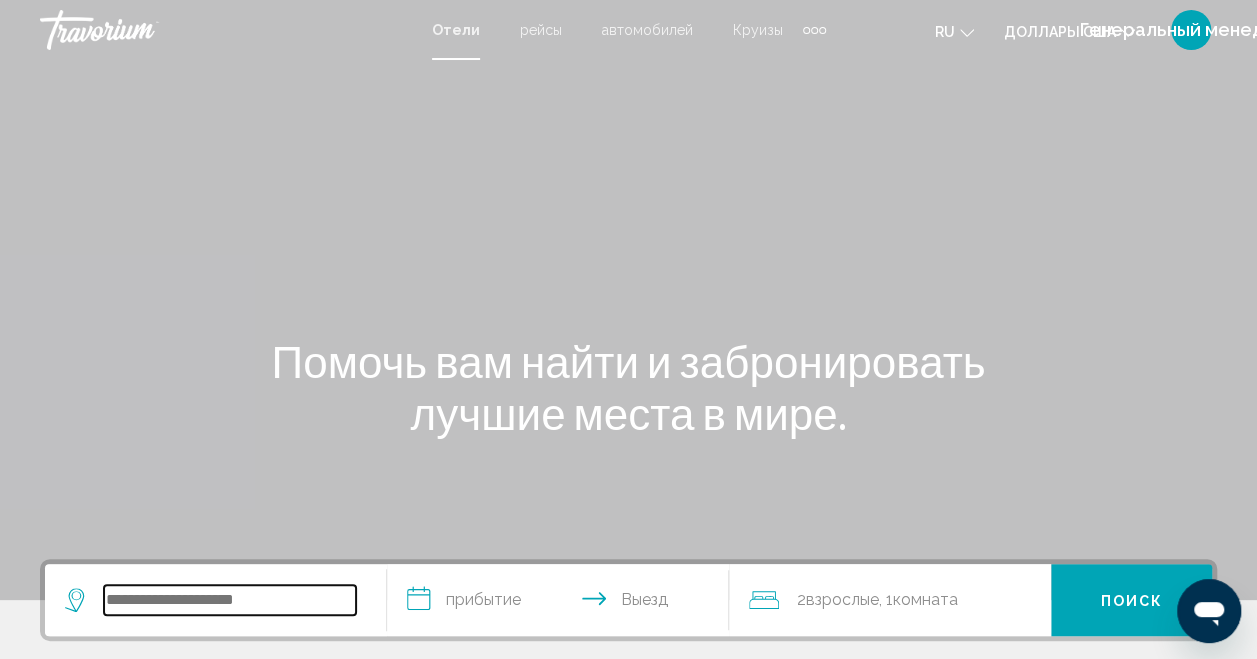click at bounding box center [230, 600] 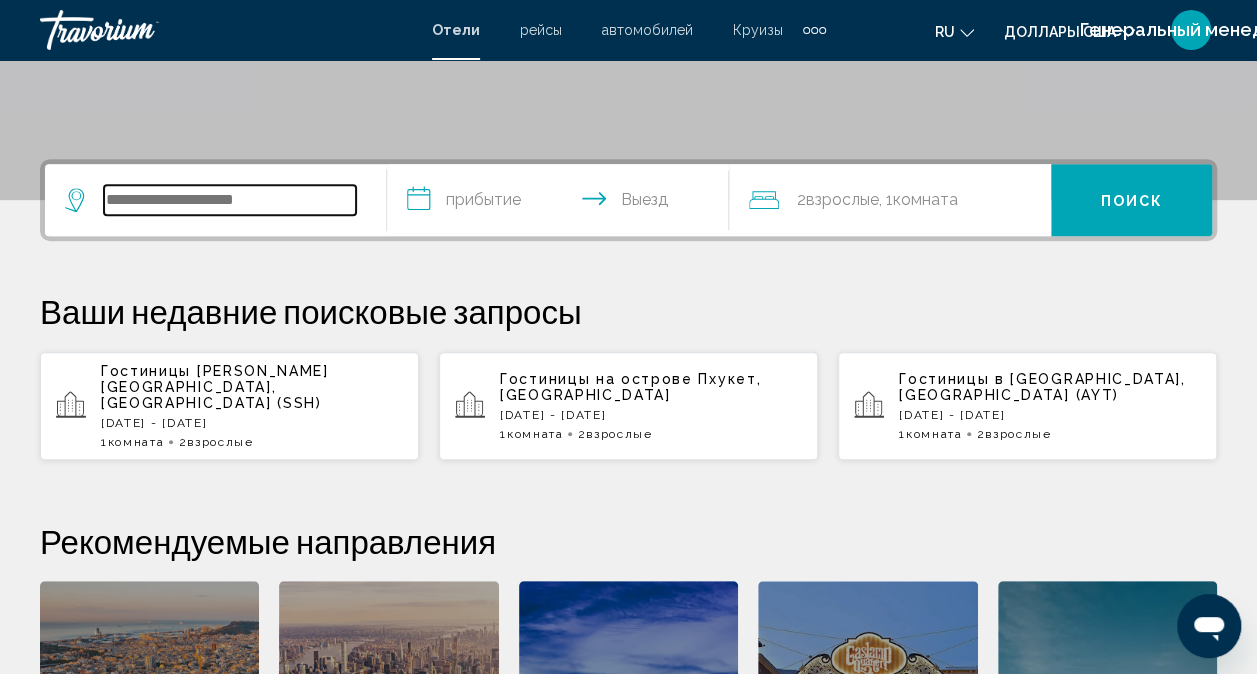 scroll, scrollTop: 494, scrollLeft: 0, axis: vertical 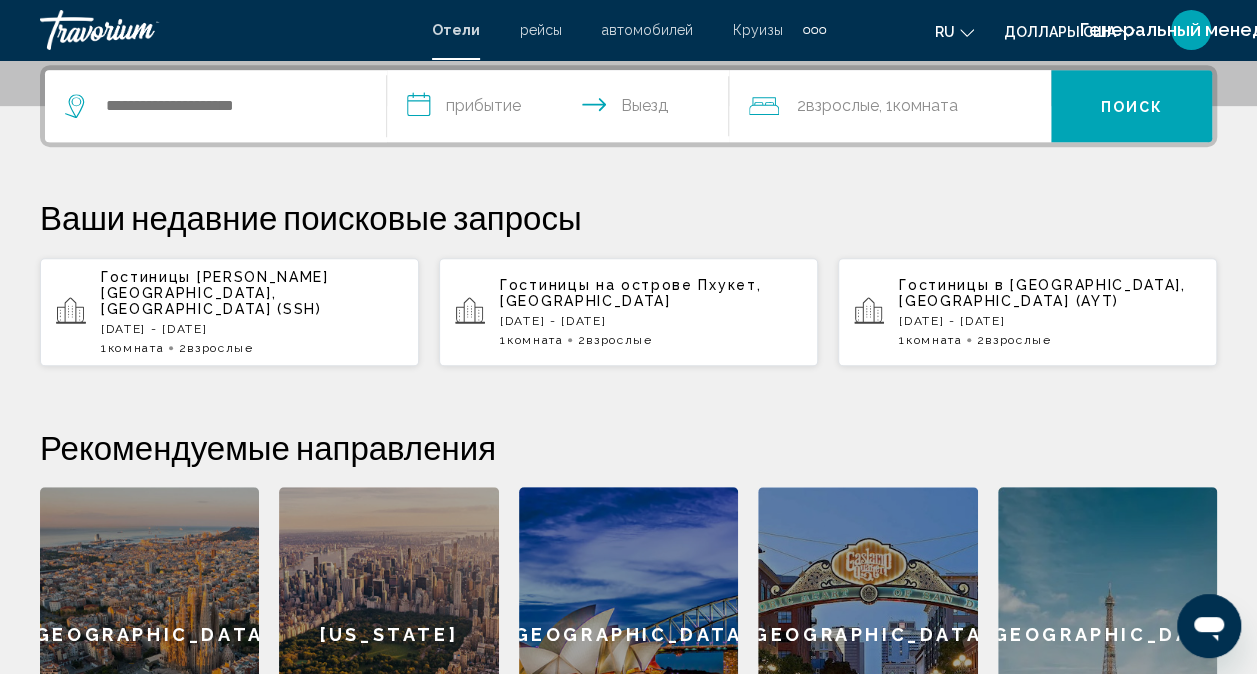 click on "Комната" at bounding box center [934, 340] 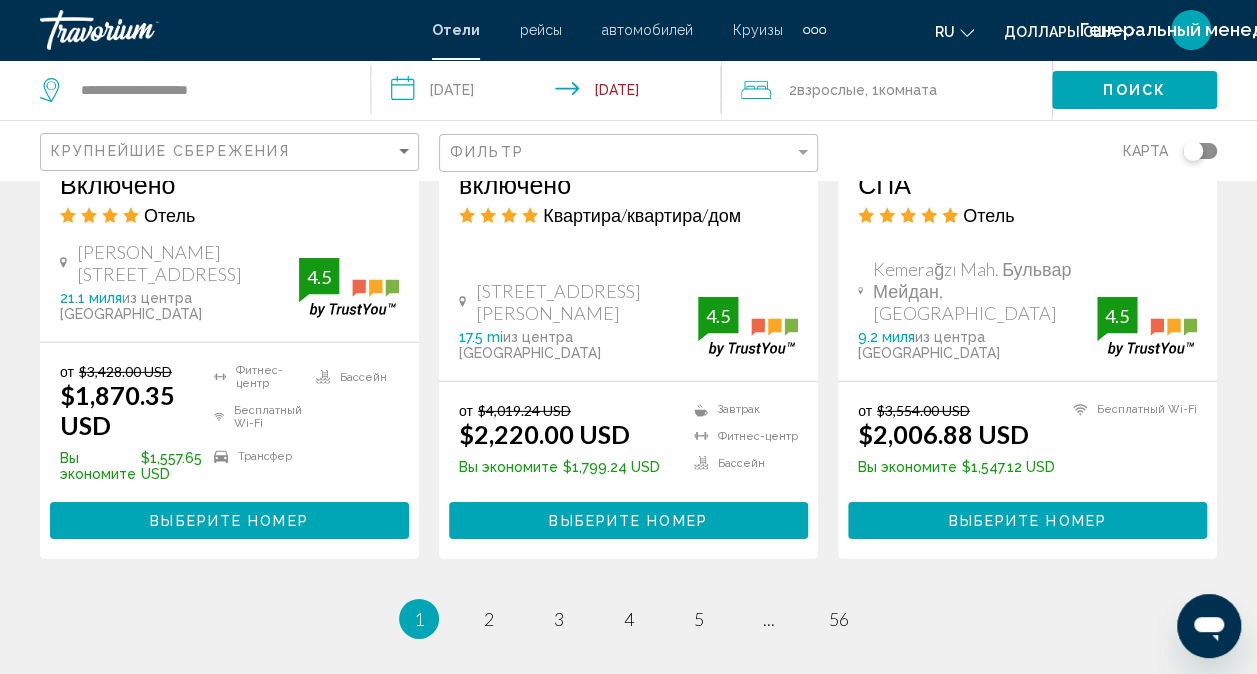 scroll, scrollTop: 2800, scrollLeft: 0, axis: vertical 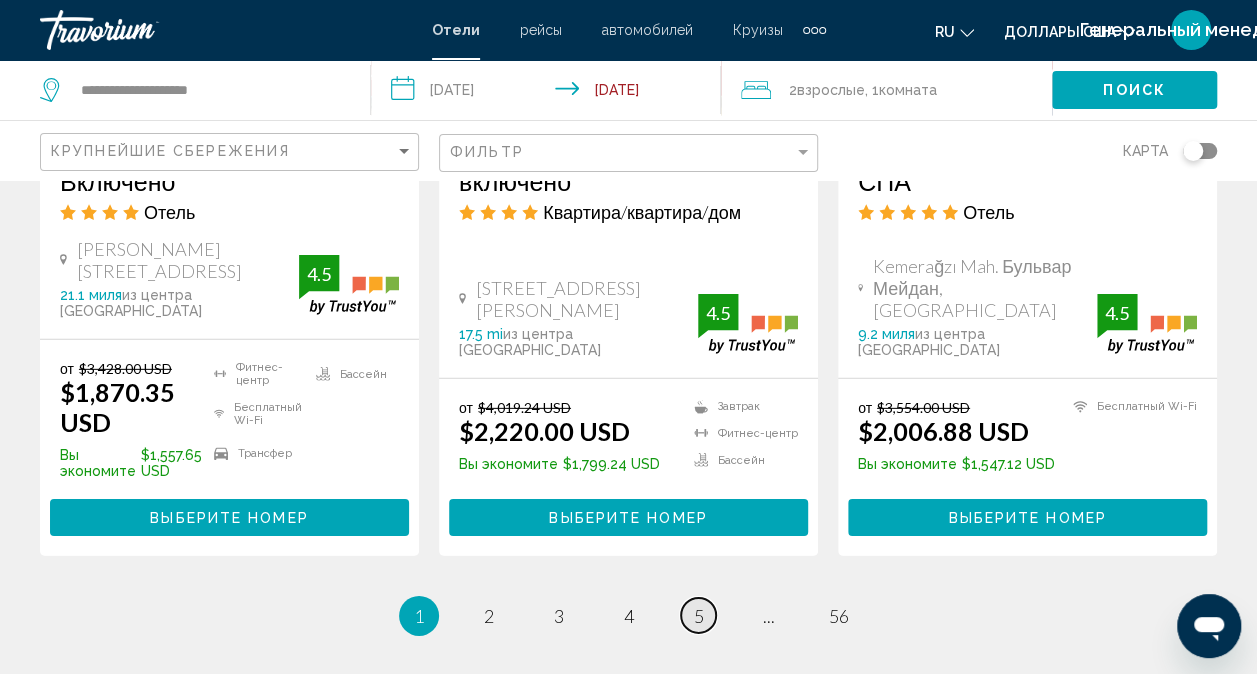 click on "5" at bounding box center (699, 616) 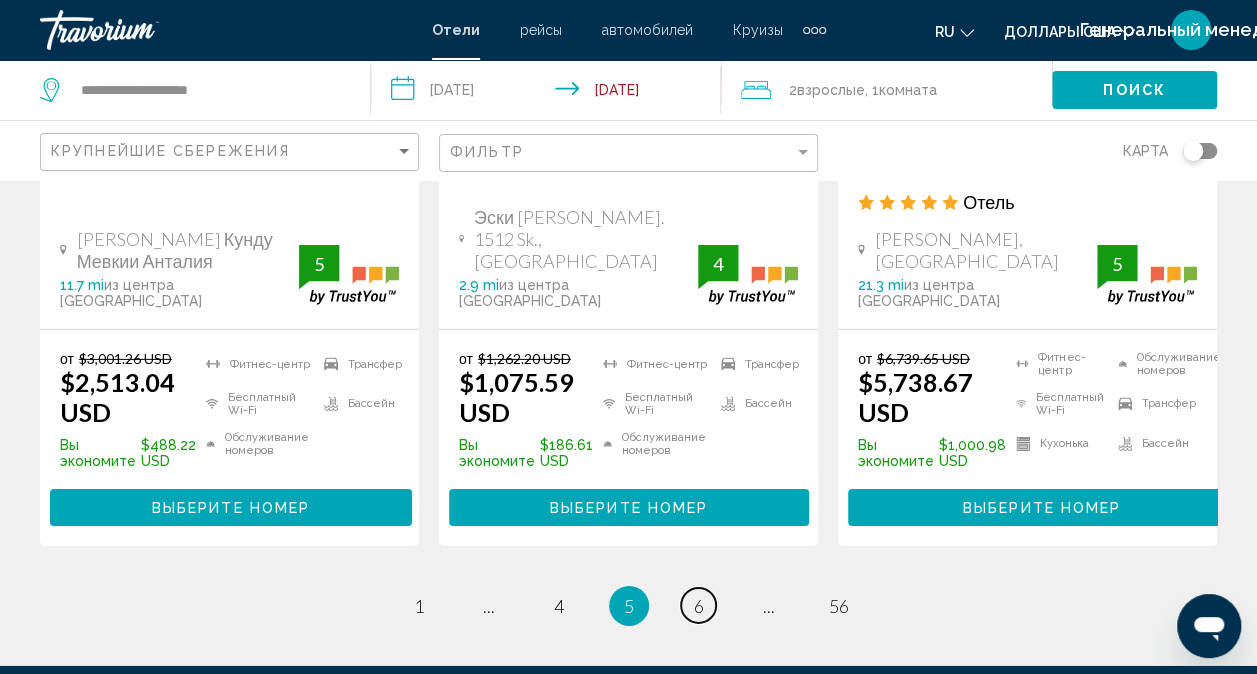 scroll, scrollTop: 2900, scrollLeft: 0, axis: vertical 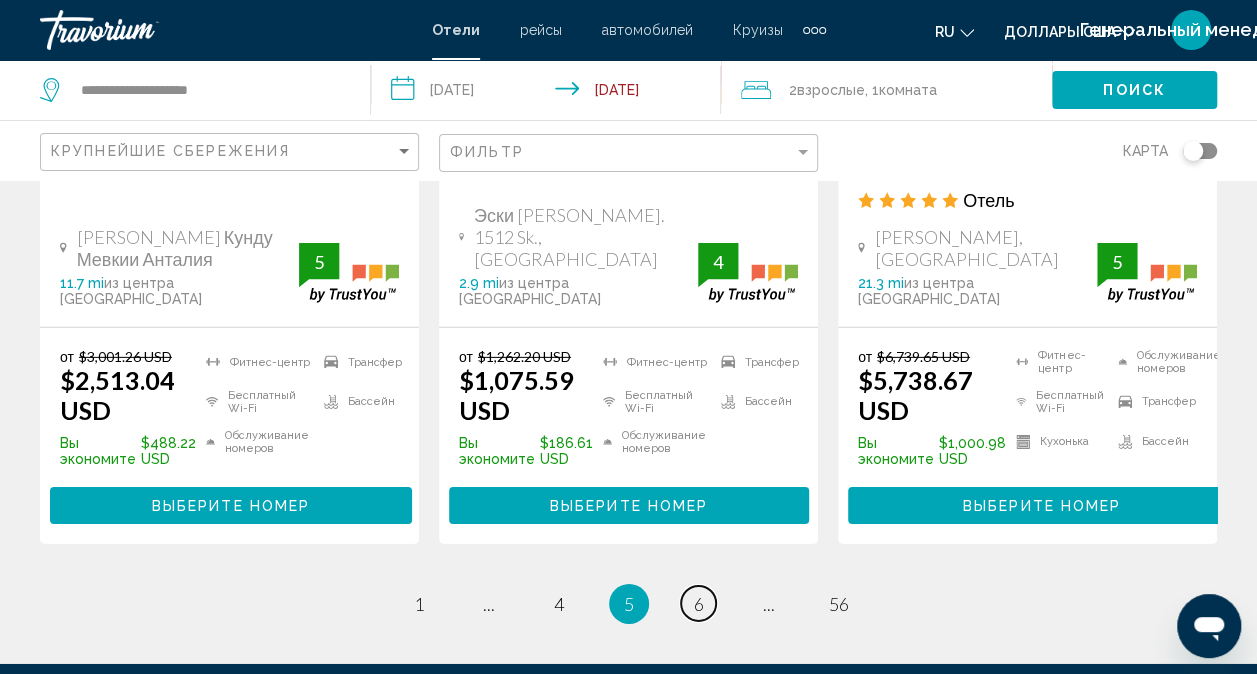 click on "6" at bounding box center [699, 604] 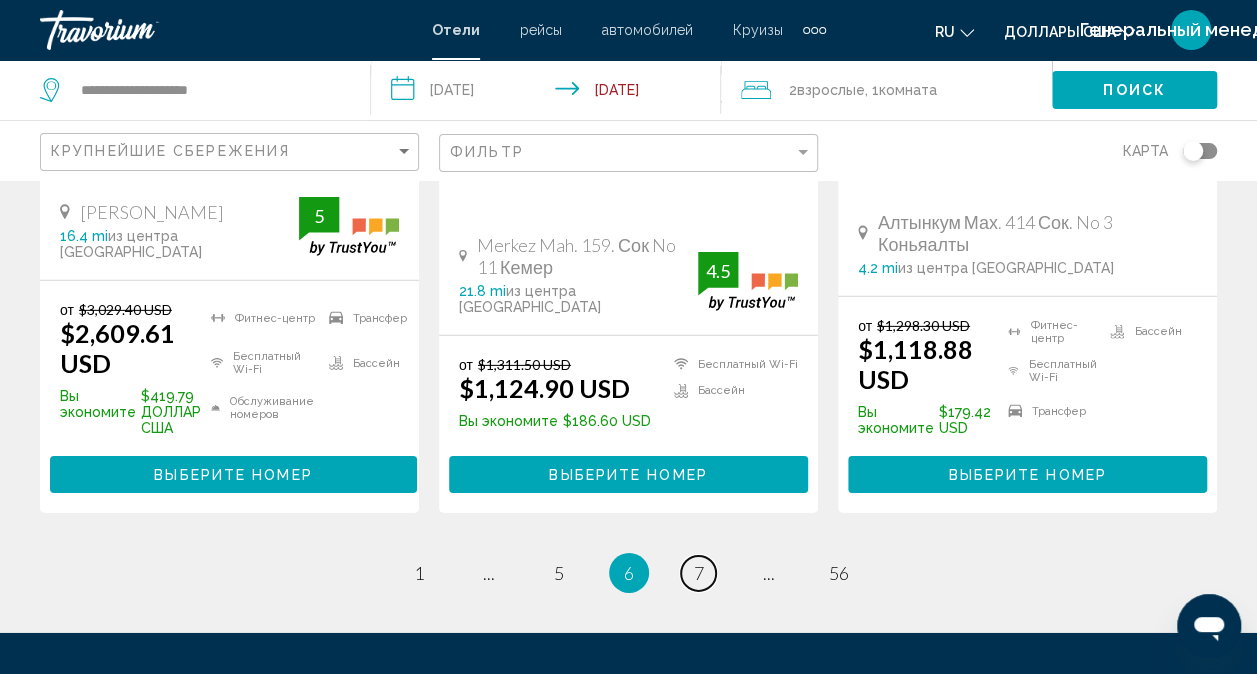 scroll, scrollTop: 3094, scrollLeft: 0, axis: vertical 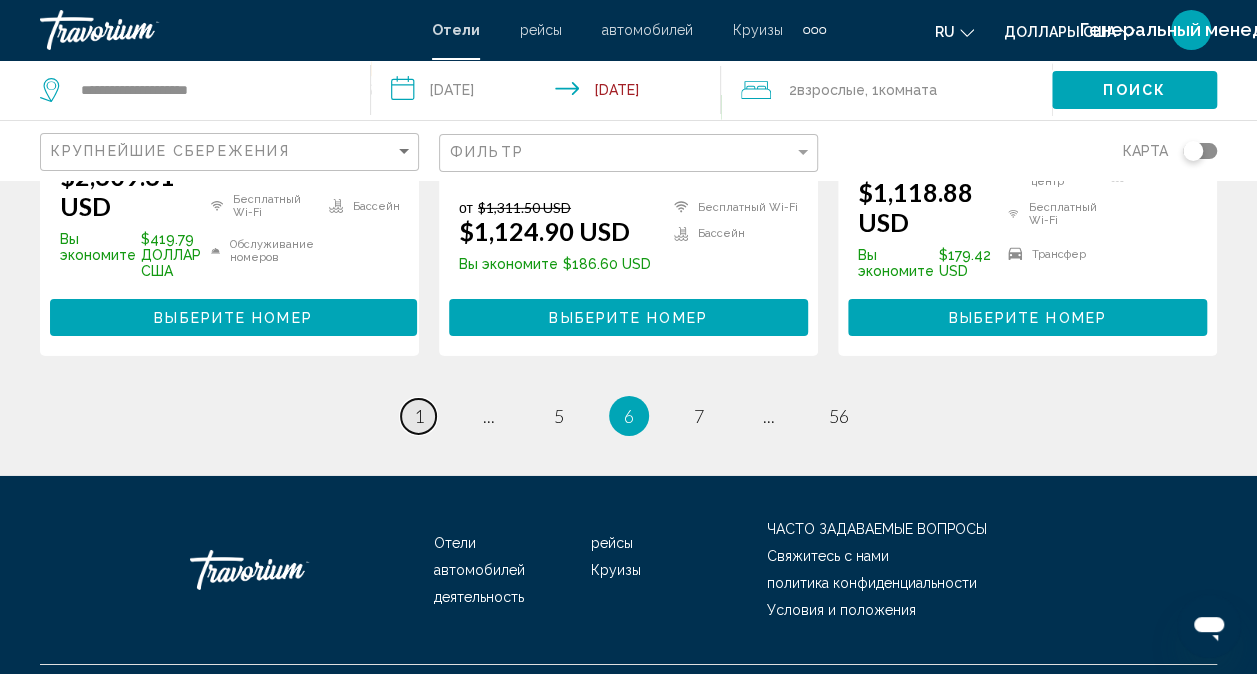 click on "1" at bounding box center [419, 416] 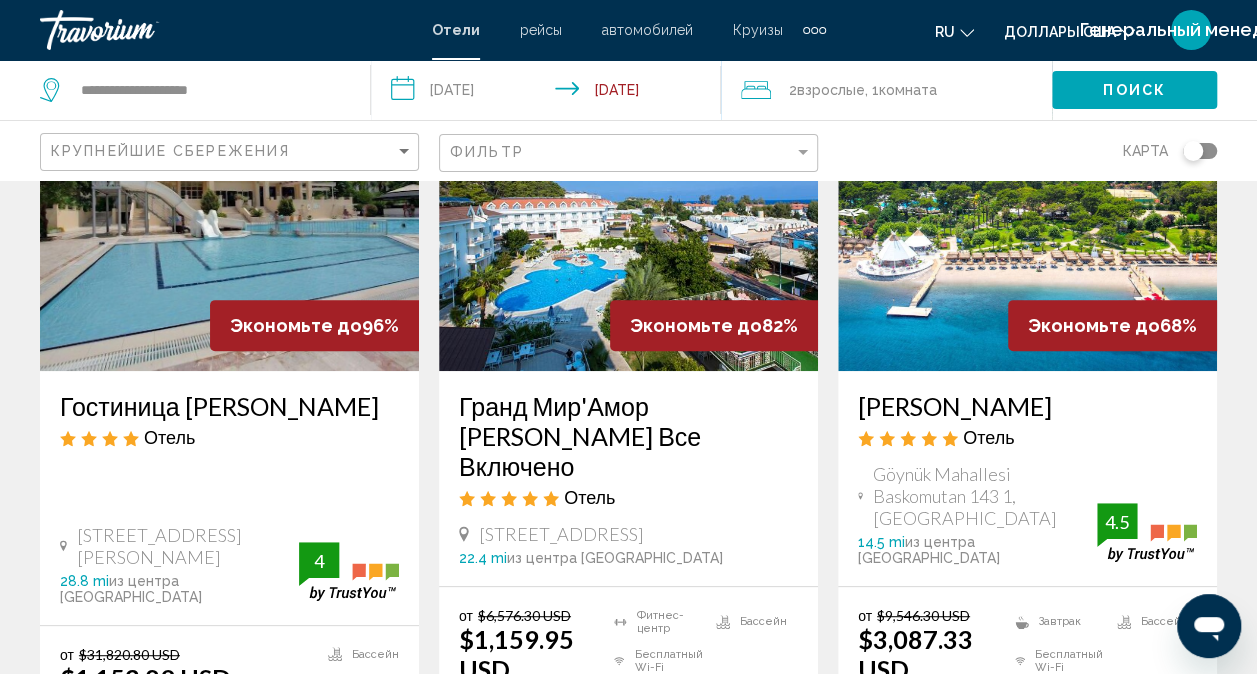 scroll, scrollTop: 200, scrollLeft: 0, axis: vertical 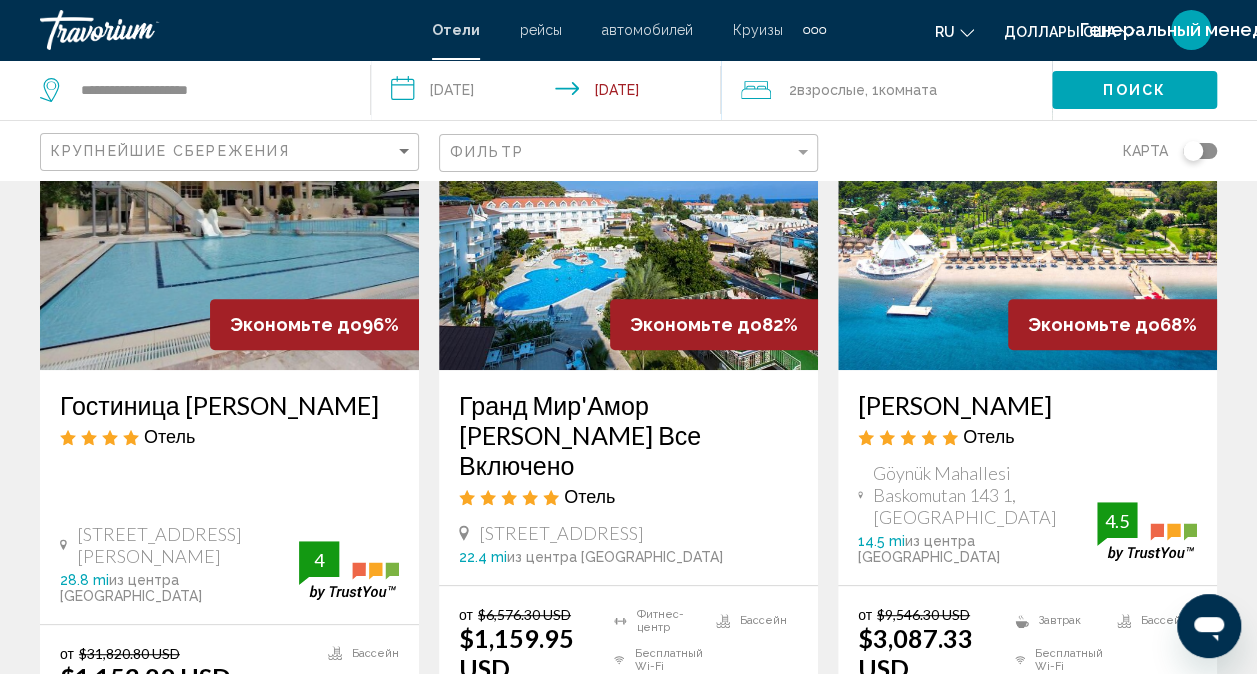 click on "**********" at bounding box center (550, 93) 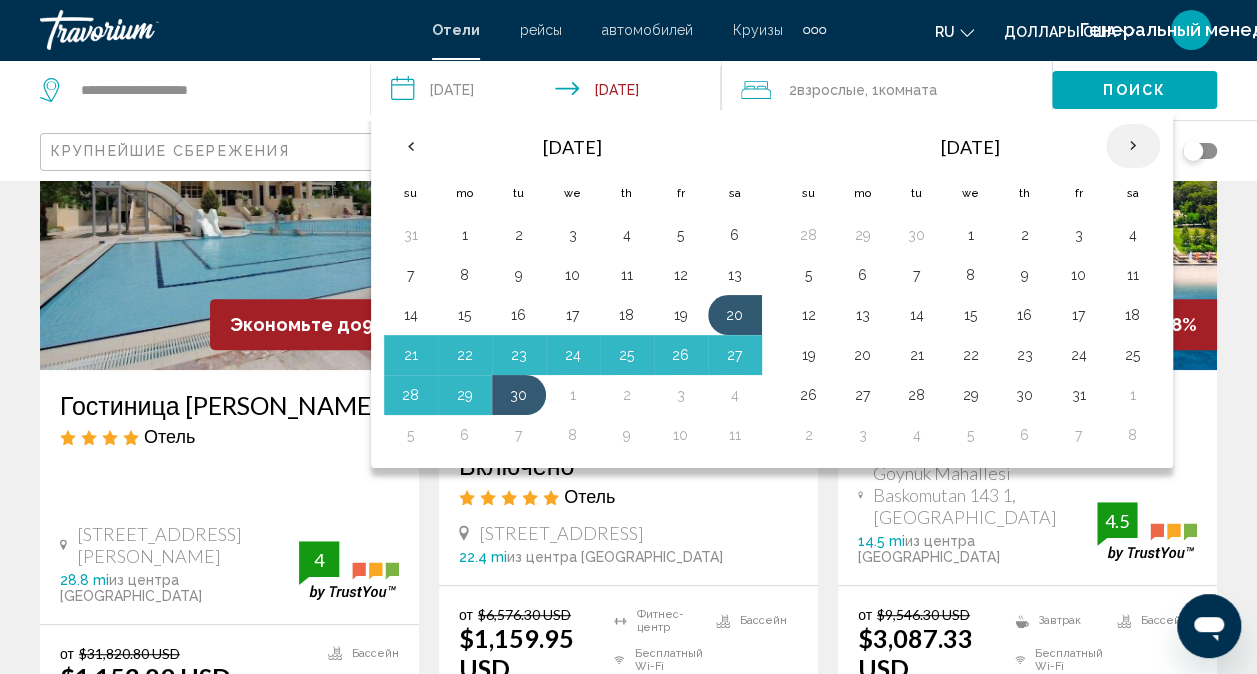 click at bounding box center (1133, 146) 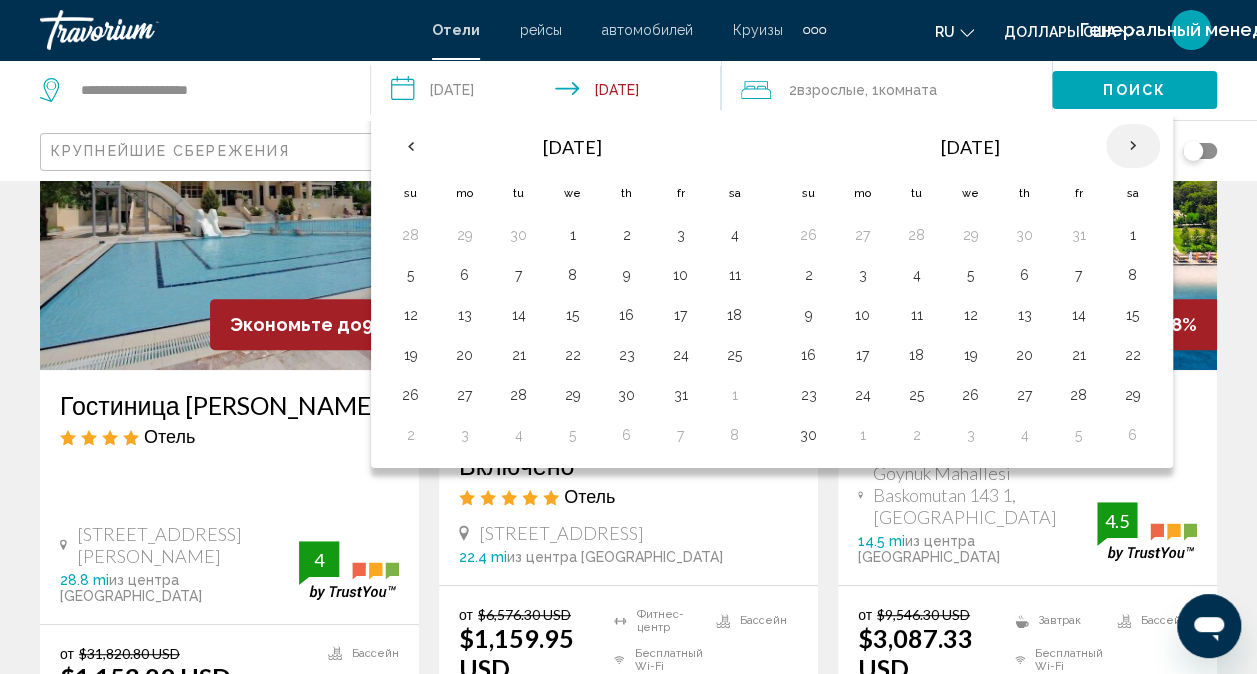 click at bounding box center [1133, 146] 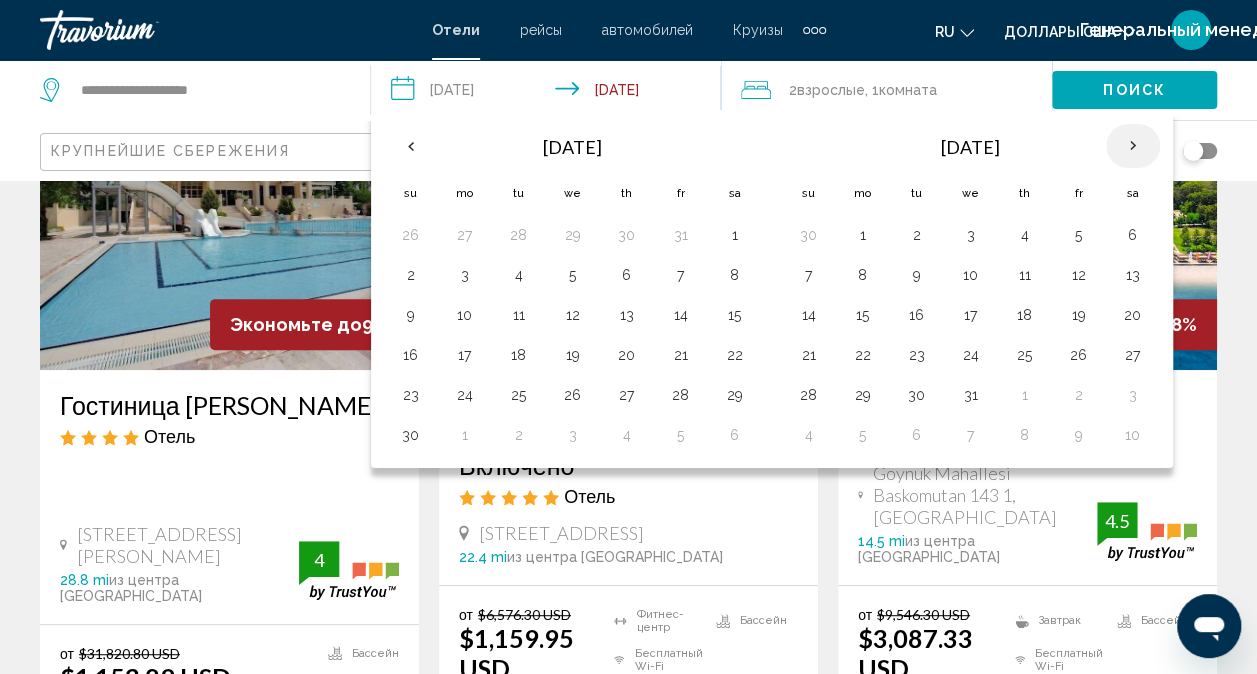 click at bounding box center [1133, 146] 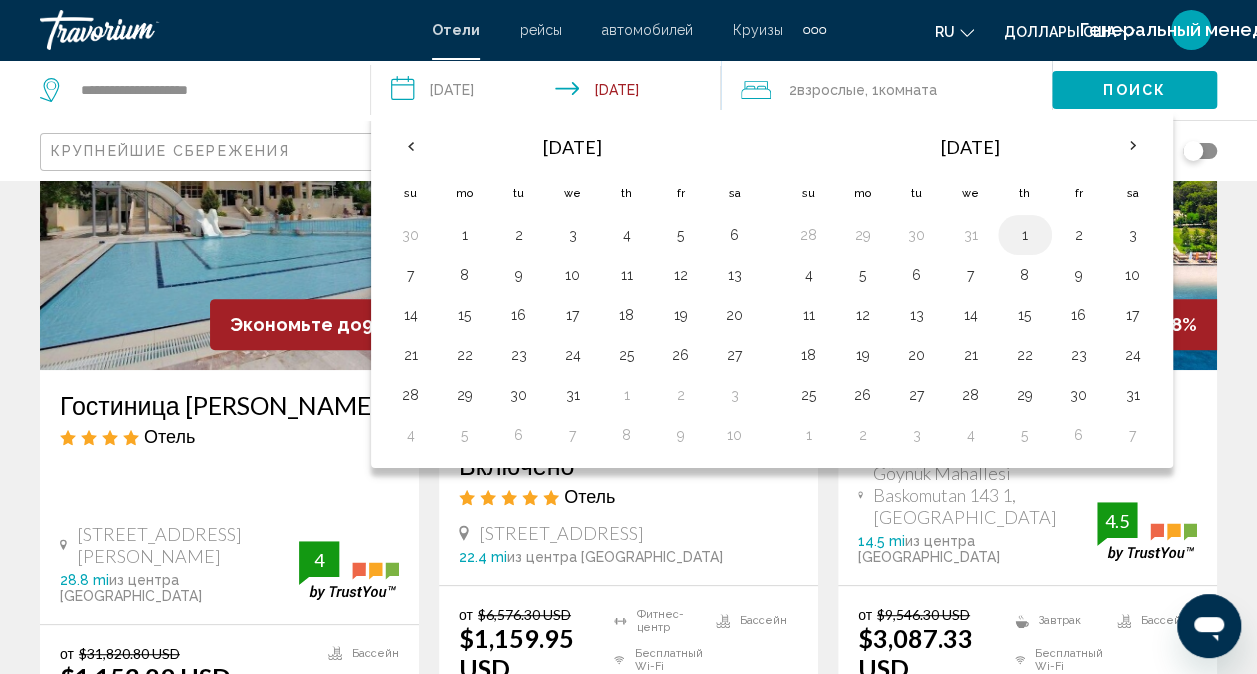 click on "1" at bounding box center (1025, 235) 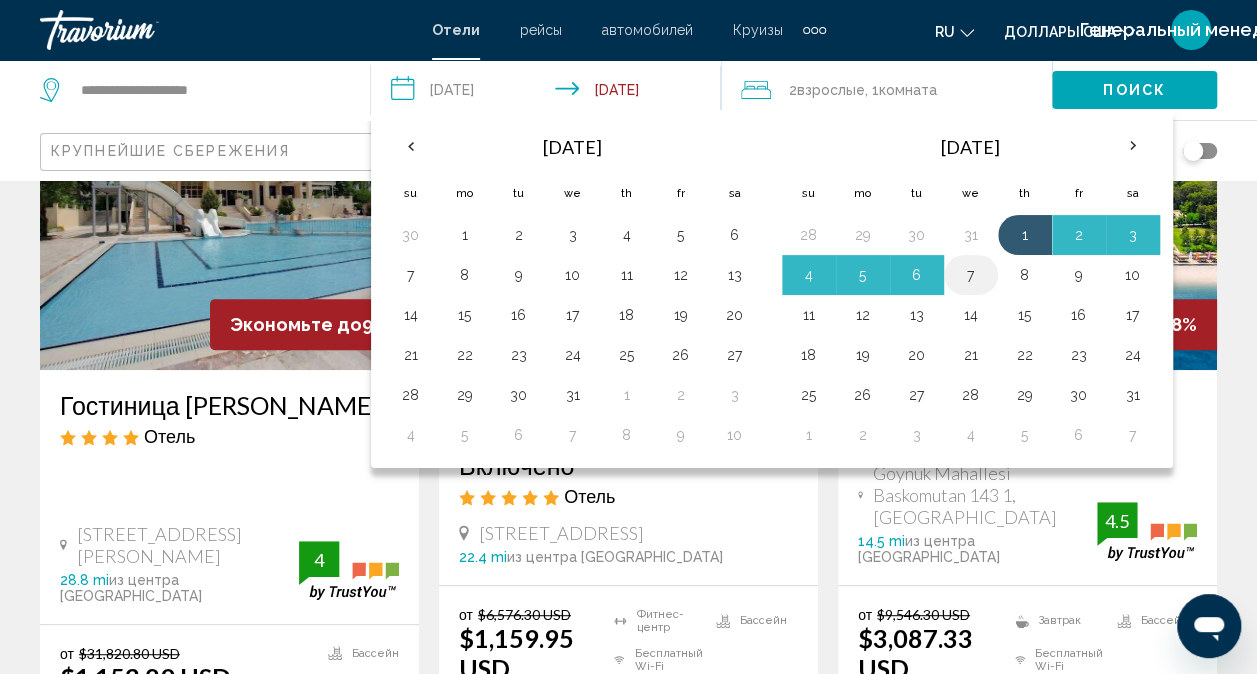 click on "7" at bounding box center (971, 275) 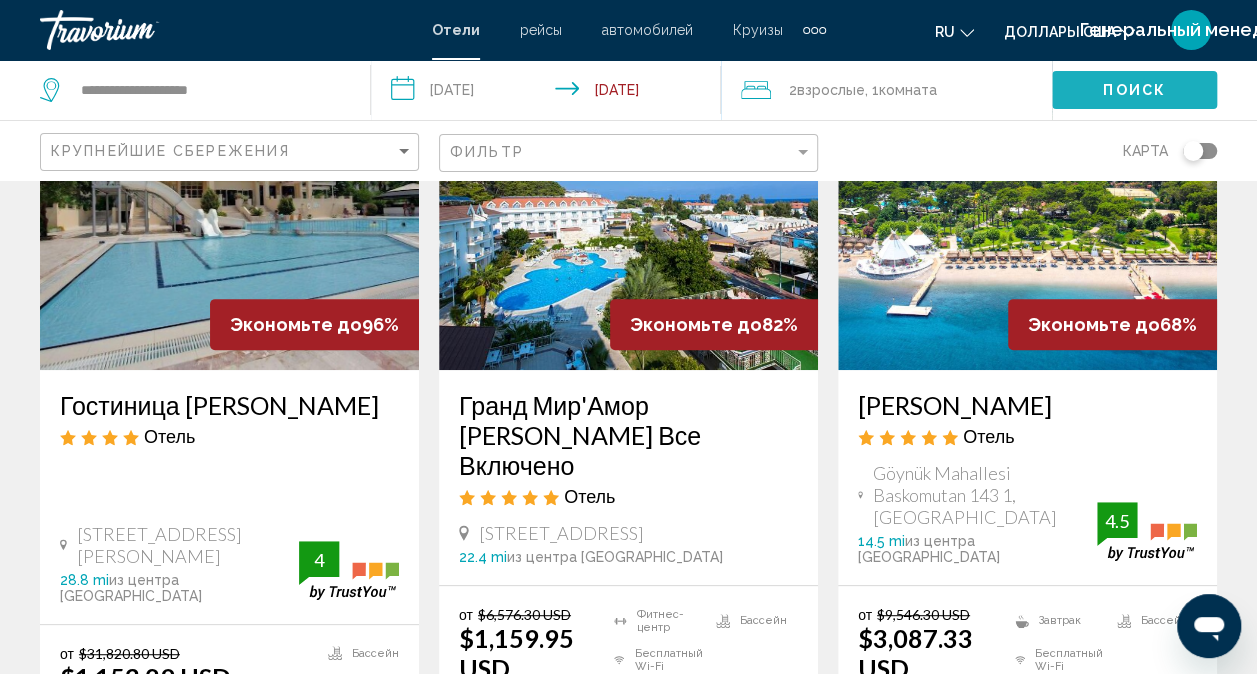 click on "Поиск" 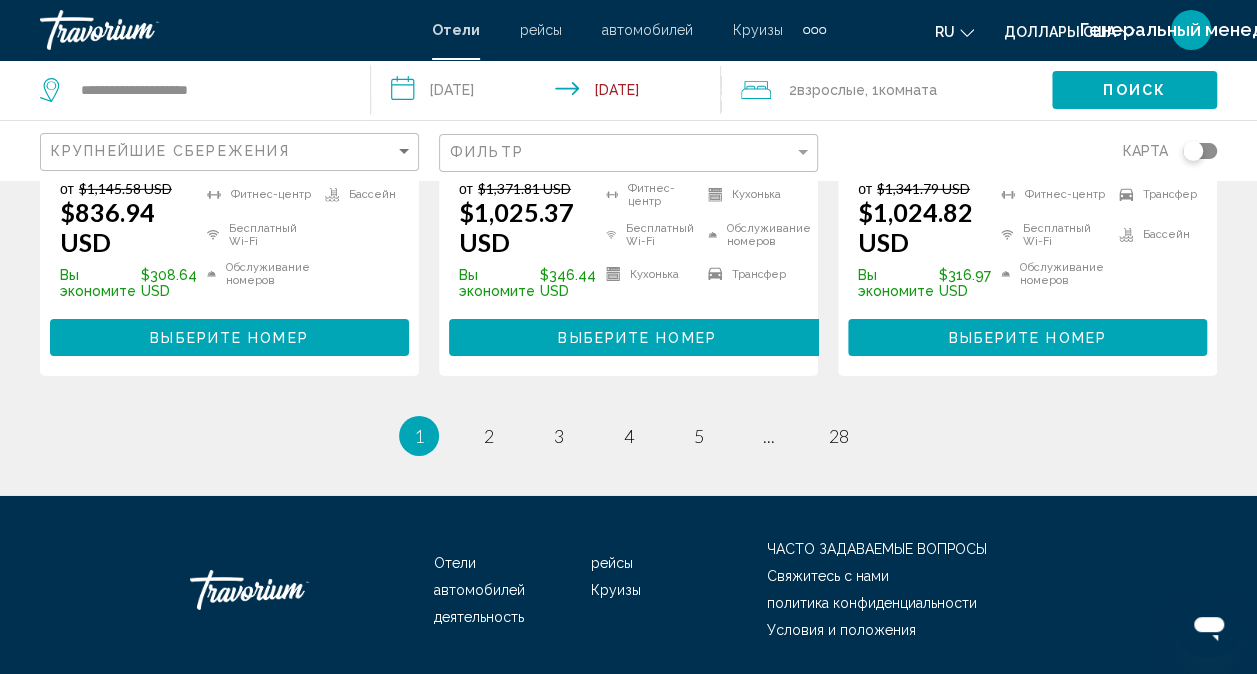 scroll, scrollTop: 3081, scrollLeft: 0, axis: vertical 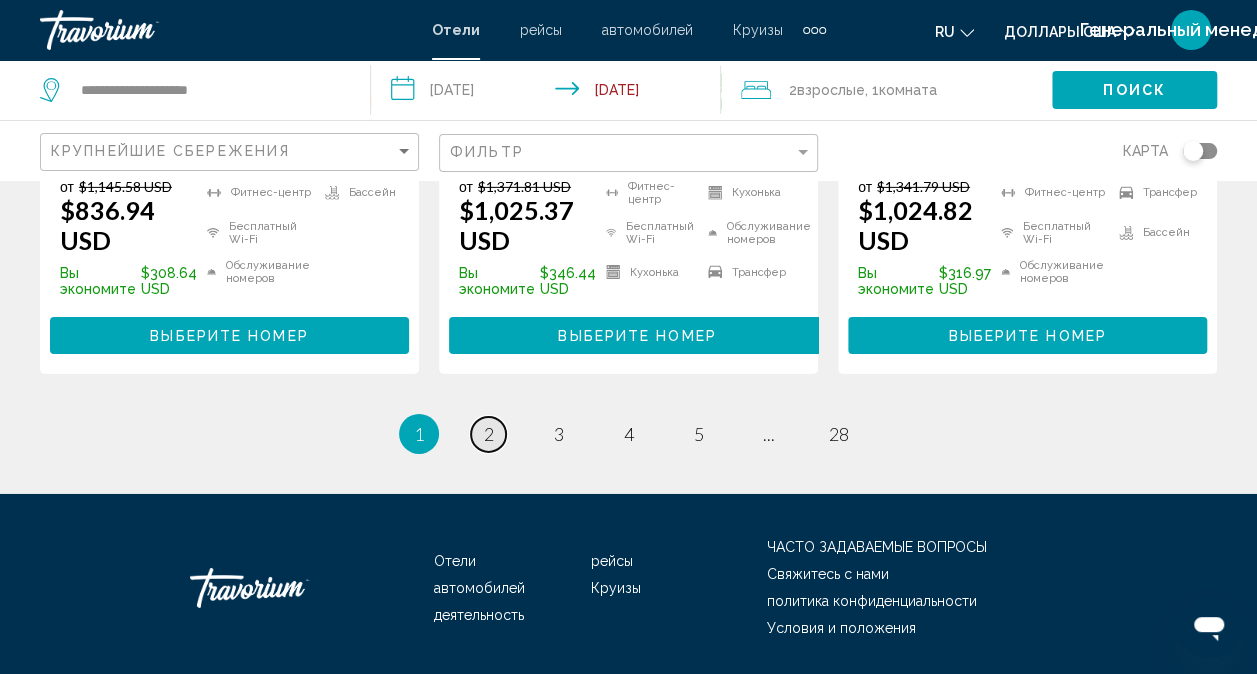 click on "2" at bounding box center [489, 434] 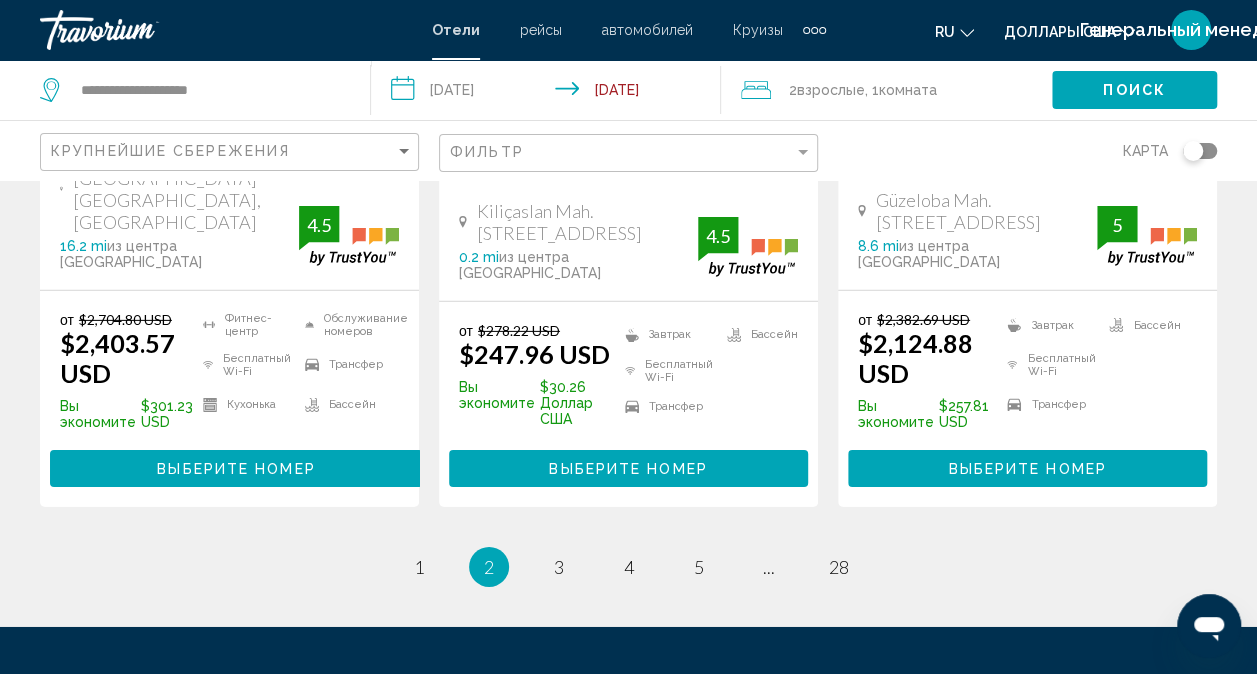 scroll, scrollTop: 3000, scrollLeft: 0, axis: vertical 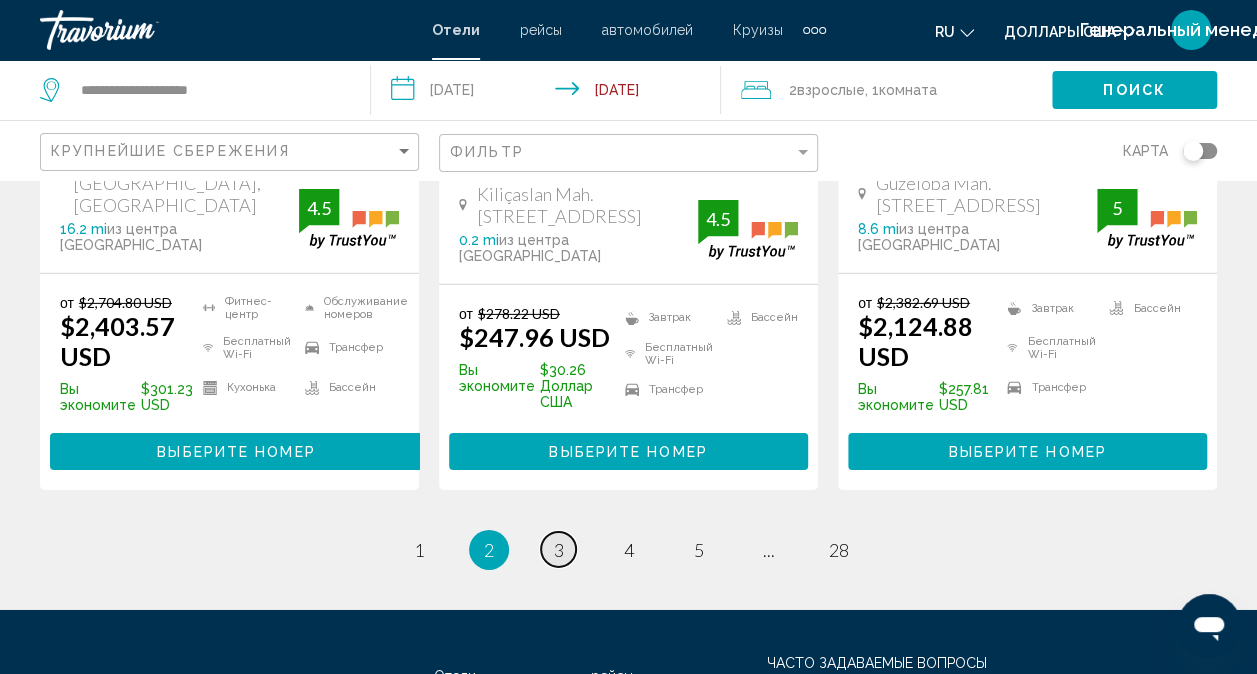 click on "страница  3" at bounding box center (558, 549) 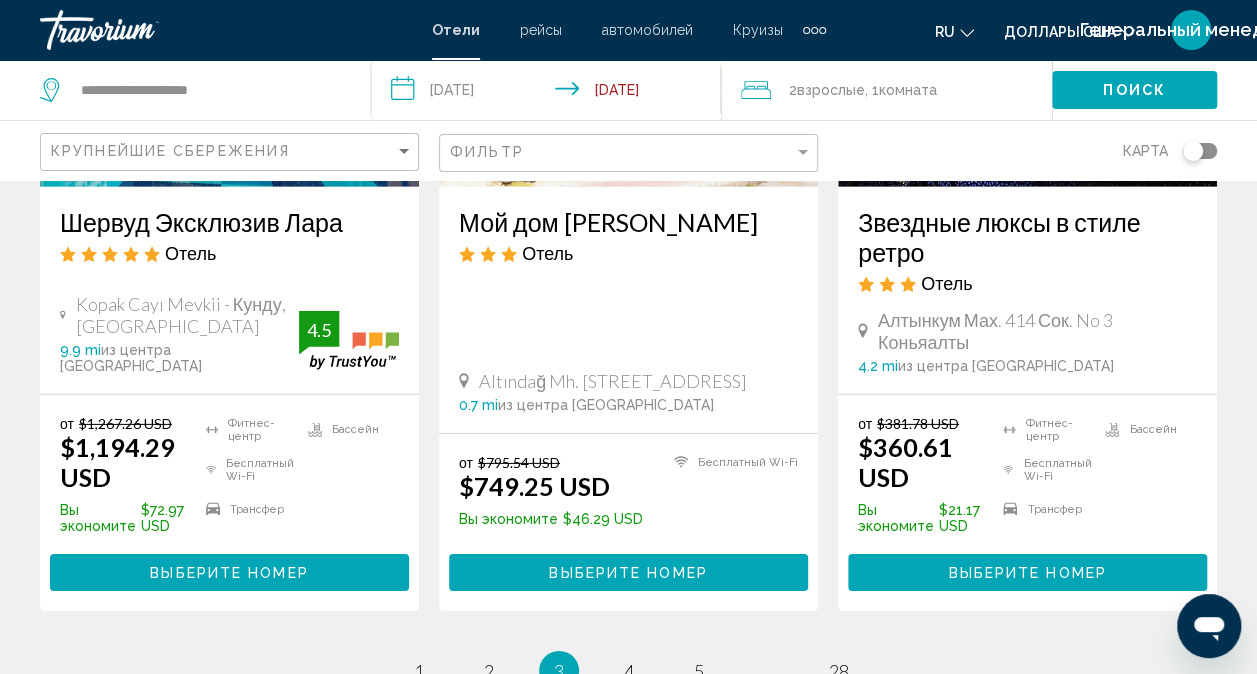 scroll, scrollTop: 3000, scrollLeft: 0, axis: vertical 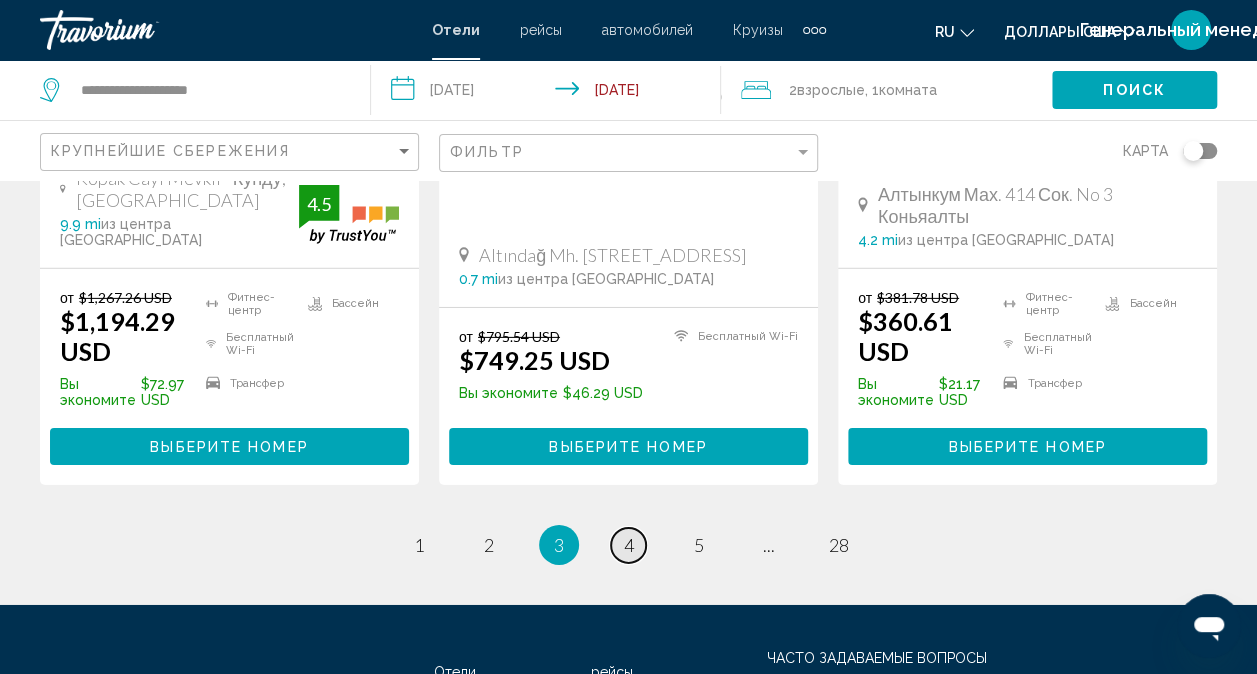 click on "4" at bounding box center [629, 545] 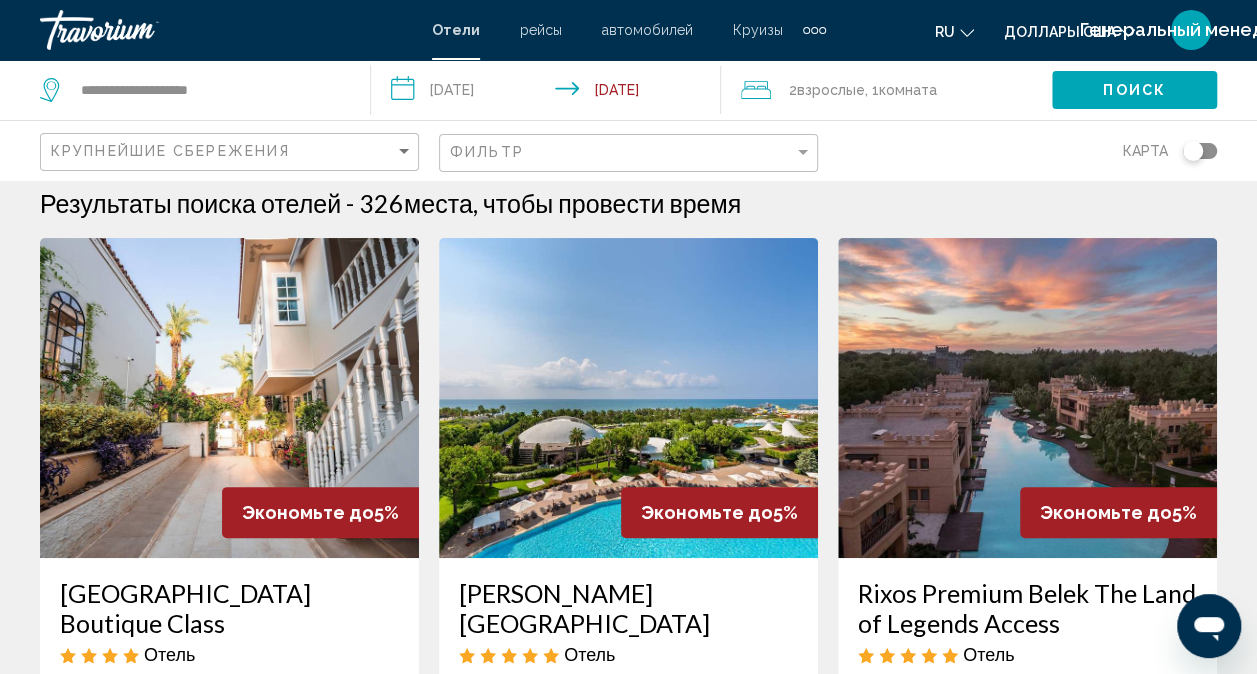scroll, scrollTop: 0, scrollLeft: 0, axis: both 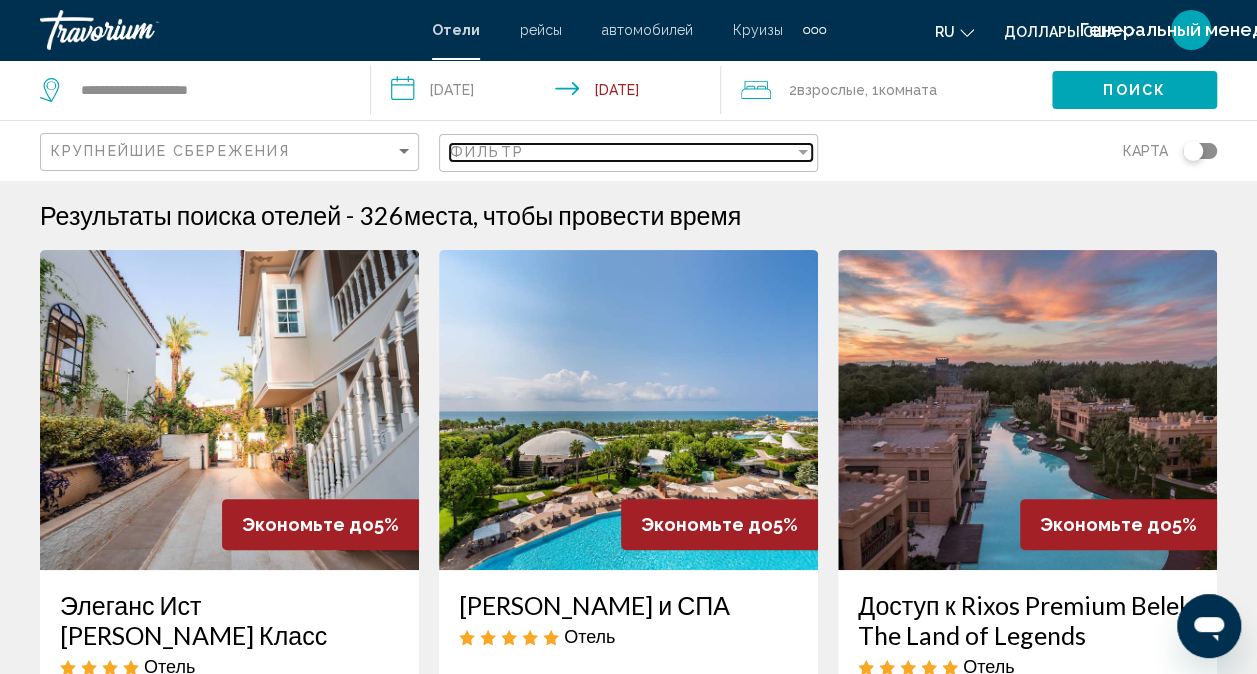 click at bounding box center (803, 152) 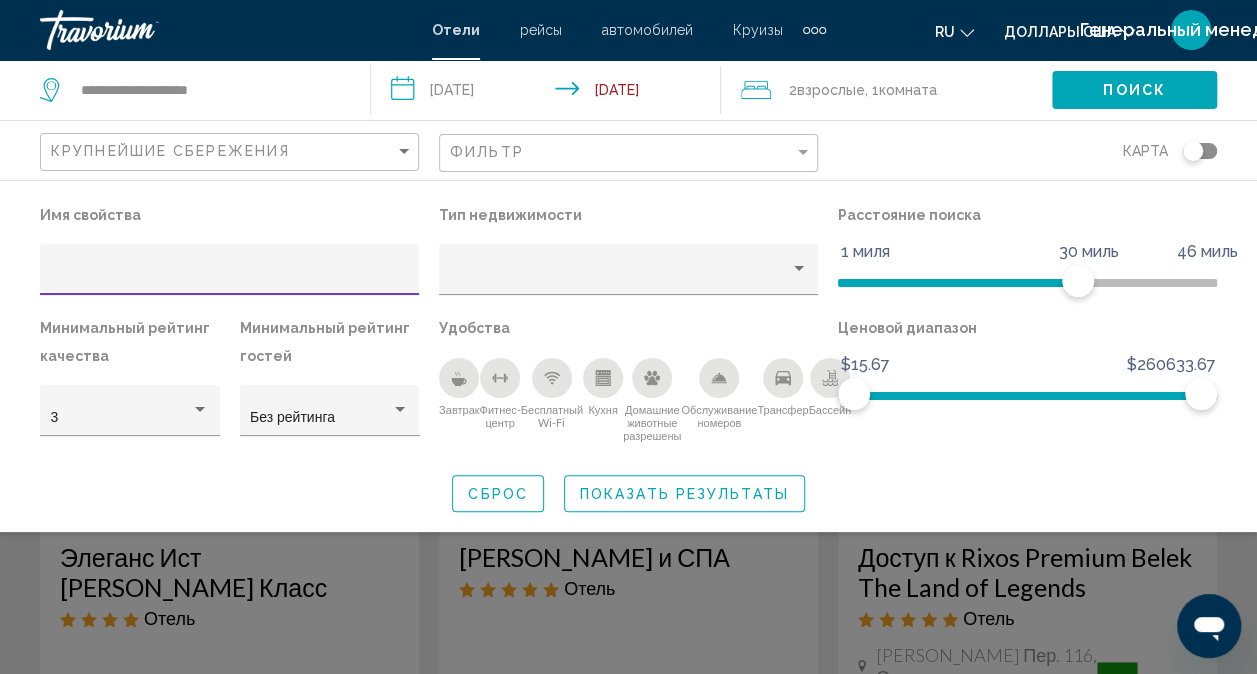 scroll, scrollTop: 300, scrollLeft: 0, axis: vertical 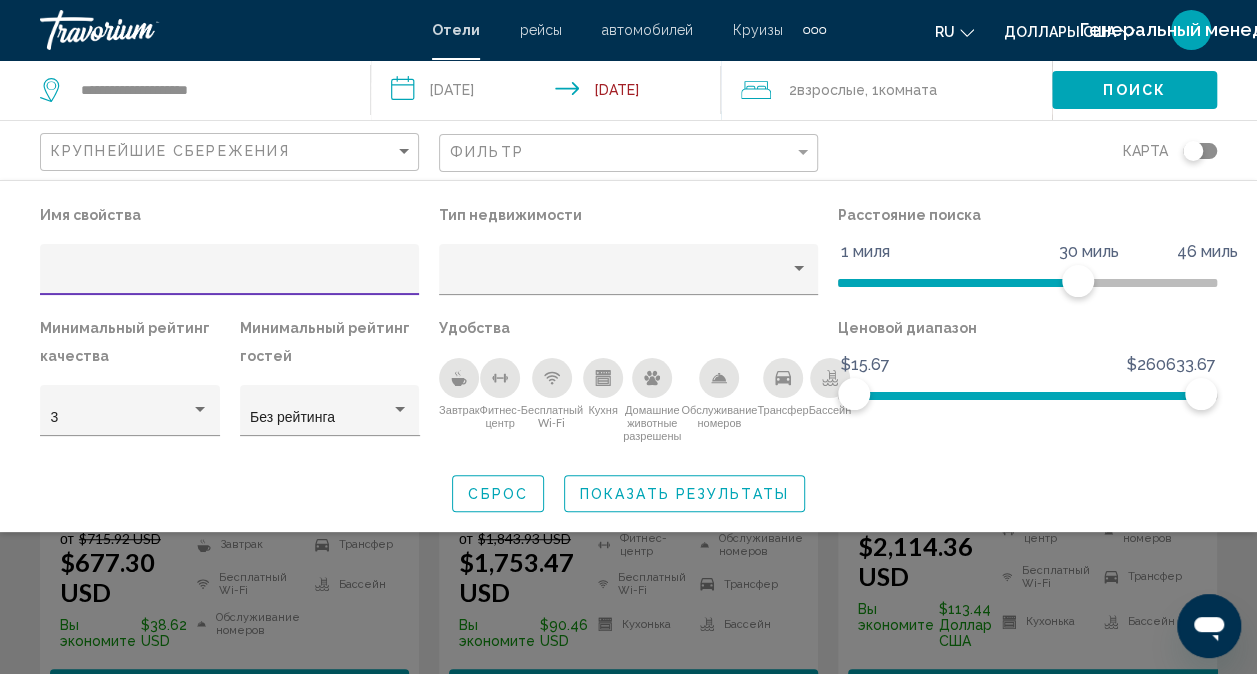 click on "Фильтр" 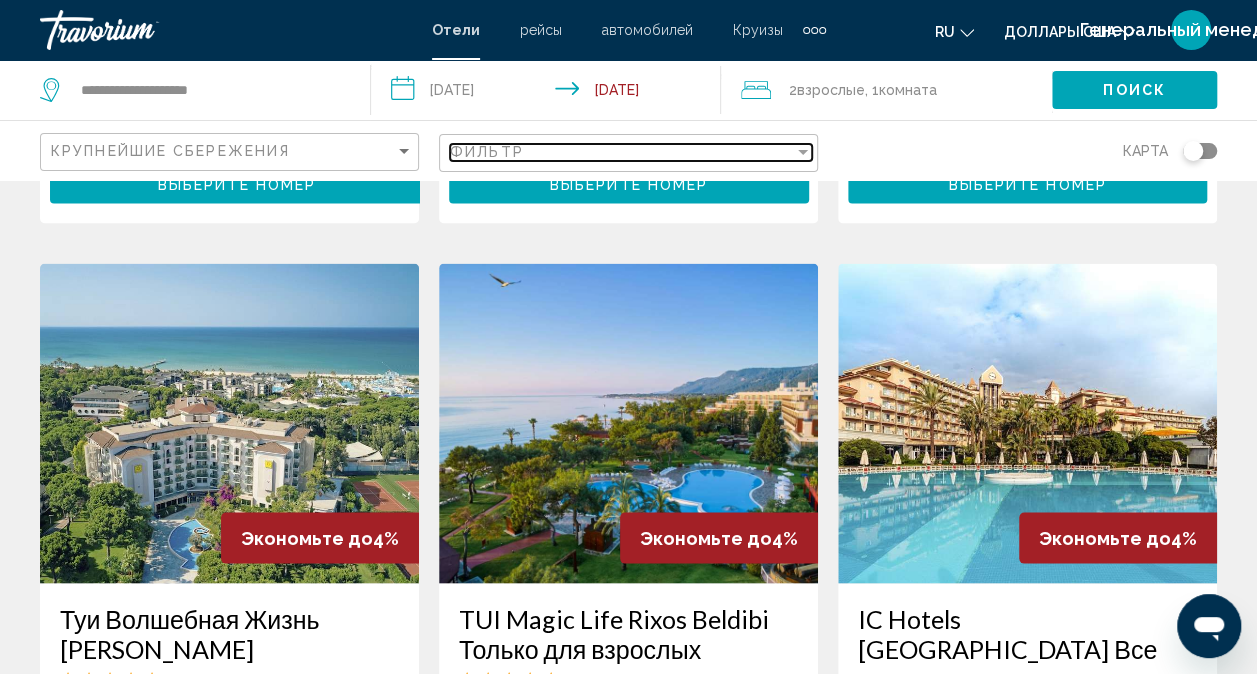 scroll, scrollTop: 1700, scrollLeft: 0, axis: vertical 